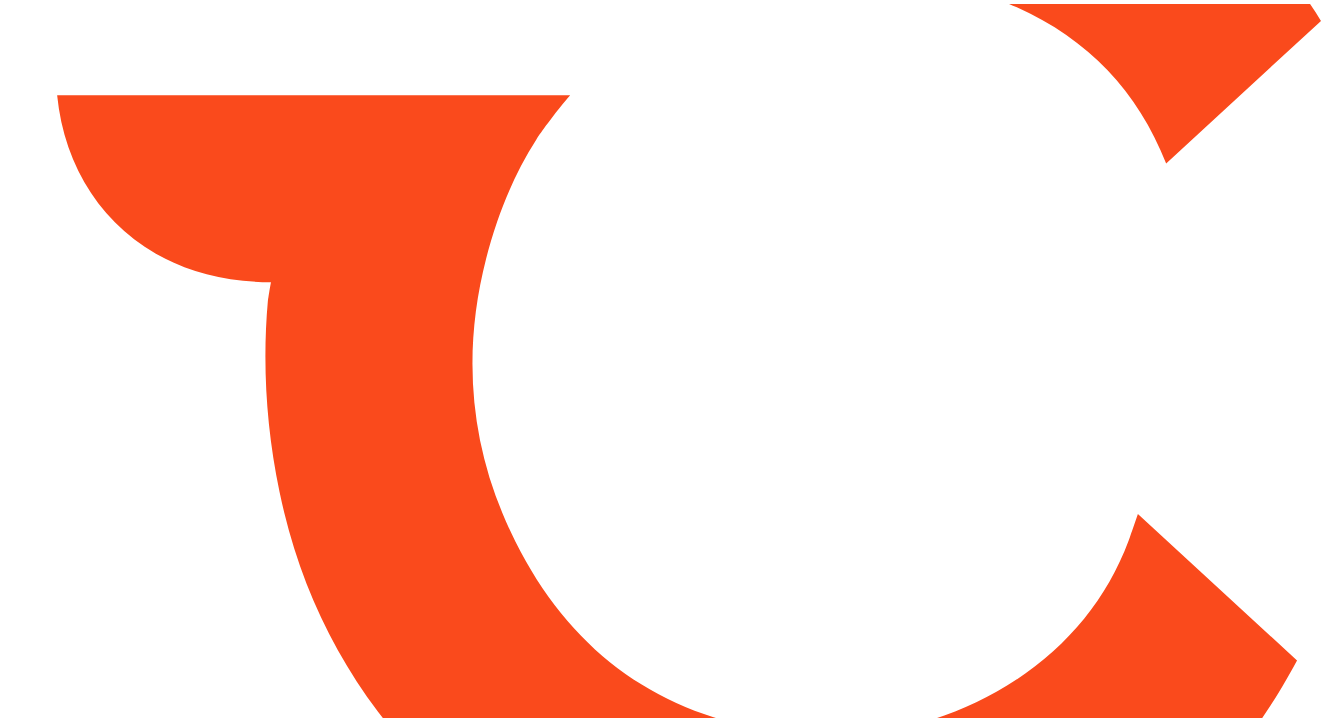 scroll, scrollTop: 0, scrollLeft: 0, axis: both 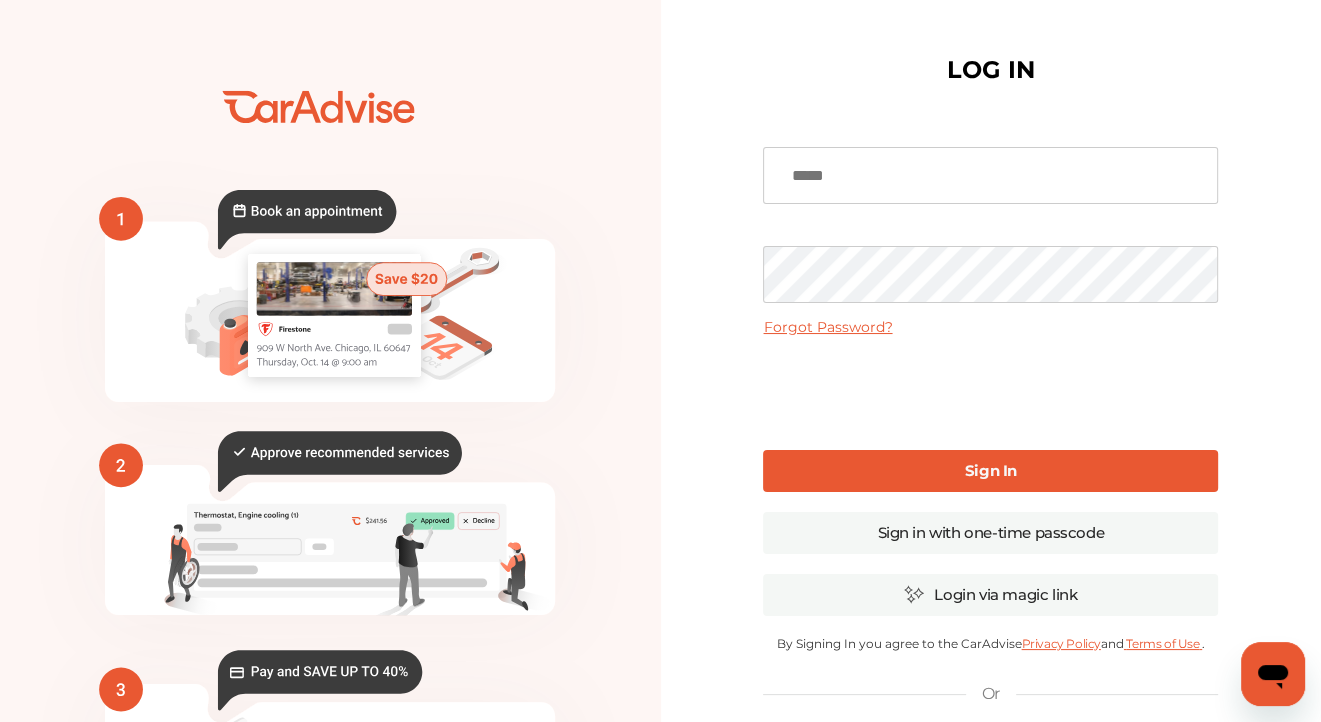 click at bounding box center [990, 175] 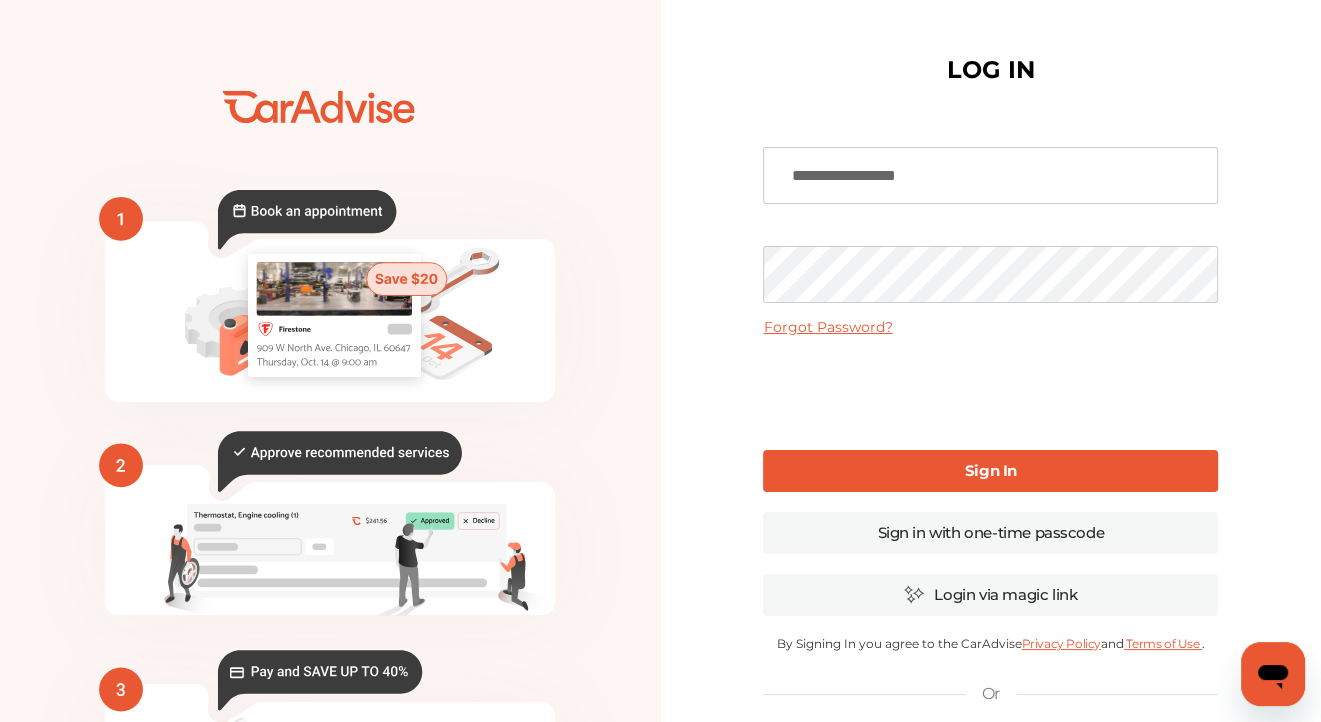 click on "Forgot Password?" at bounding box center [827, 327] 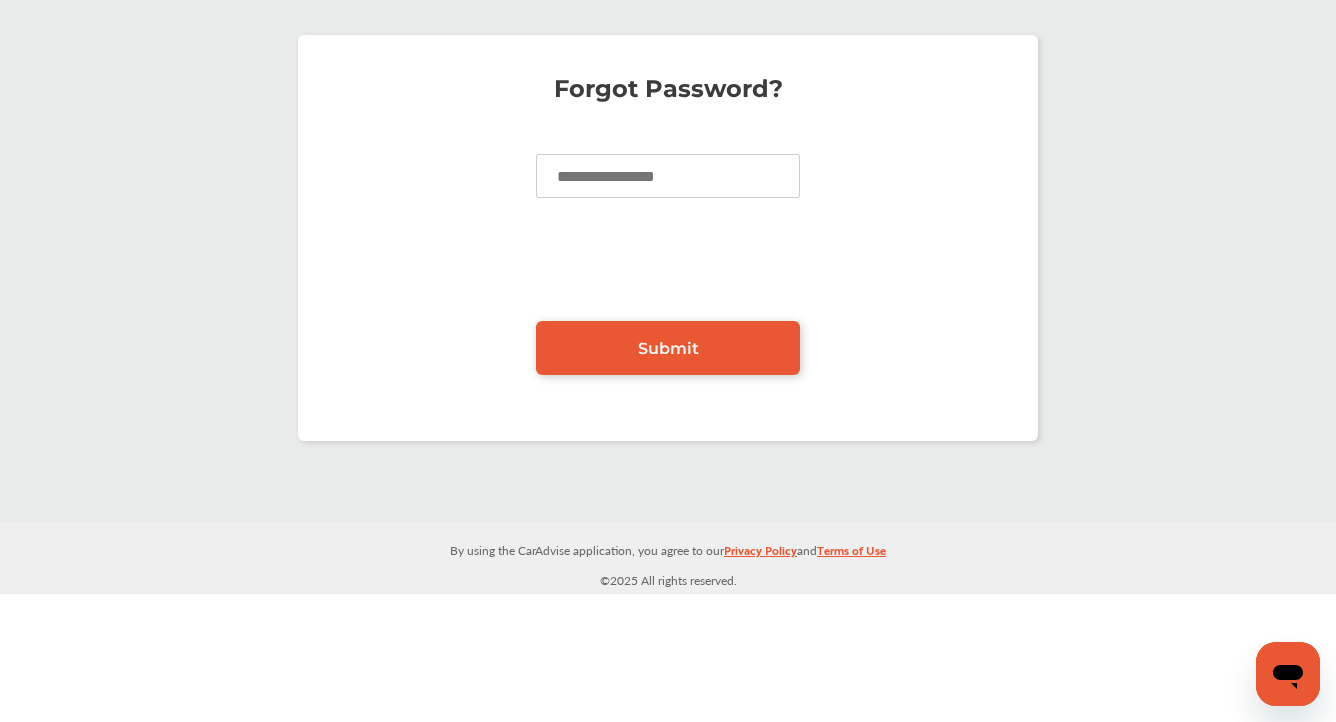click at bounding box center (668, 176) 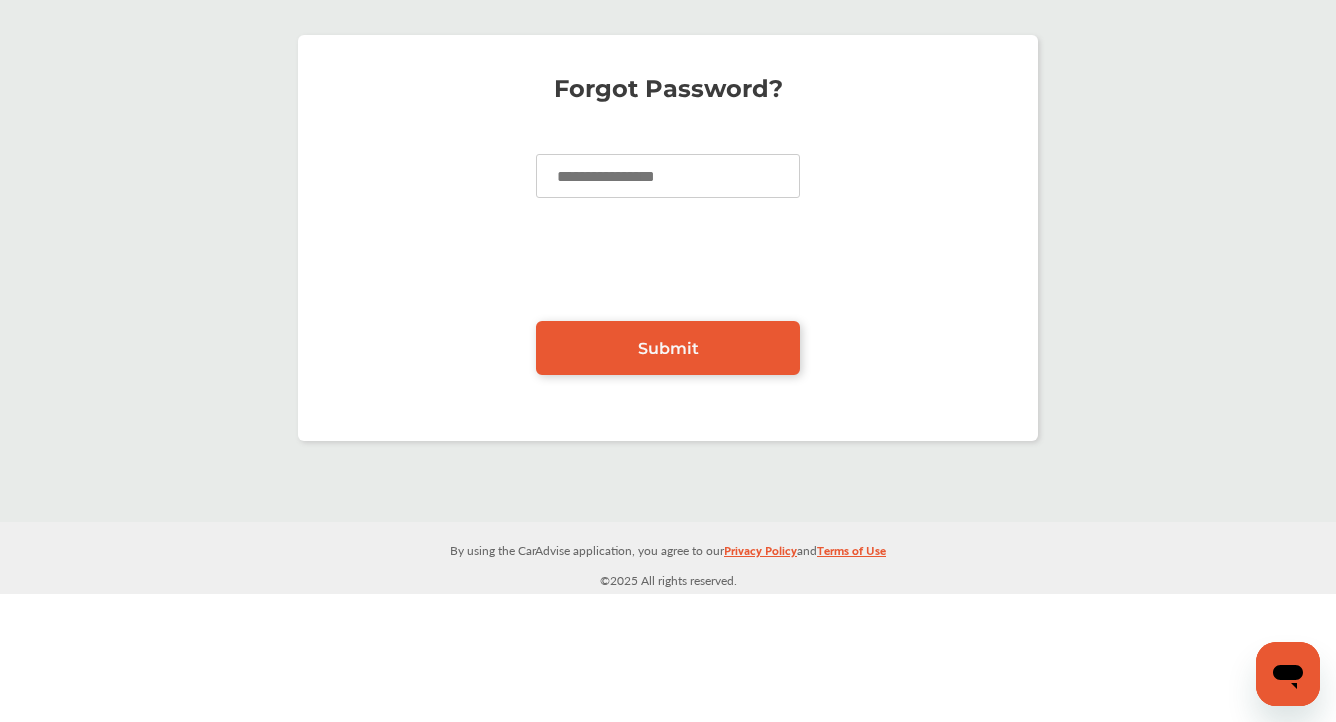 type on "**********" 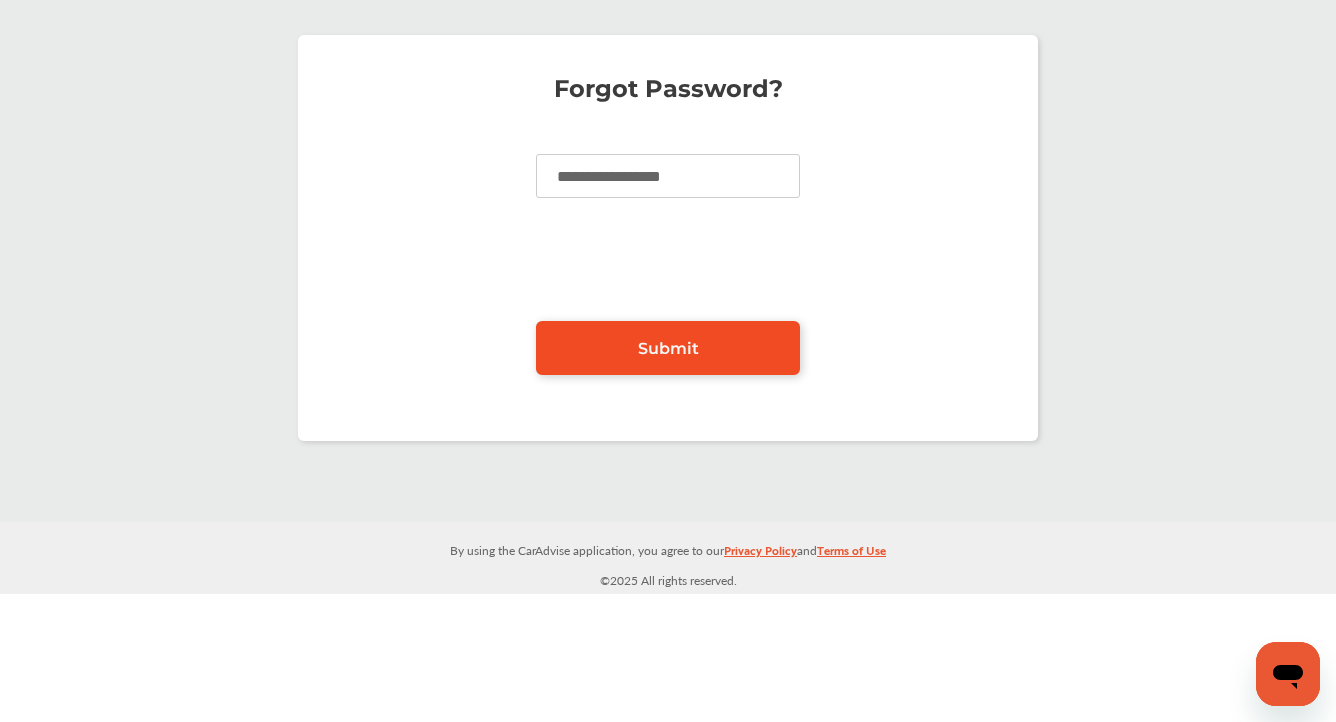 click on "Submit" at bounding box center (668, 348) 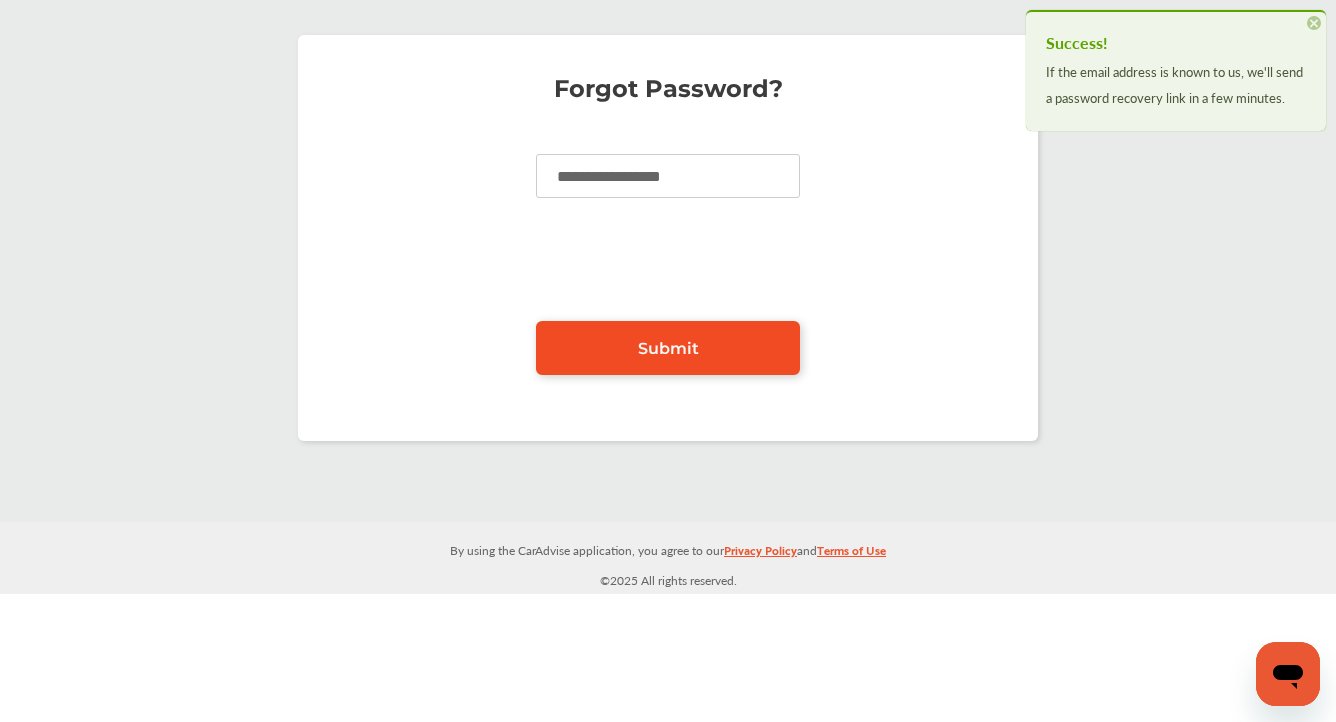 click on "Submit" at bounding box center (668, 348) 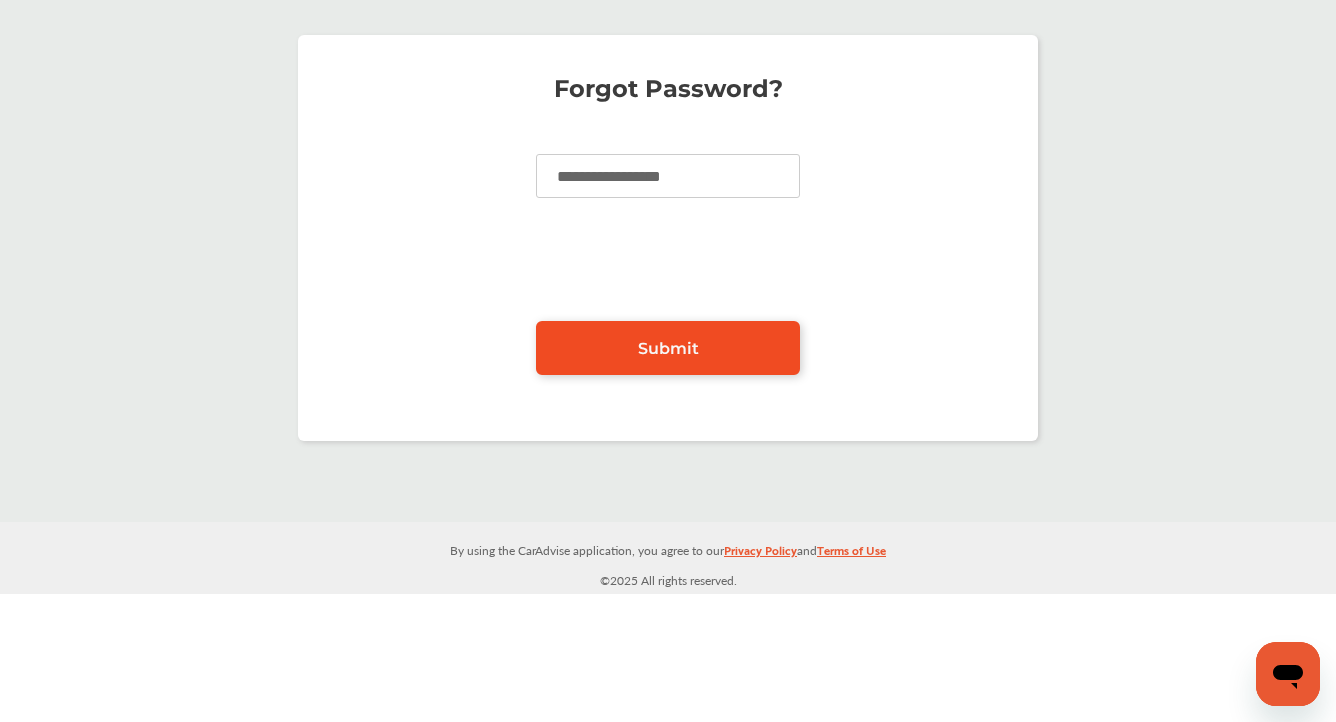 click on "Submit" at bounding box center [668, 348] 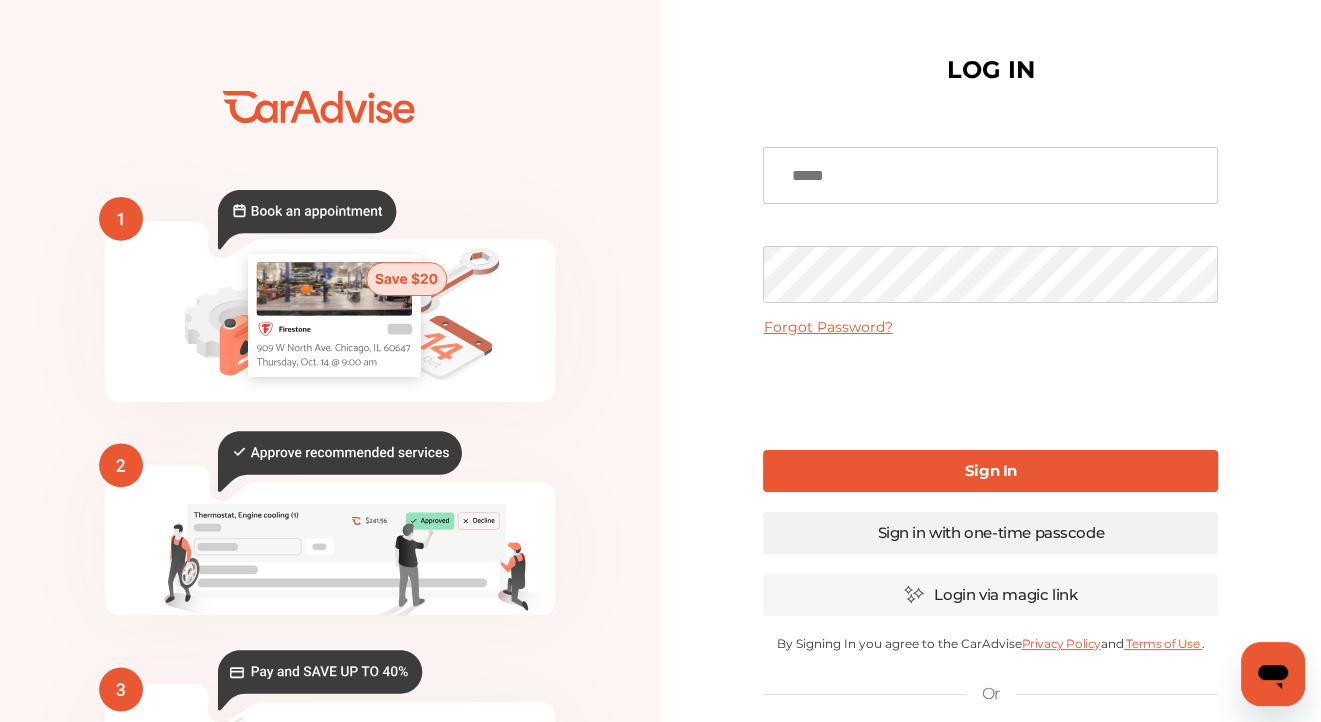 click on "Sign in with one-time passcode" at bounding box center (990, 533) 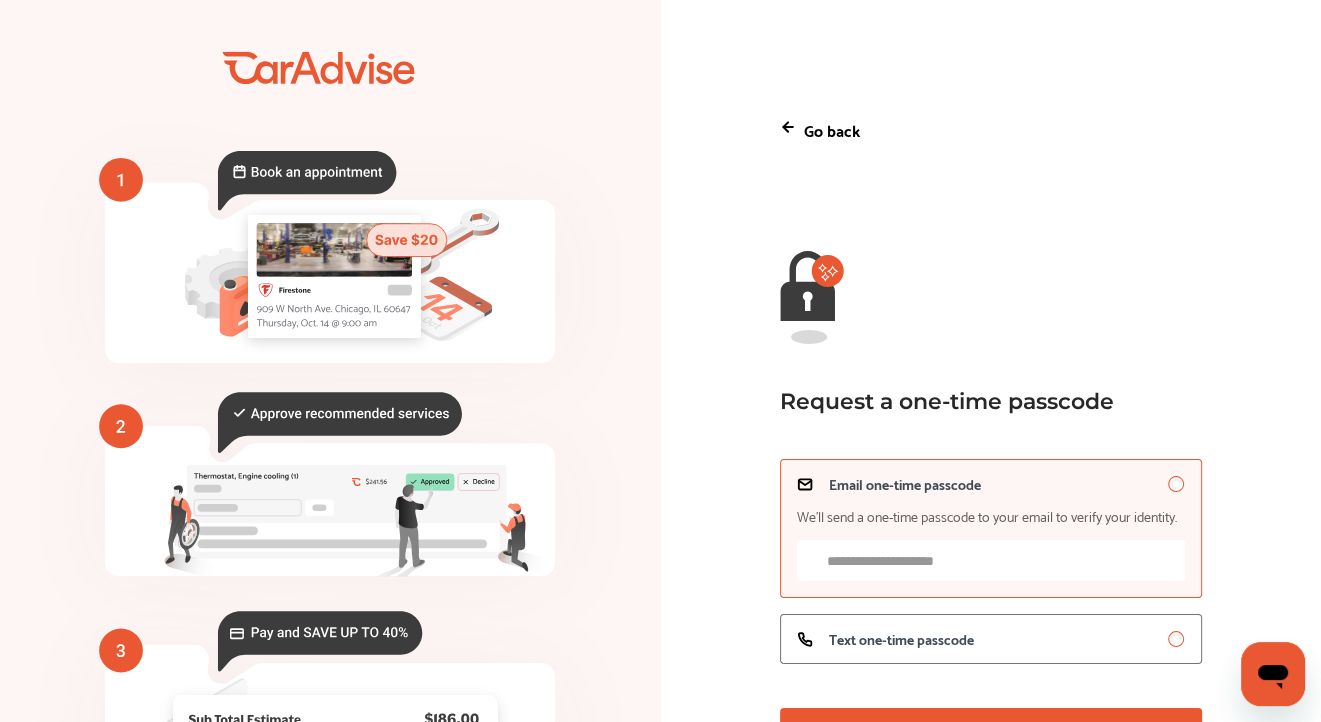 scroll, scrollTop: 100, scrollLeft: 0, axis: vertical 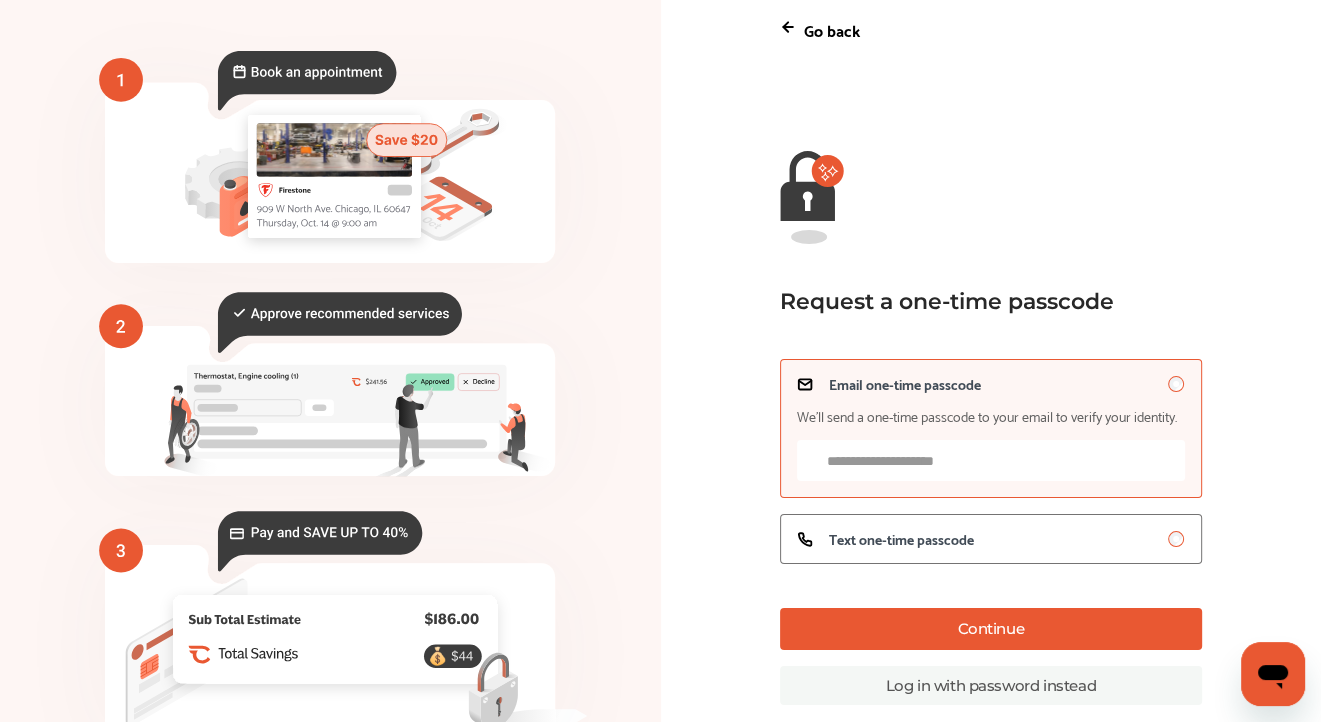 click on "Email one-time passcode We’ll send a one-time passcode to your email to verify your identity." at bounding box center (991, 460) 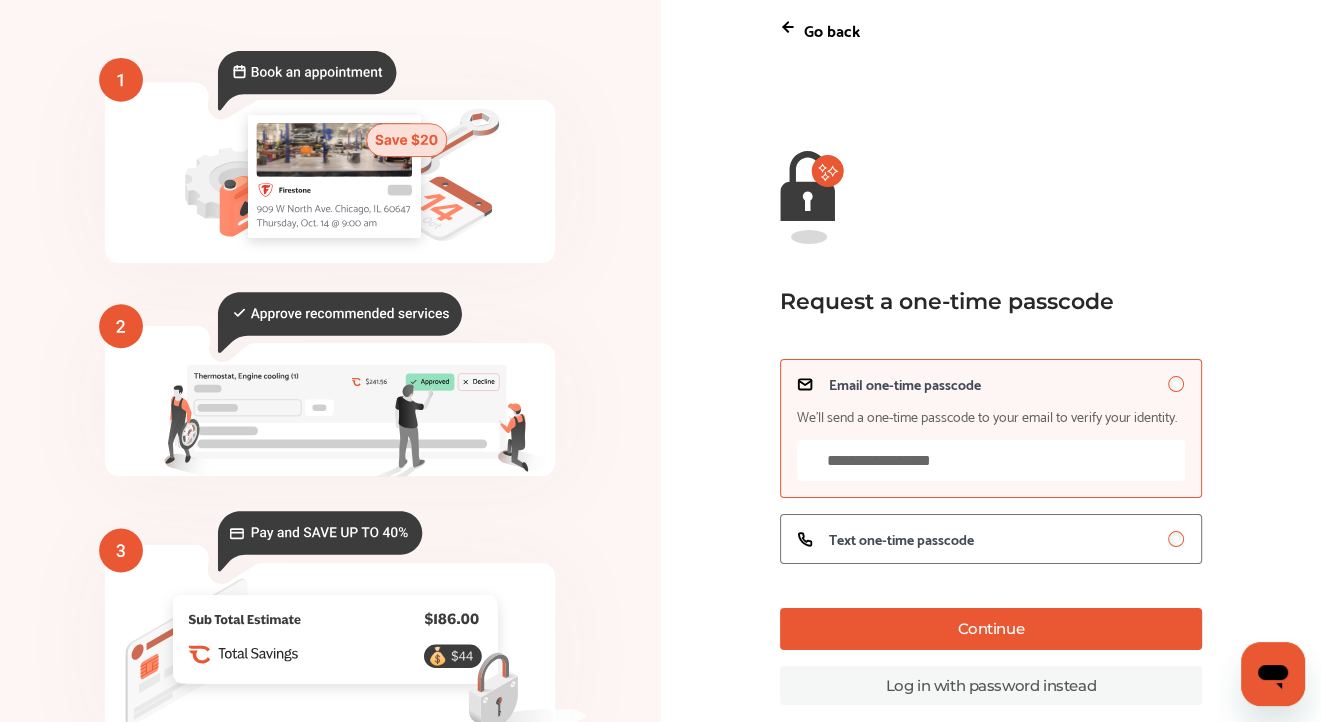 click on "Continue" at bounding box center (991, 629) 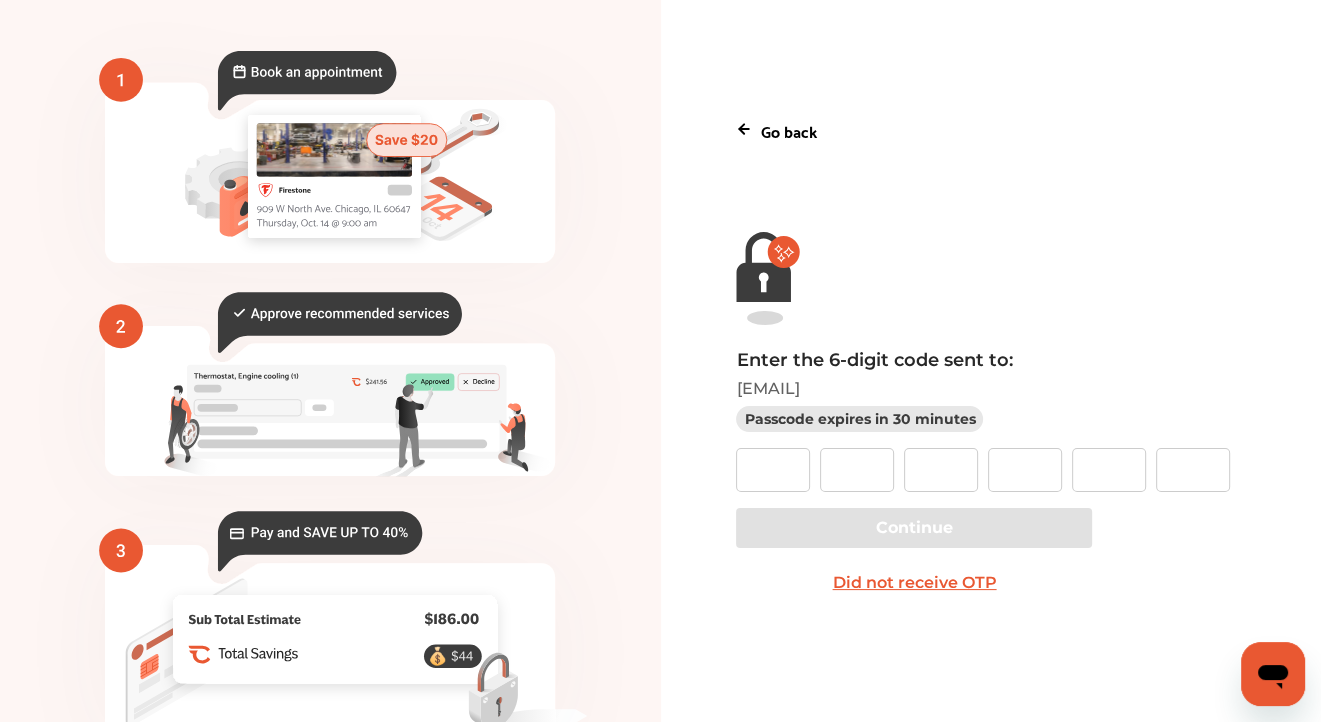 click 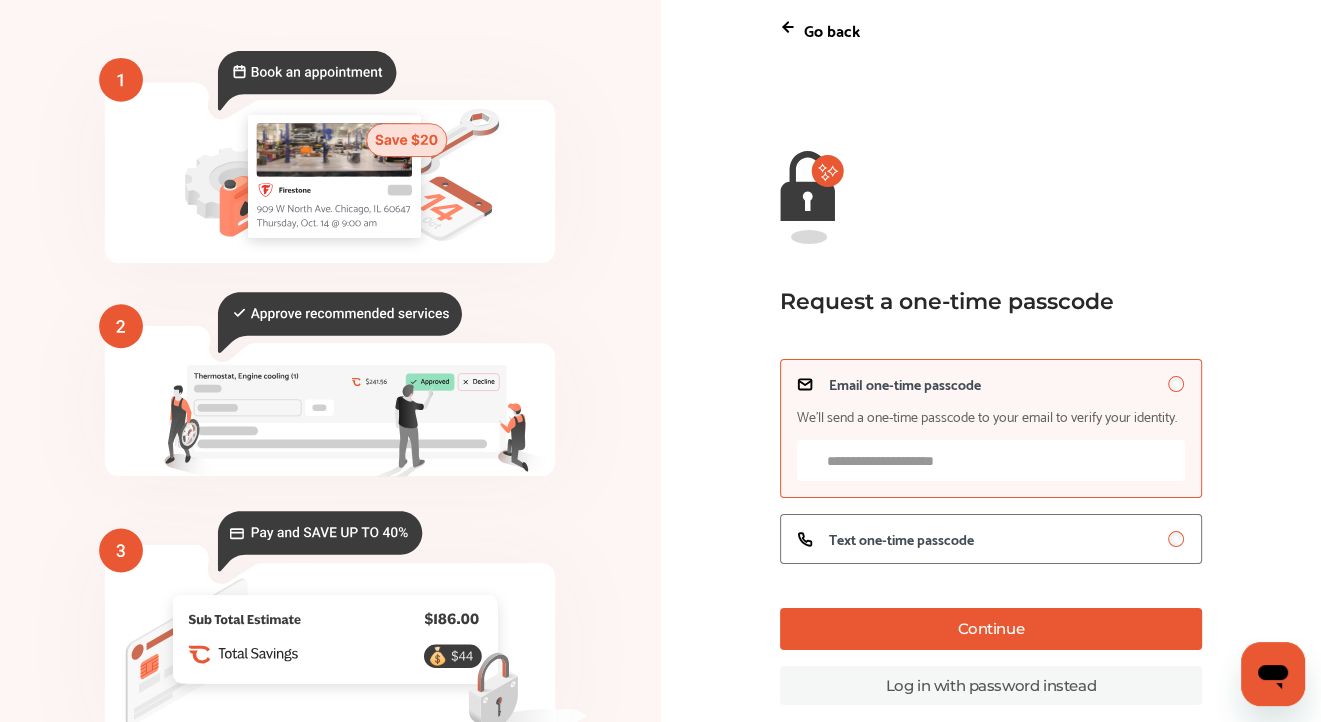 click 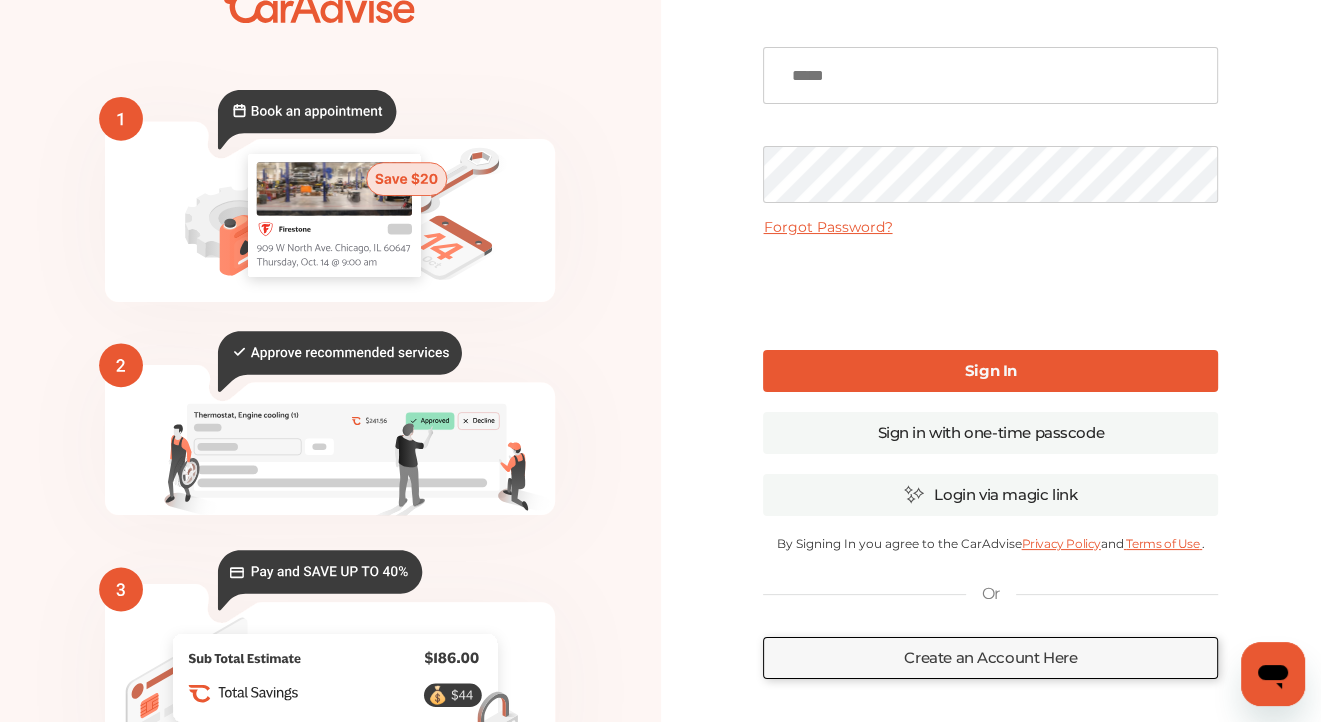 scroll, scrollTop: 0, scrollLeft: 0, axis: both 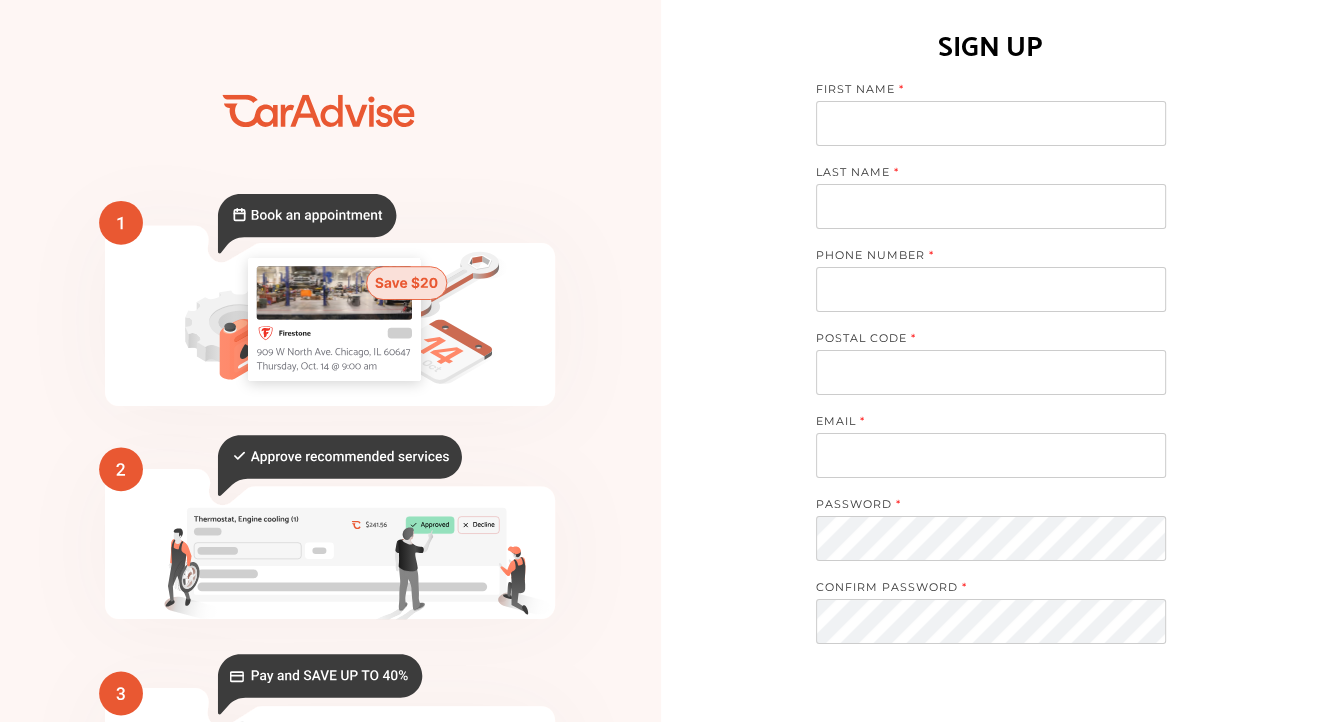 click at bounding box center [991, 123] 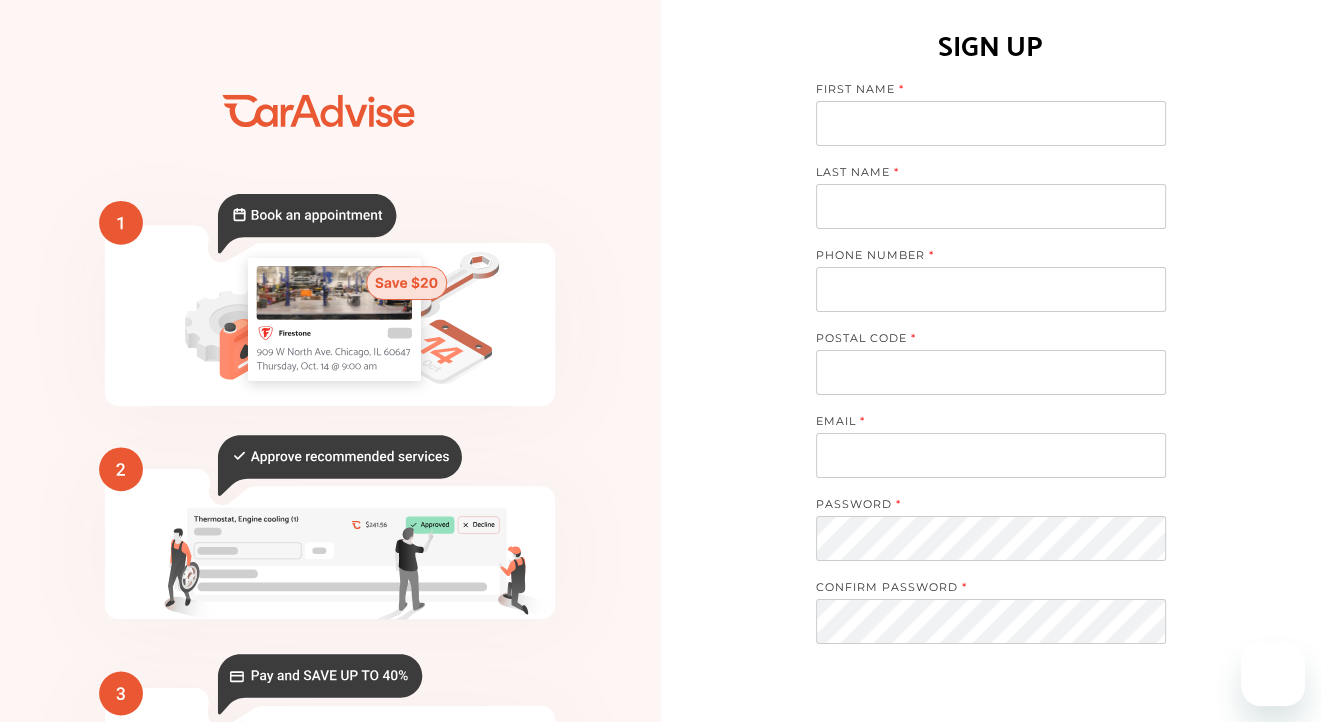 type on "**********" 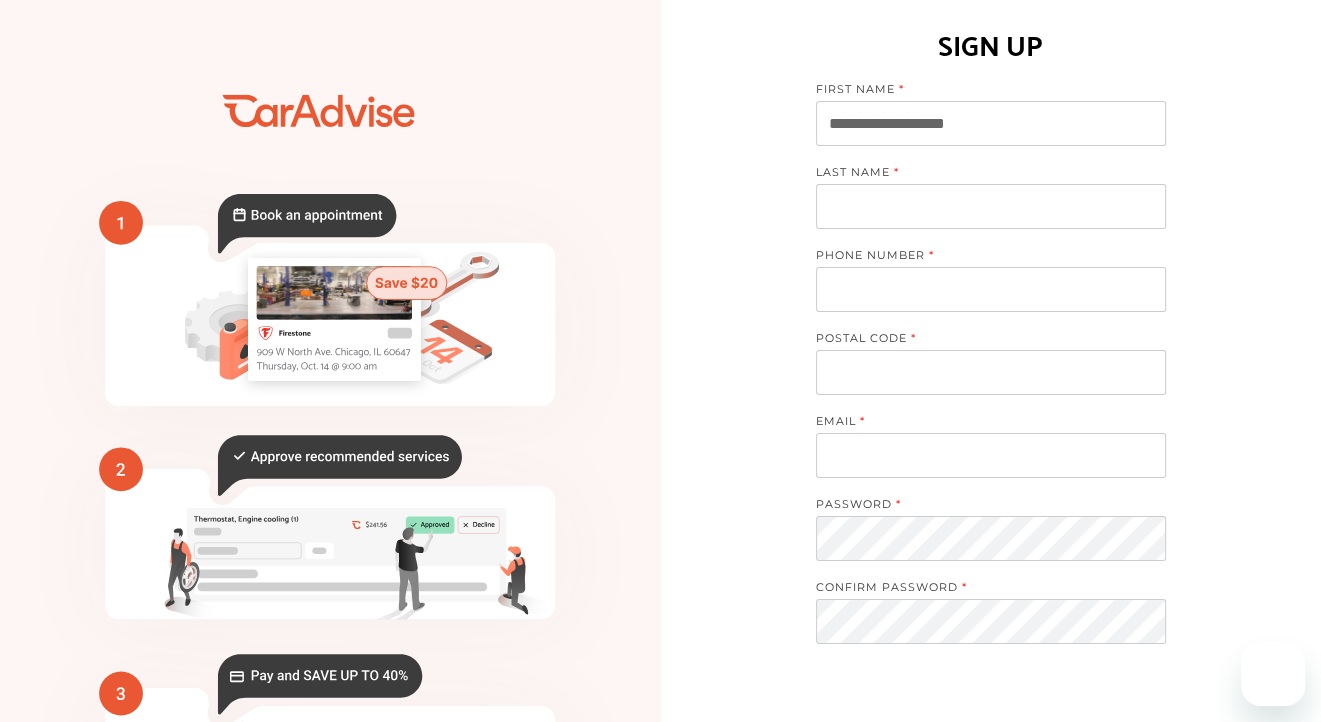 type on "**********" 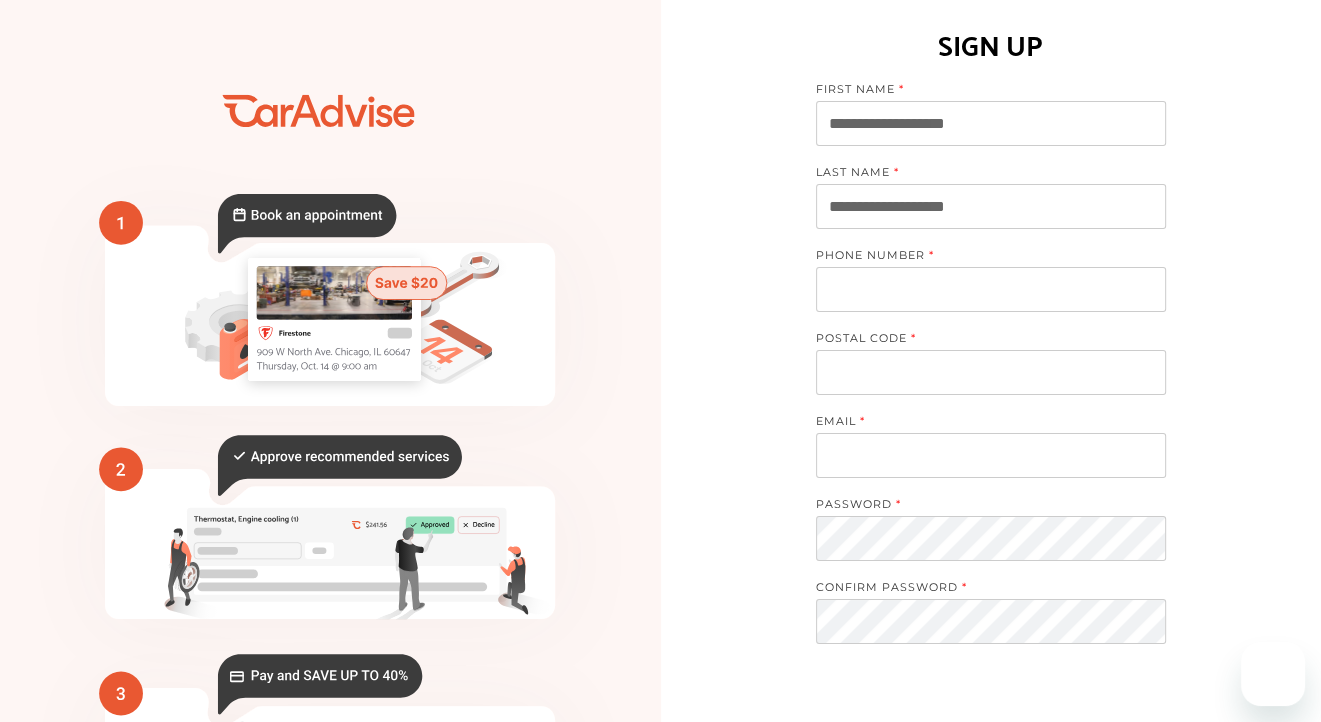 type on "**********" 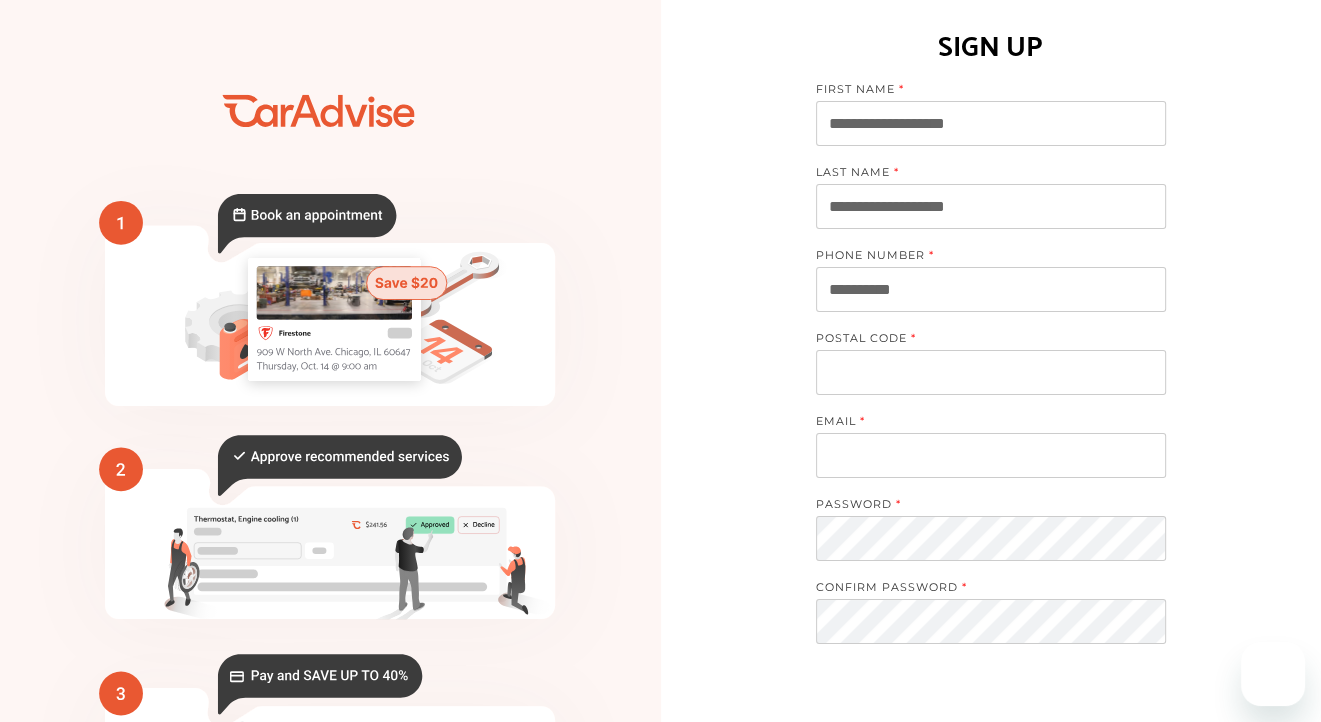 type on "*****" 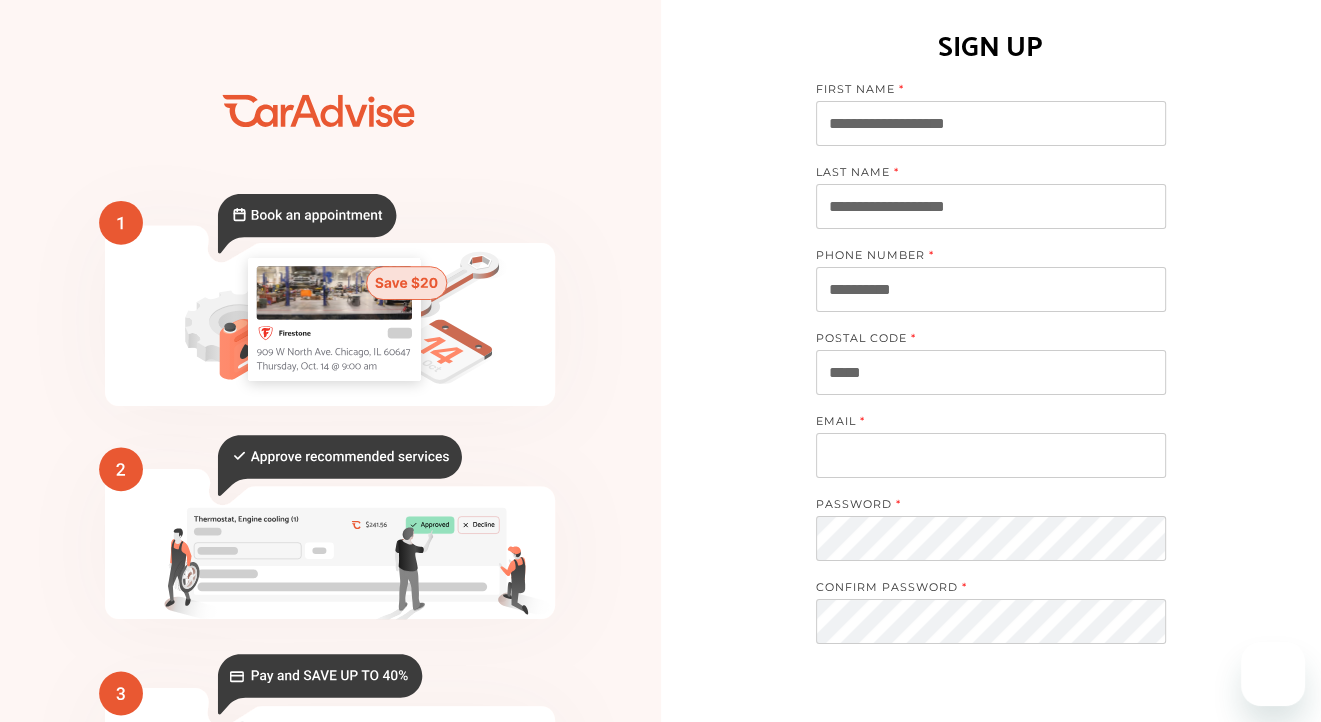 type on "**********" 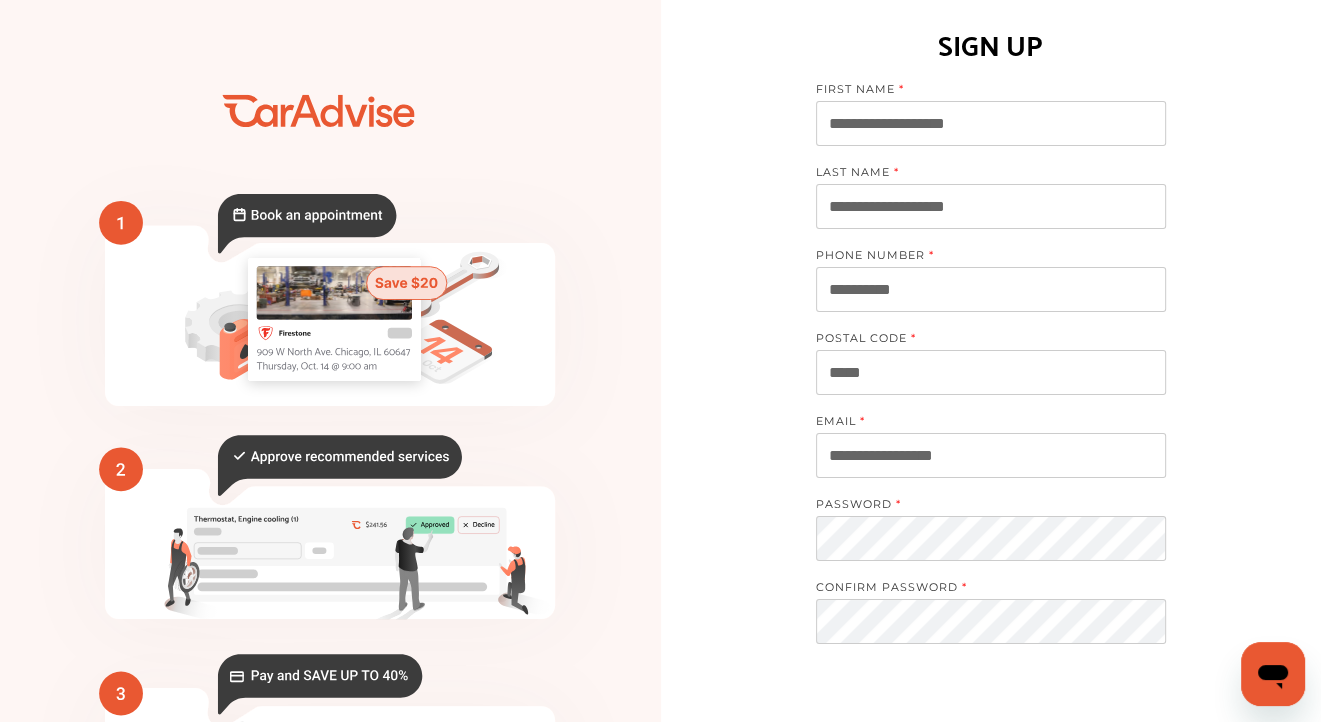 scroll, scrollTop: 0, scrollLeft: 0, axis: both 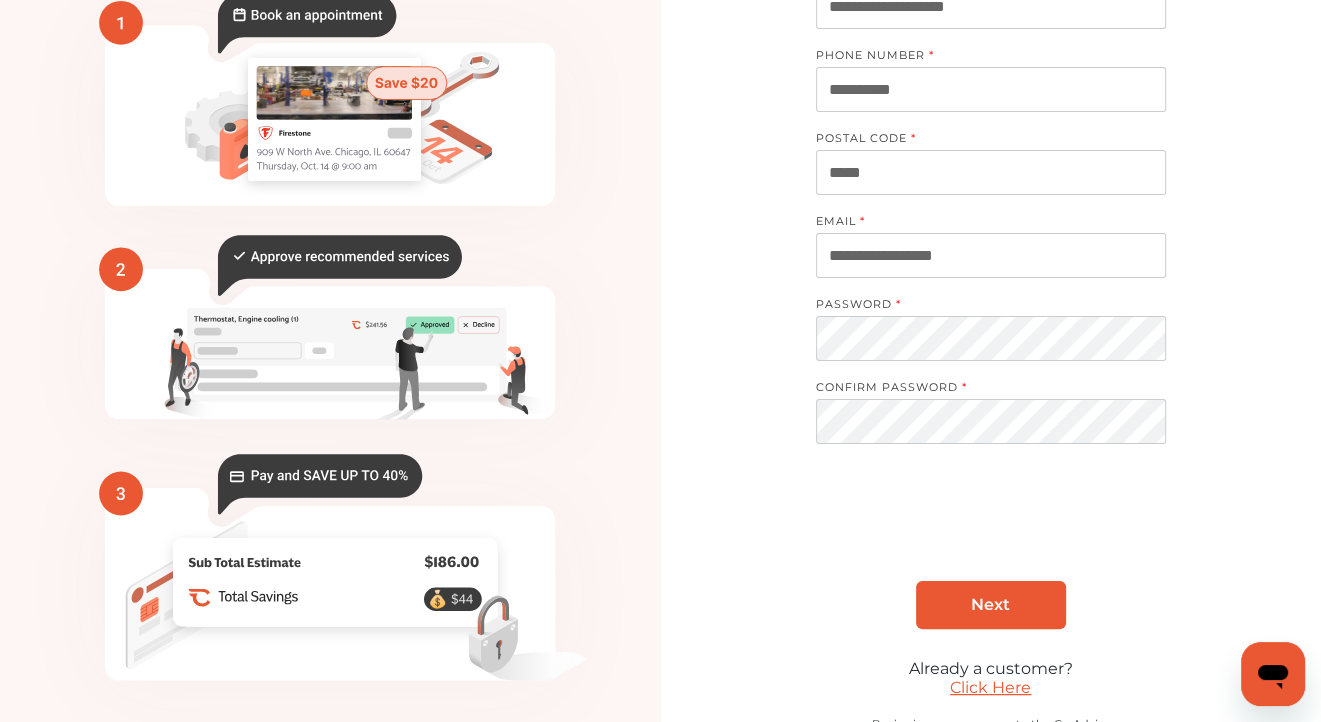 click on "Next" at bounding box center (990, 604) 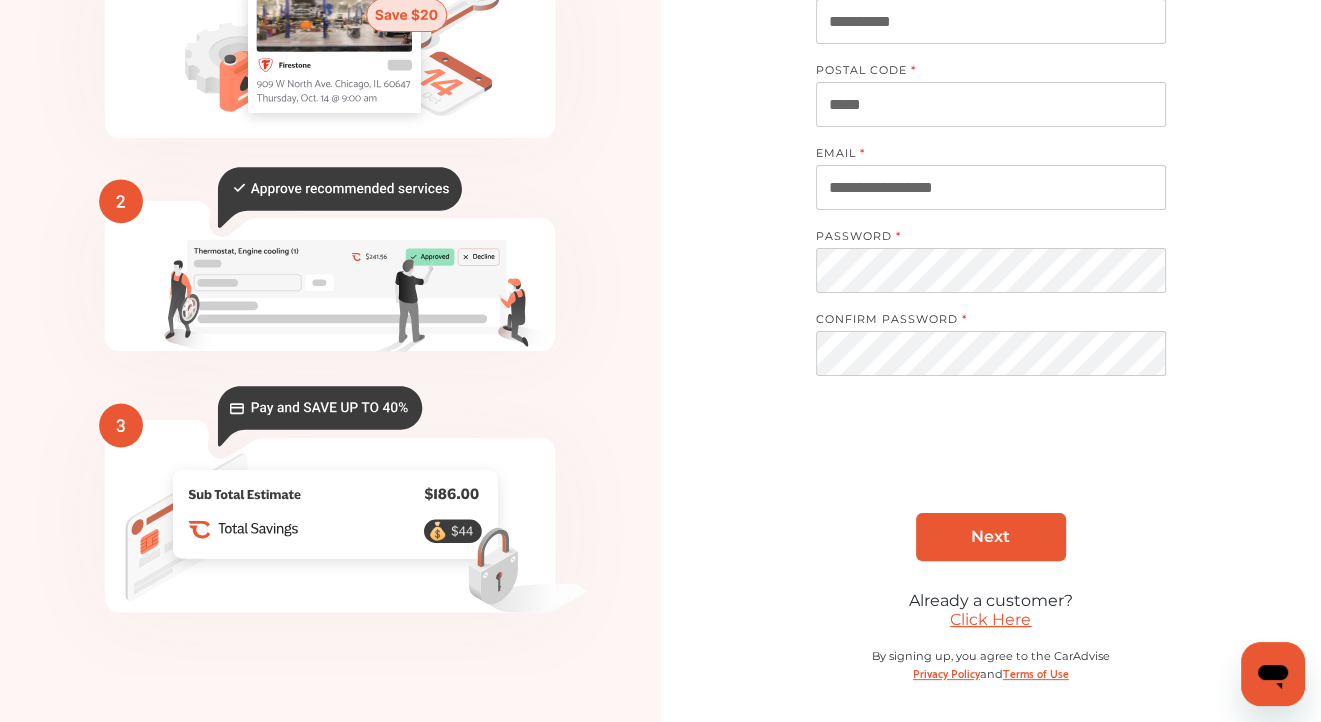 scroll, scrollTop: 311, scrollLeft: 0, axis: vertical 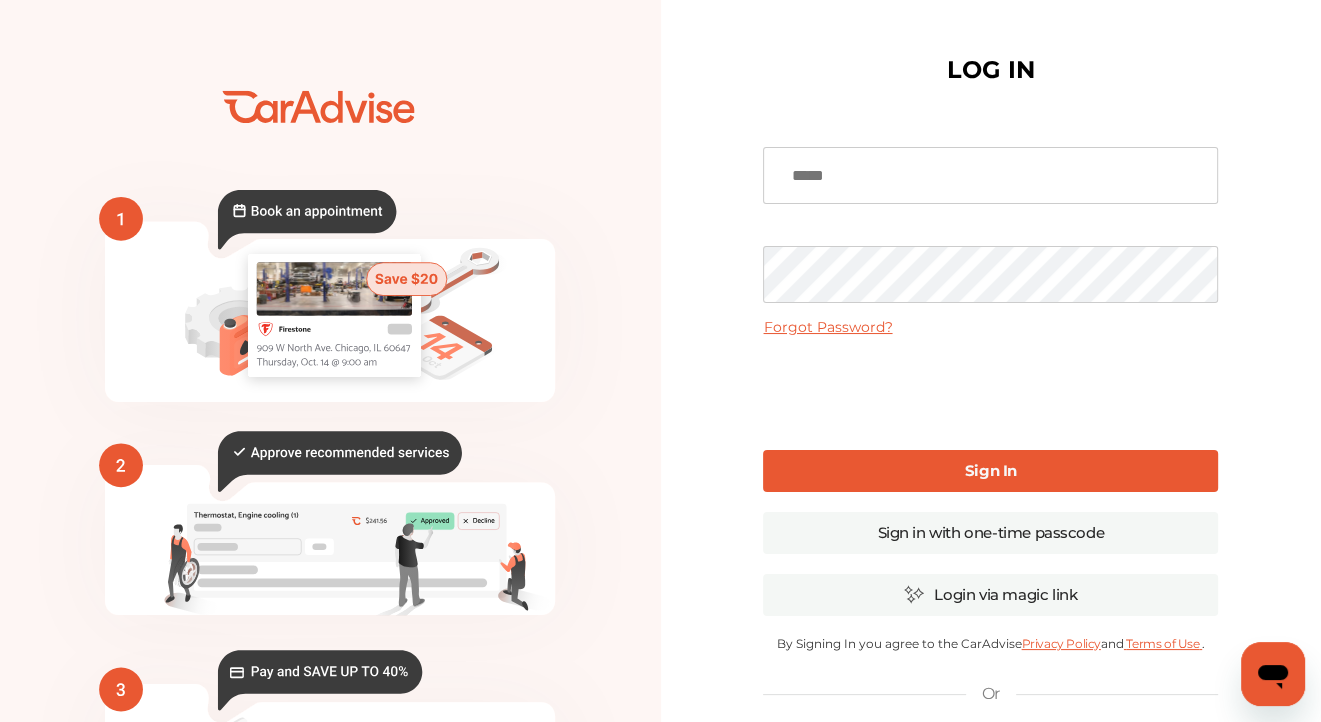 click at bounding box center [990, 175] 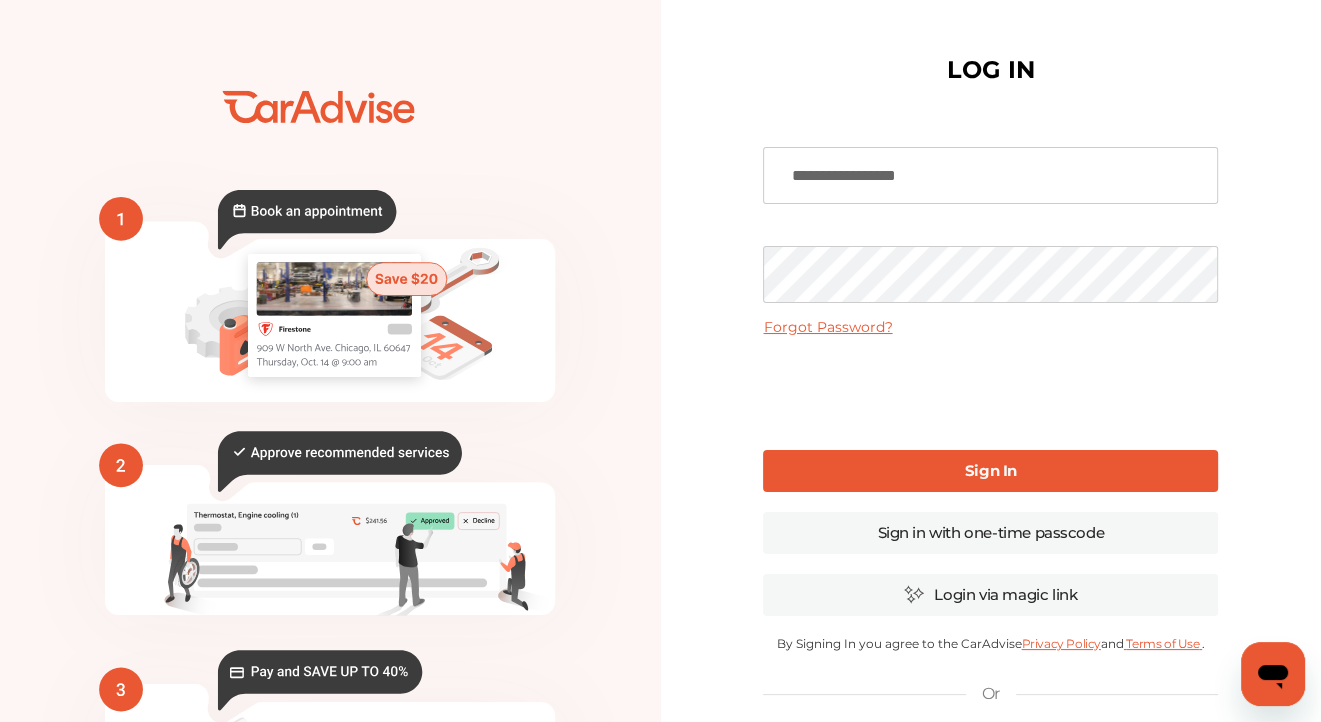 click on "**********" at bounding box center (990, 175) 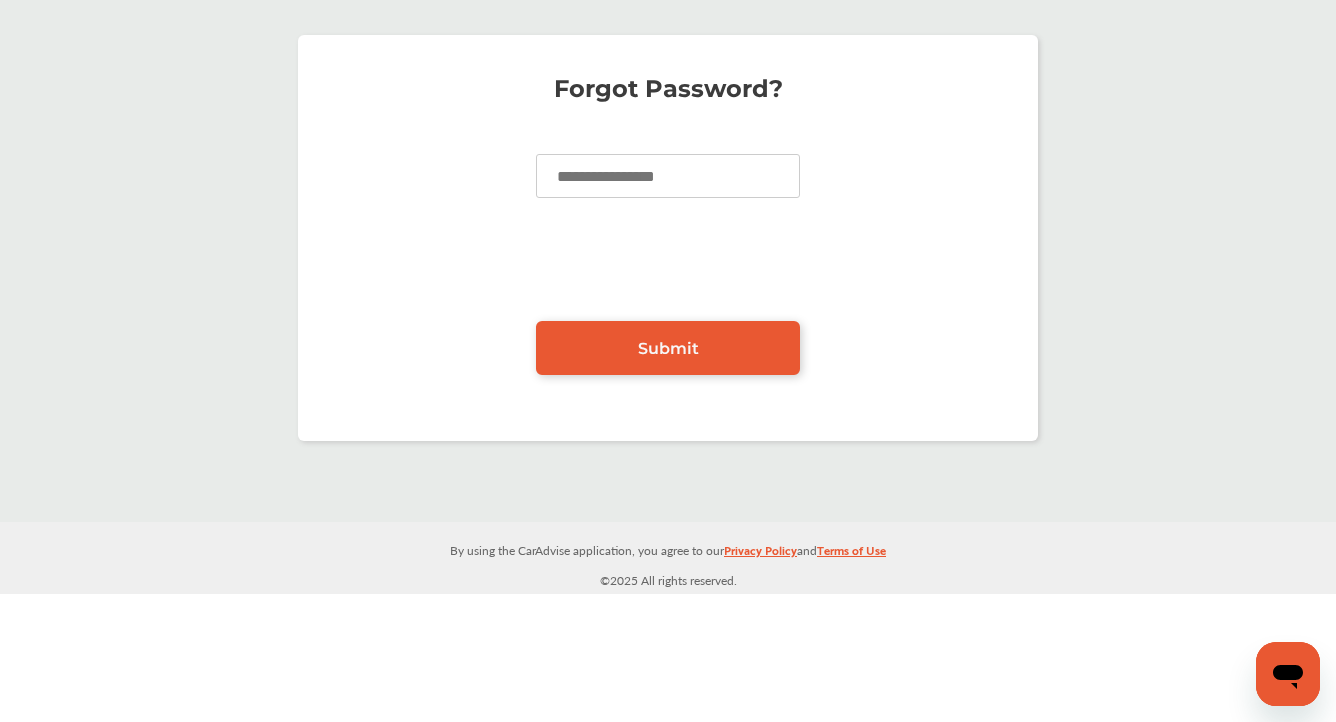 click at bounding box center (668, 176) 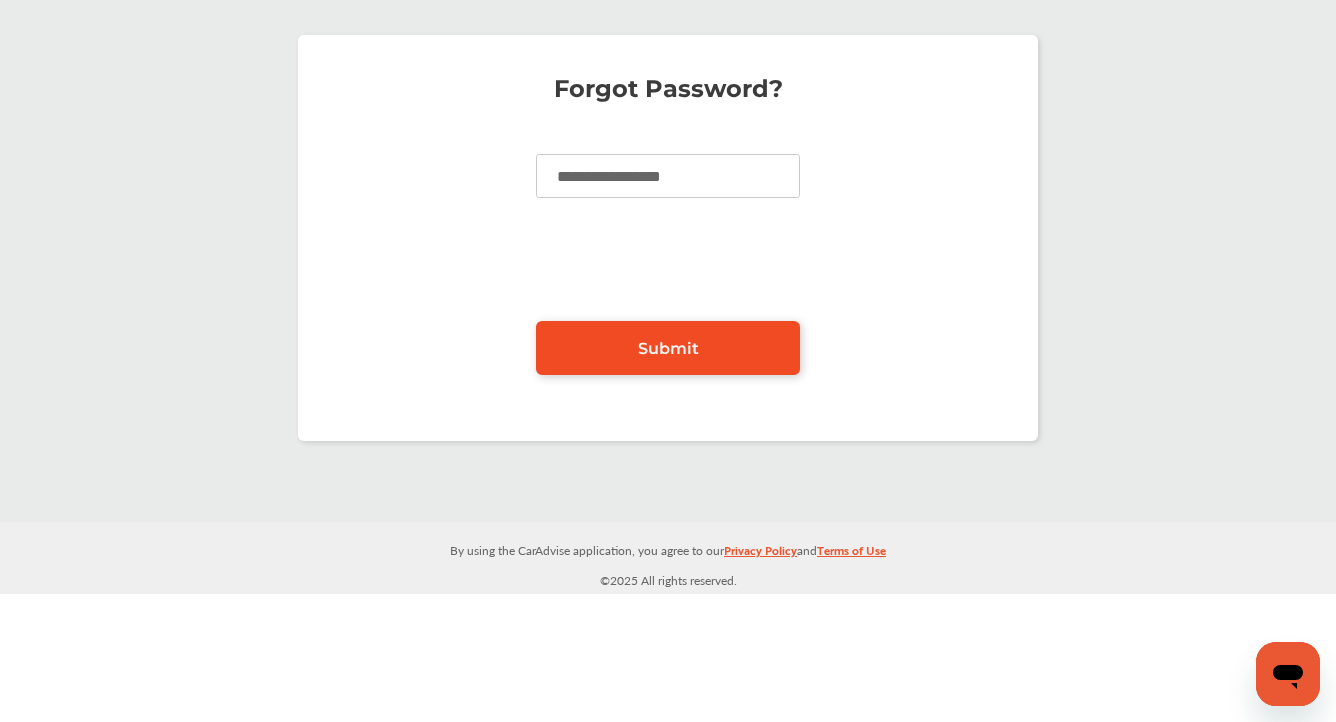 click on "Submit" at bounding box center [668, 348] 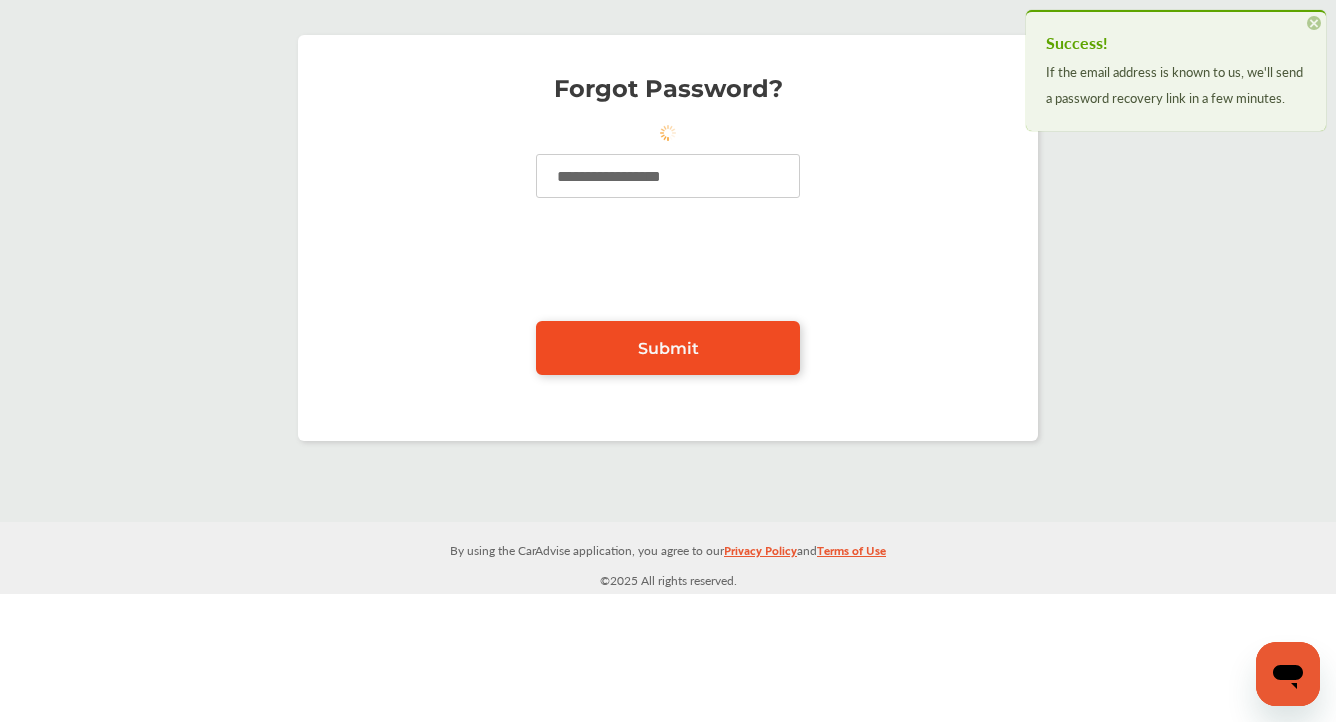 click on "Submit" at bounding box center (668, 348) 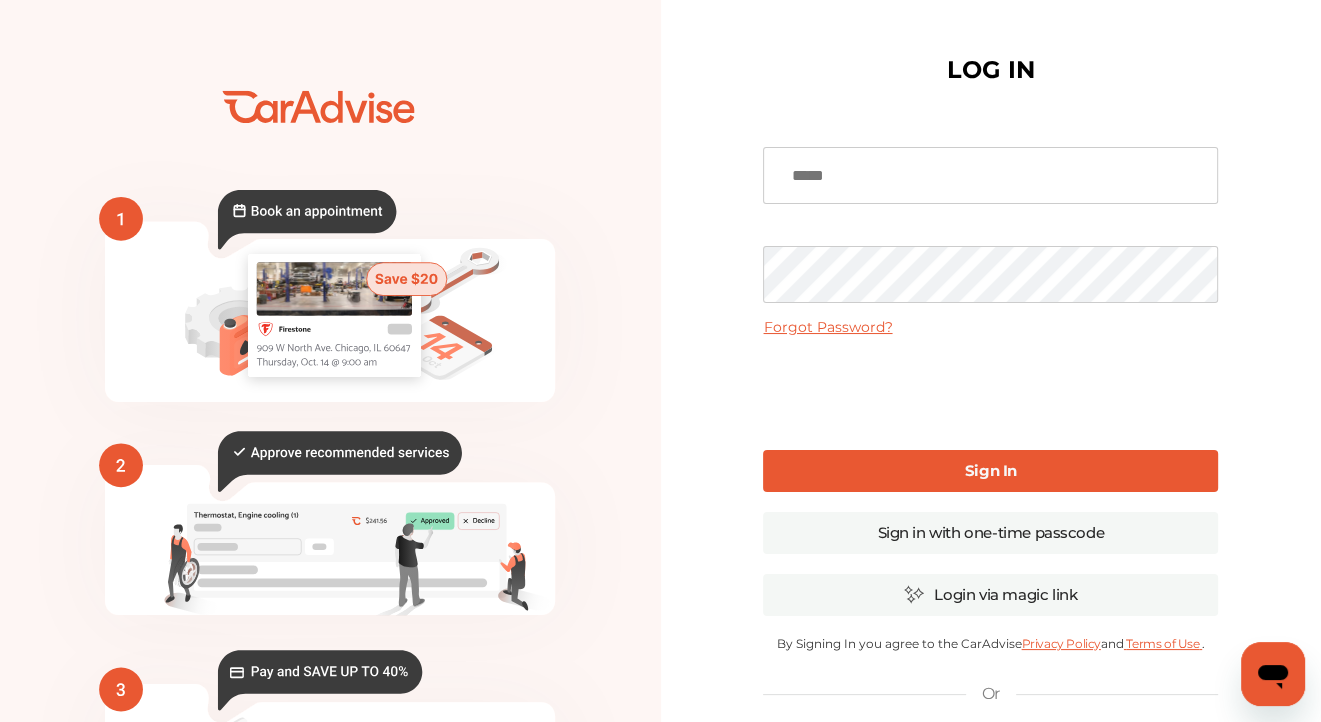 click at bounding box center (990, 175) 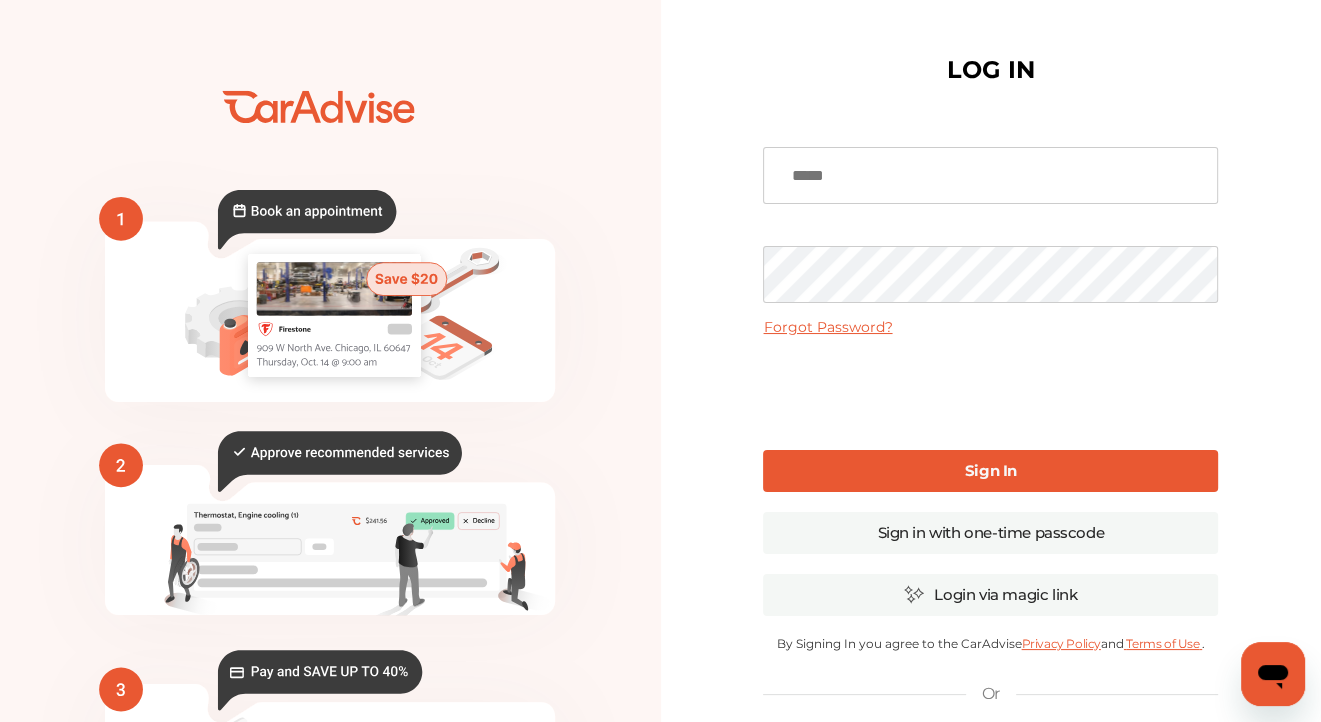 type on "**********" 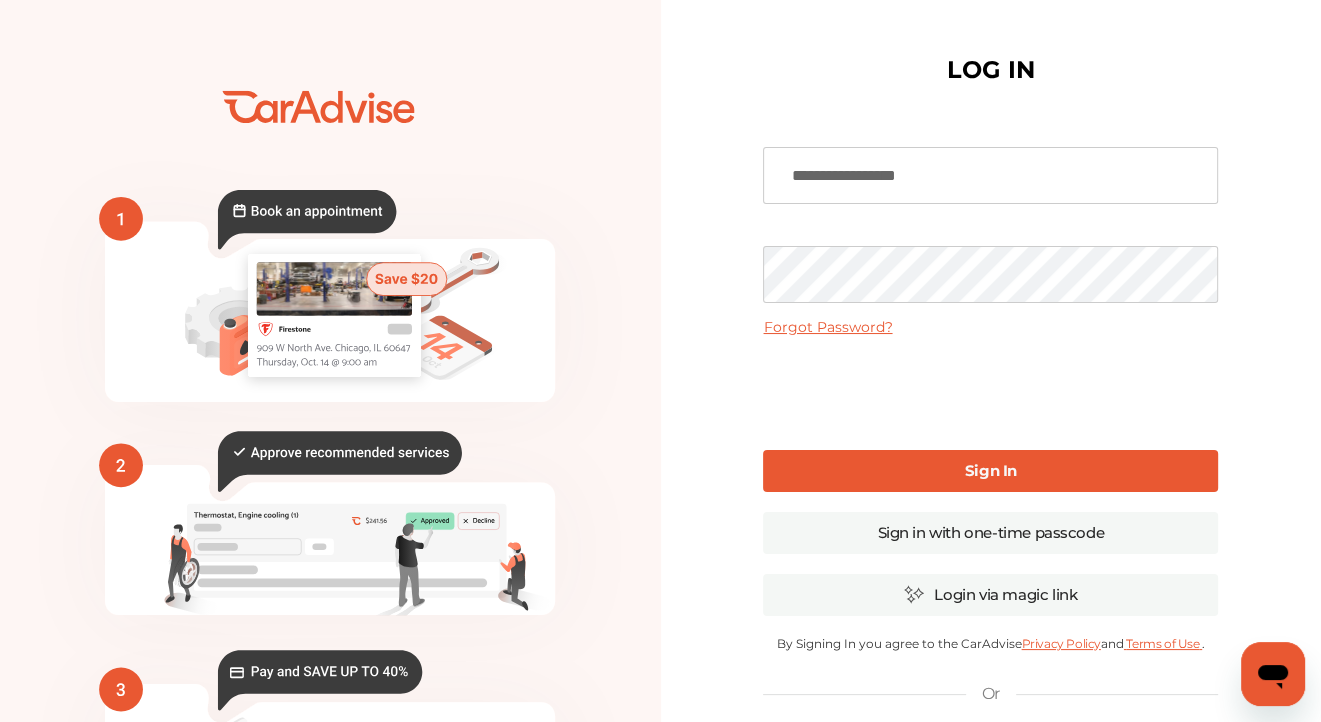 drag, startPoint x: 949, startPoint y: 194, endPoint x: 725, endPoint y: 321, distance: 257.49756 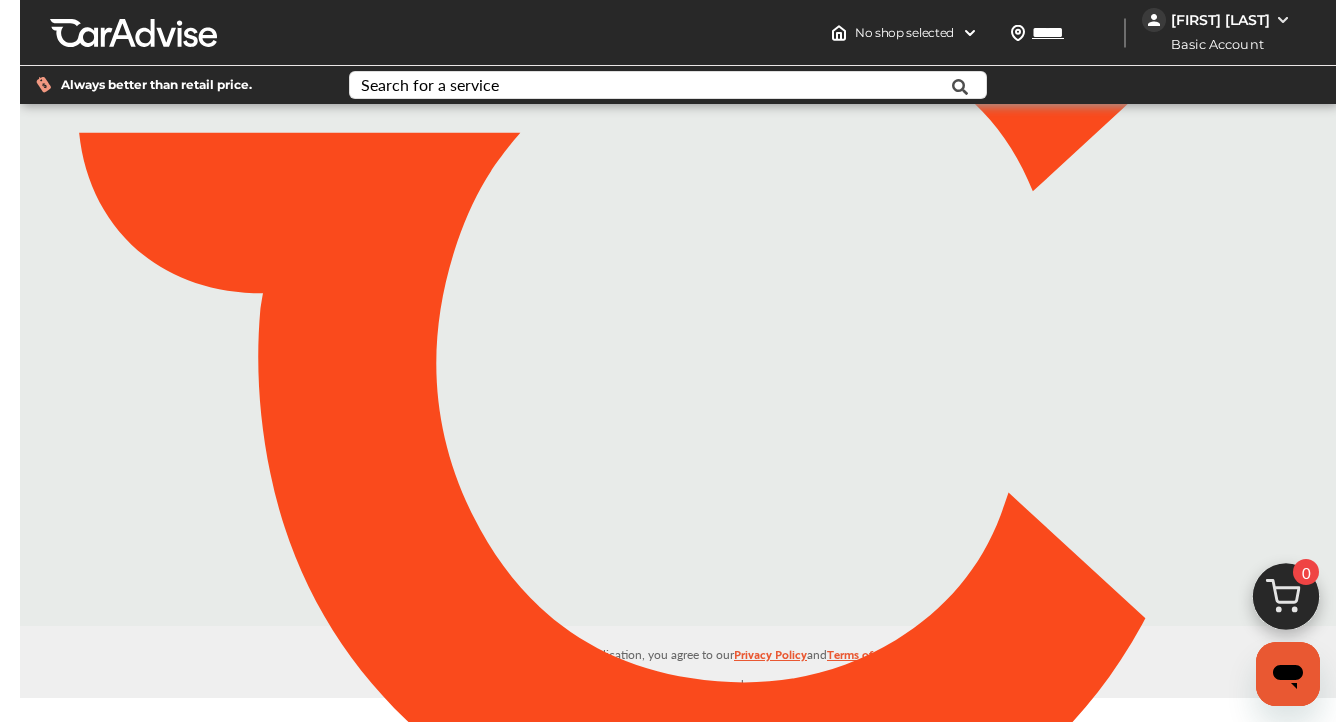 type on "*****" 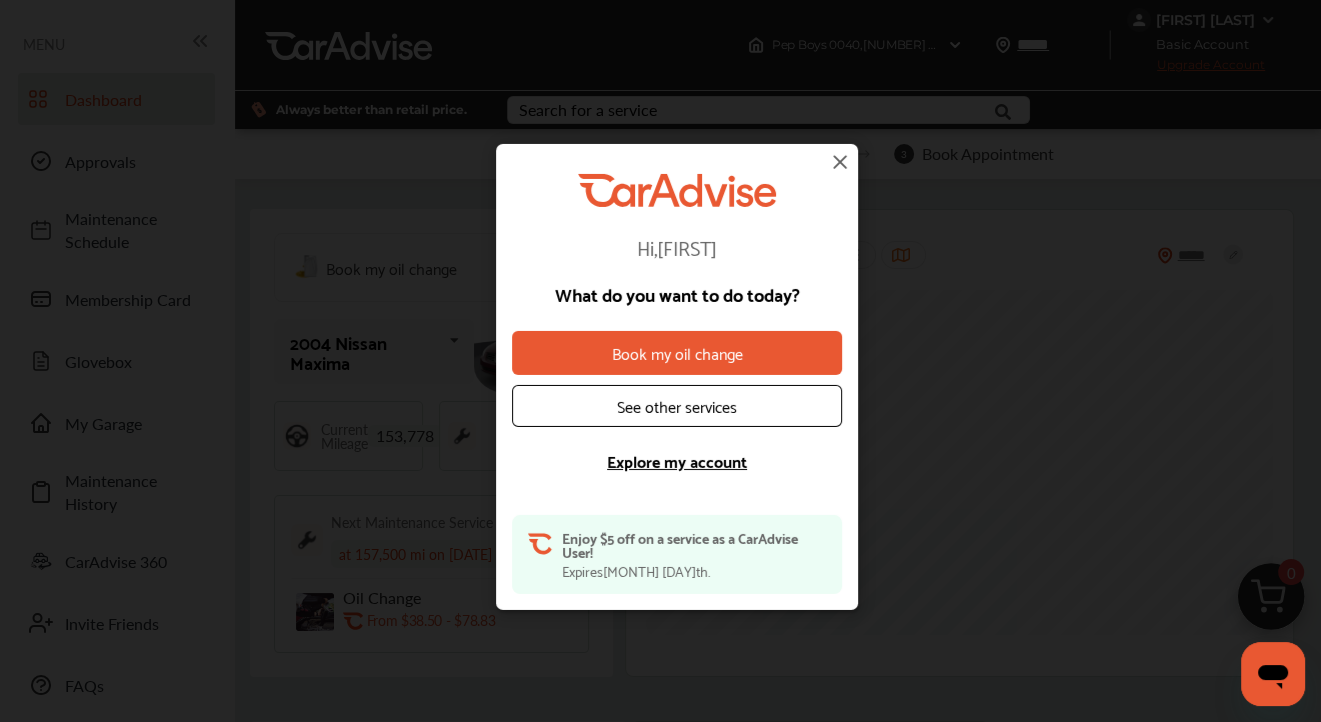 click on "Explore my account" at bounding box center [677, 461] 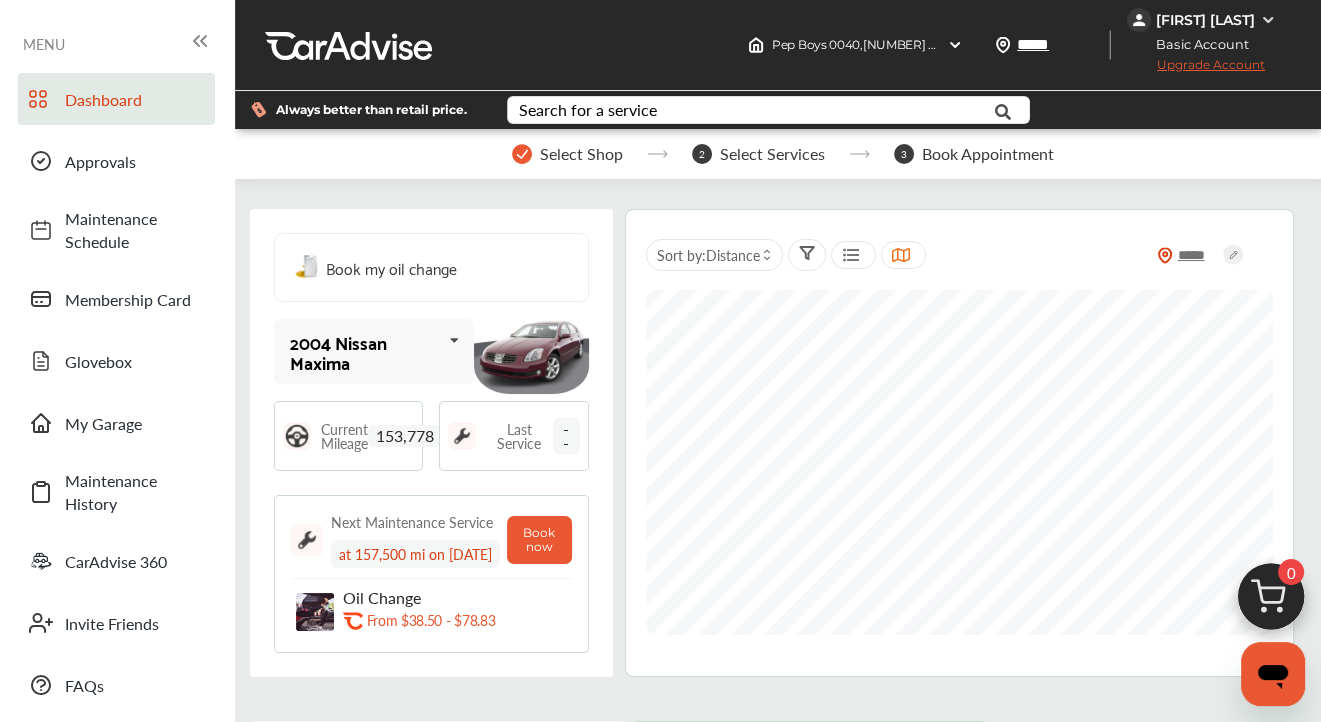 click at bounding box center (1271, 602) 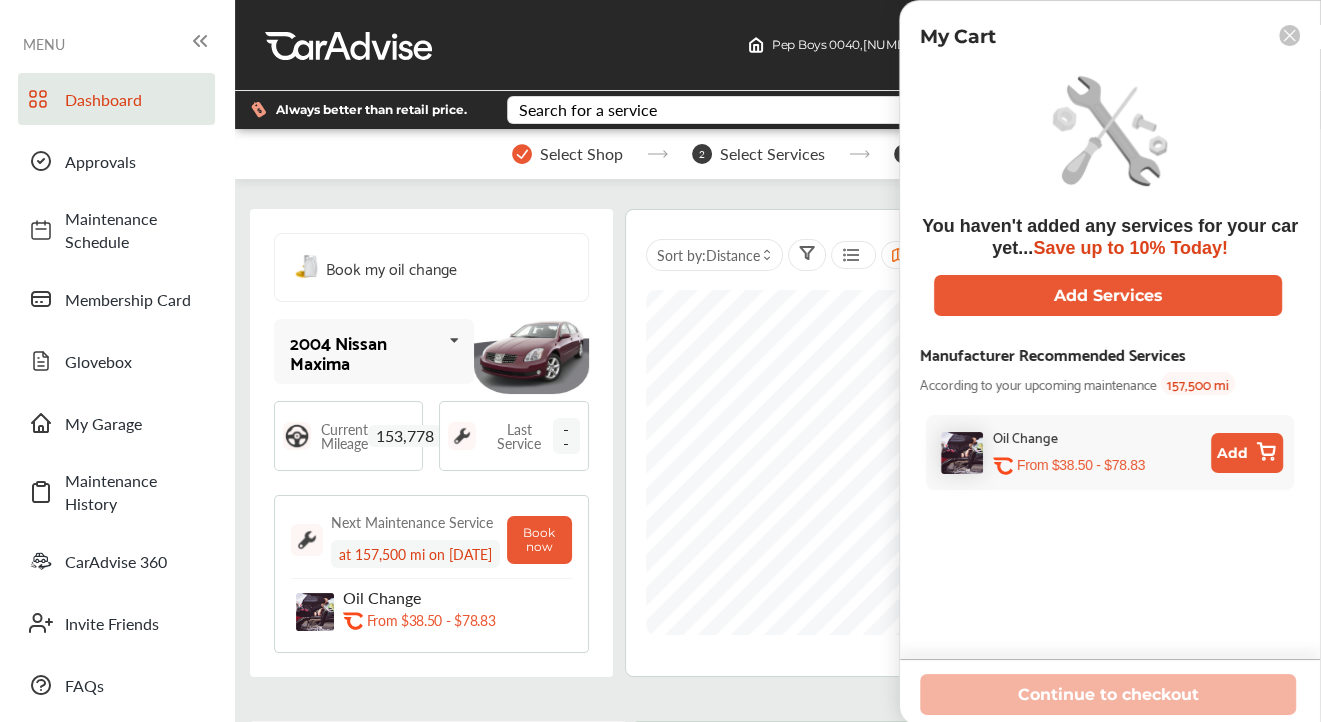 click 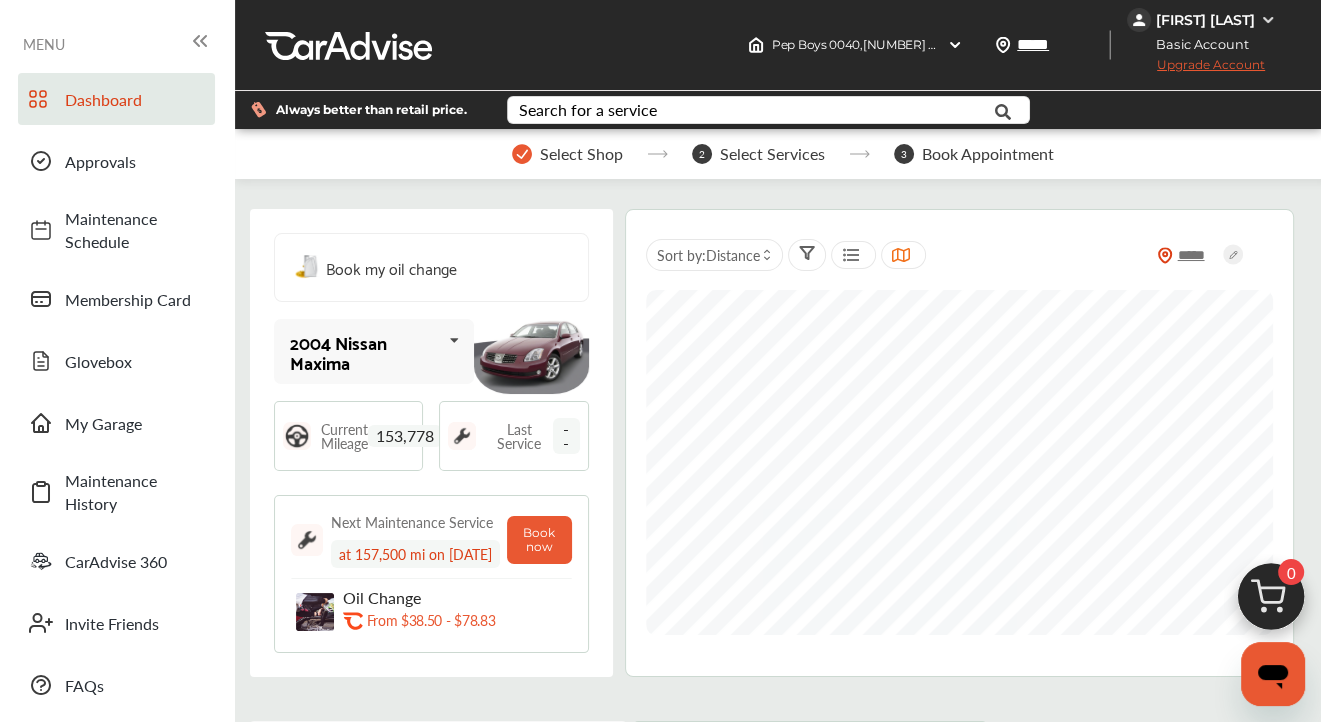 click 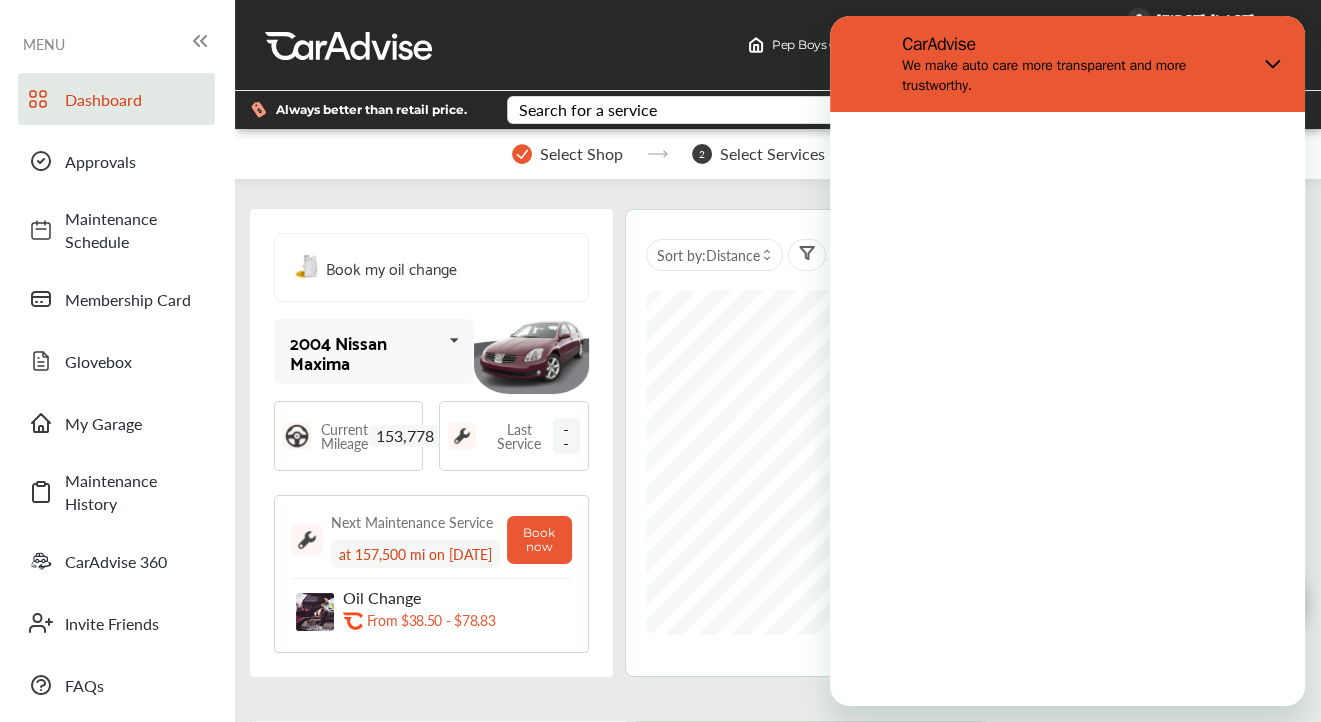 scroll, scrollTop: 0, scrollLeft: 0, axis: both 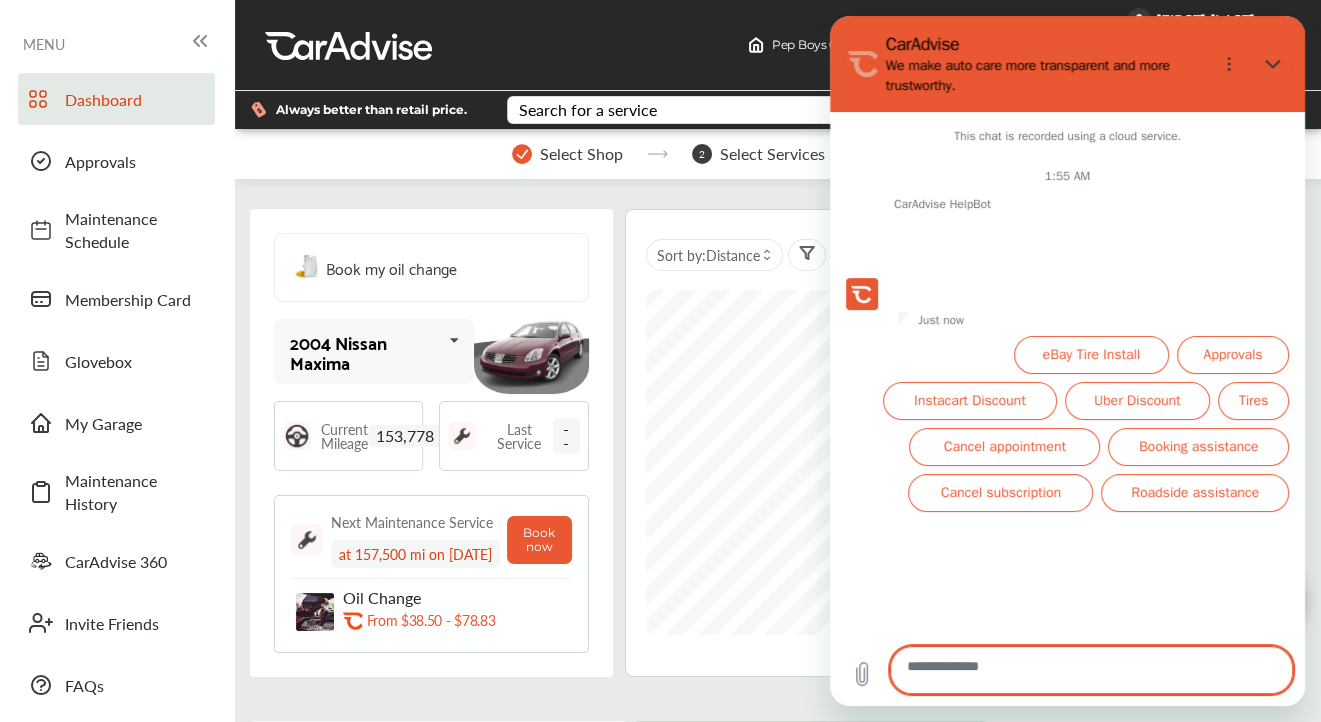 click at bounding box center [1091, 670] 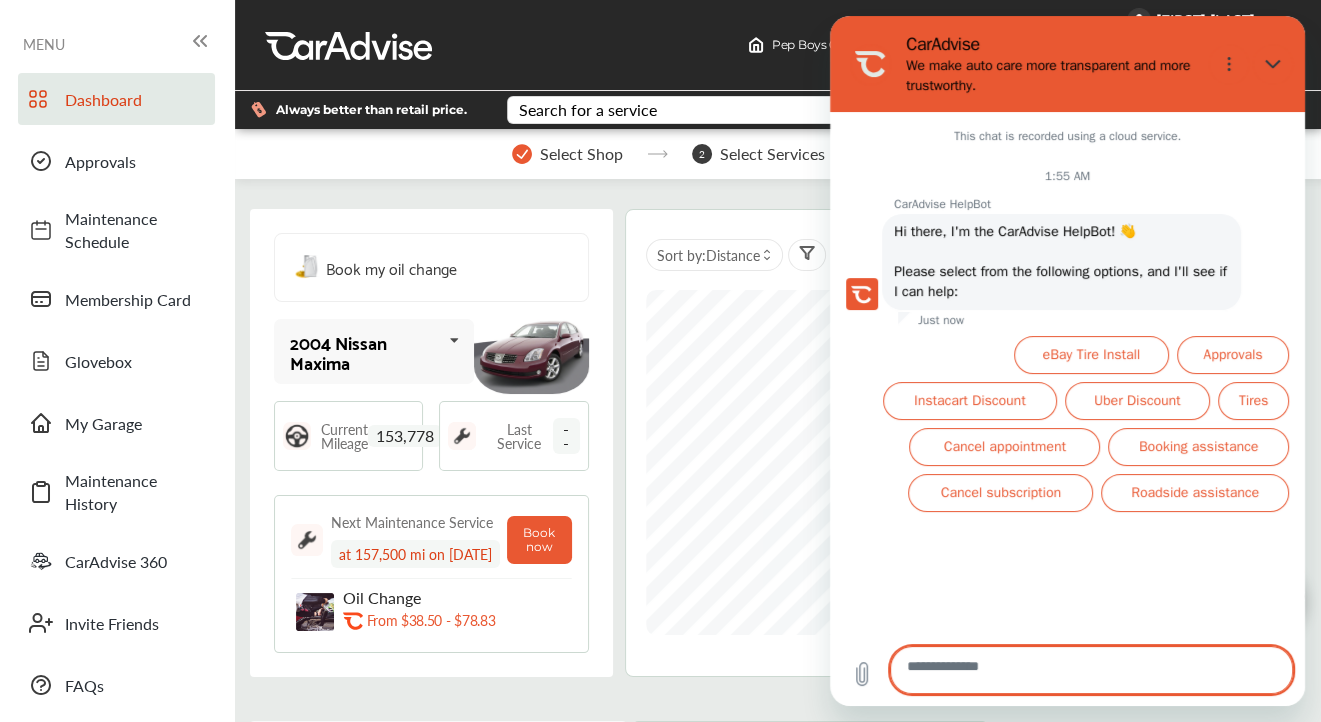 click on "eBay Tire Install" at bounding box center (1091, 355) 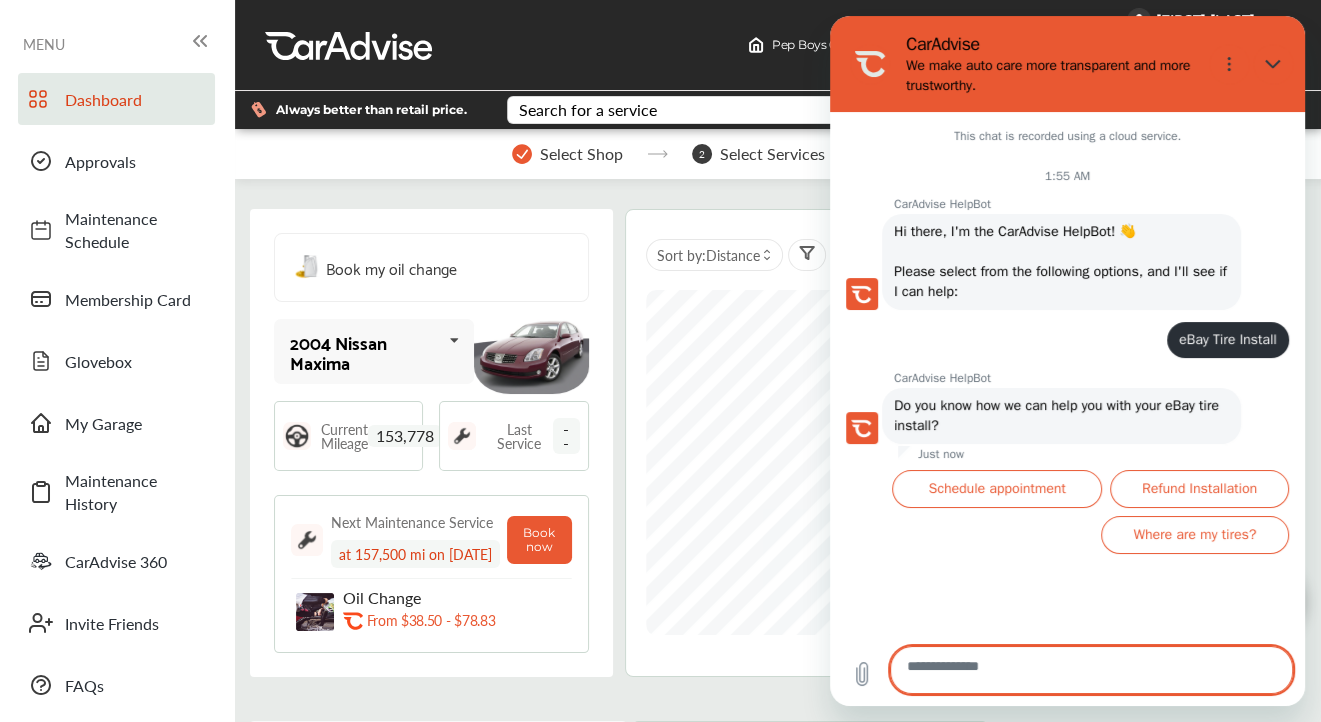 scroll, scrollTop: 116, scrollLeft: 0, axis: vertical 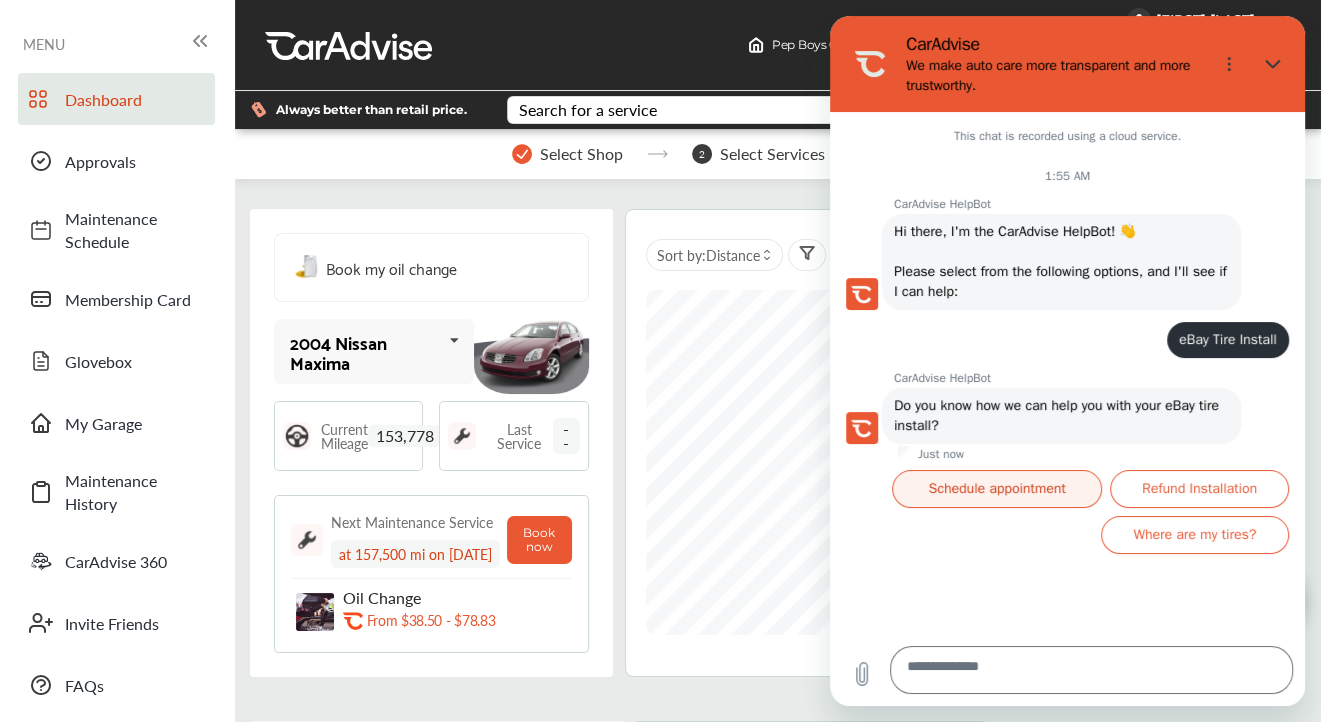 click on "Schedule appointment" at bounding box center (997, 489) 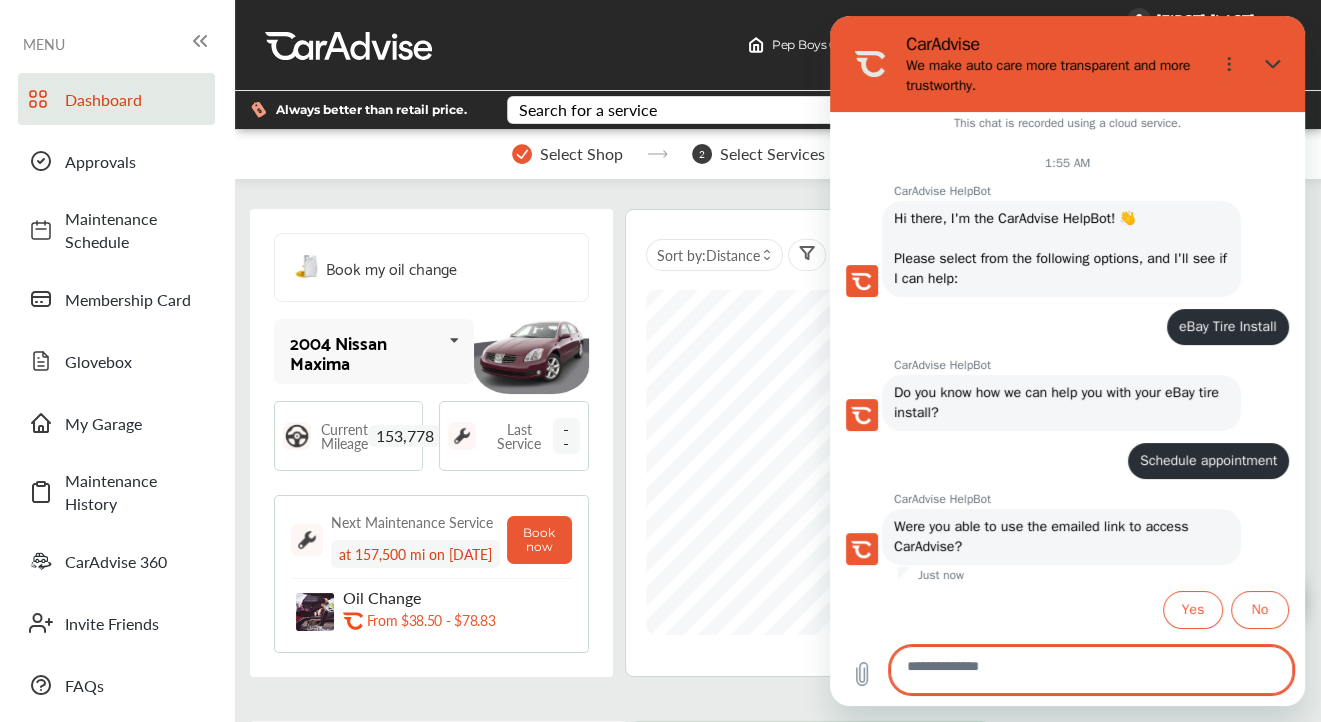 scroll, scrollTop: 227, scrollLeft: 0, axis: vertical 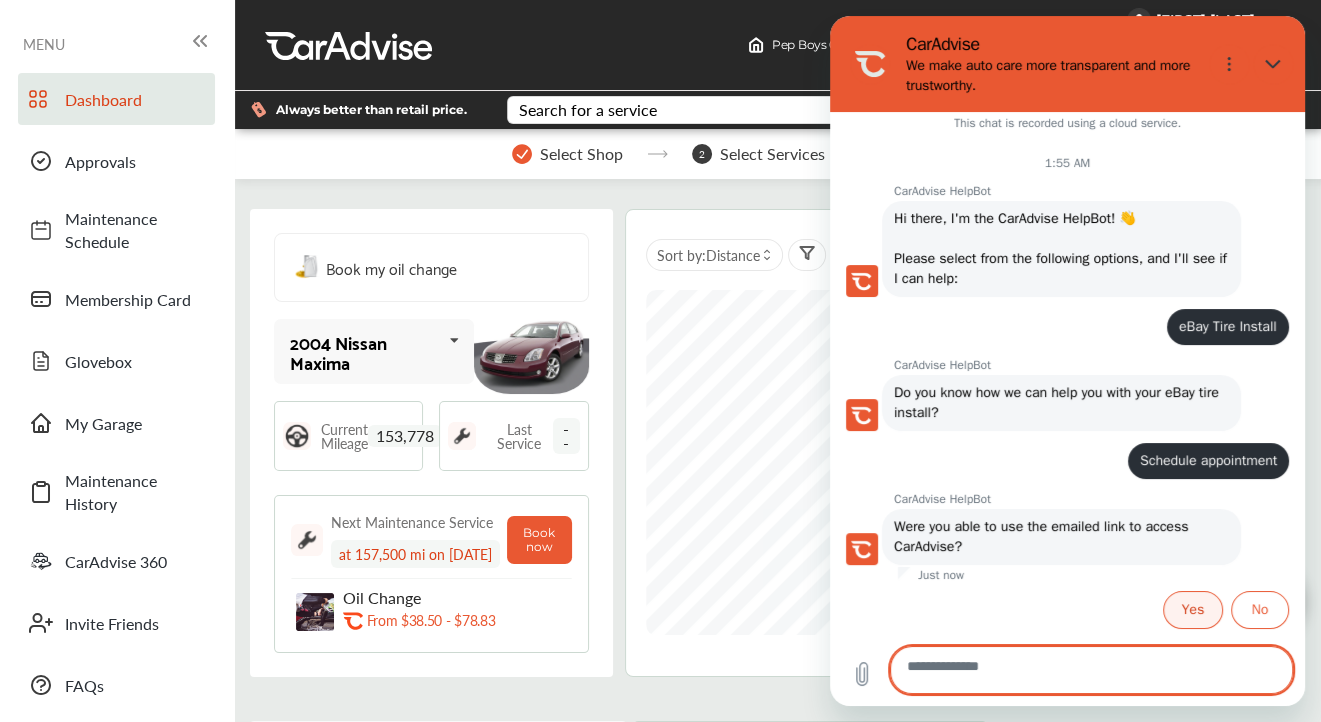 click on "Yes" at bounding box center (1193, 610) 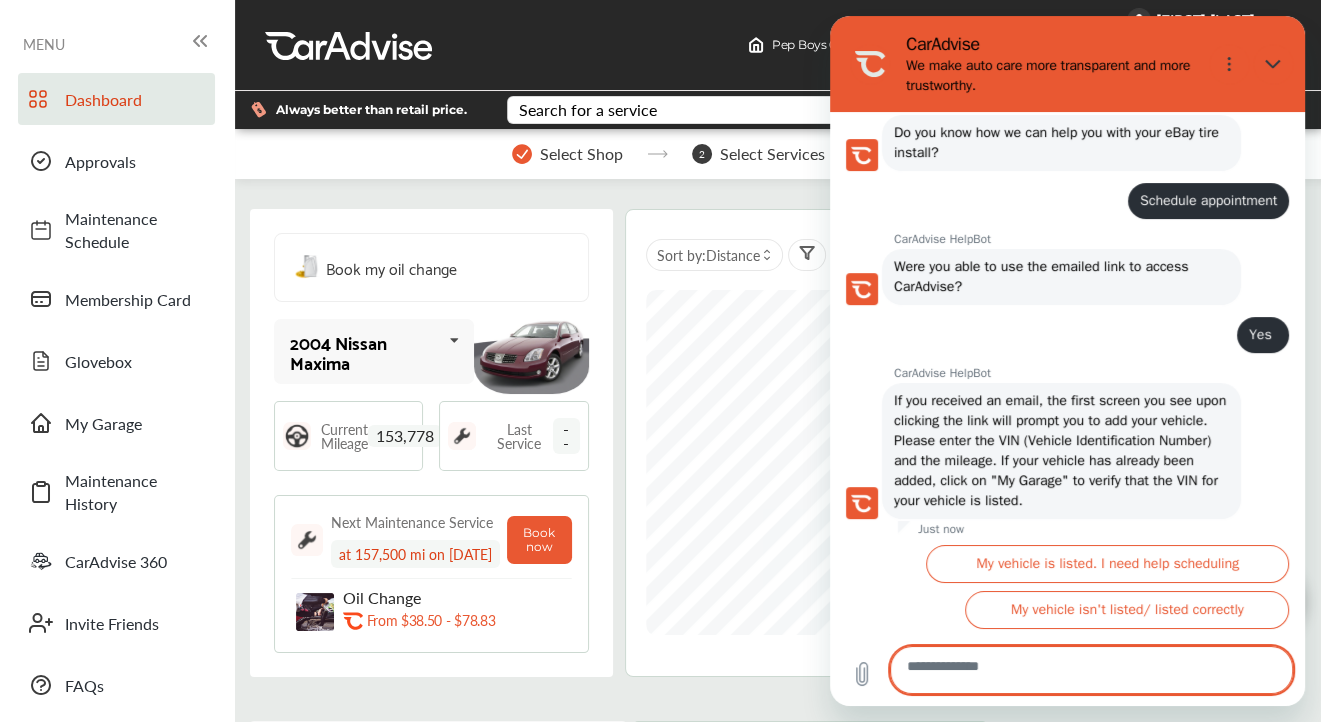 scroll, scrollTop: 626, scrollLeft: 0, axis: vertical 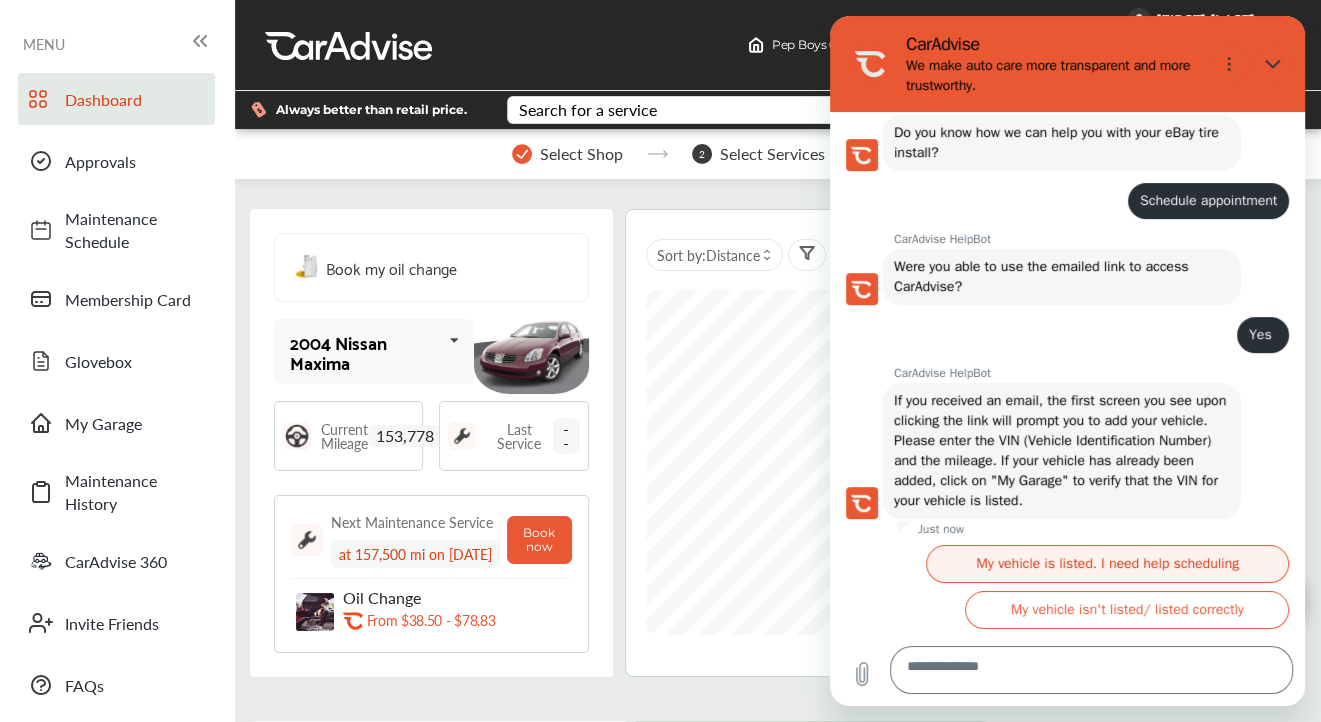 click on "My vehicle is listed. I need help scheduling" at bounding box center [1107, 564] 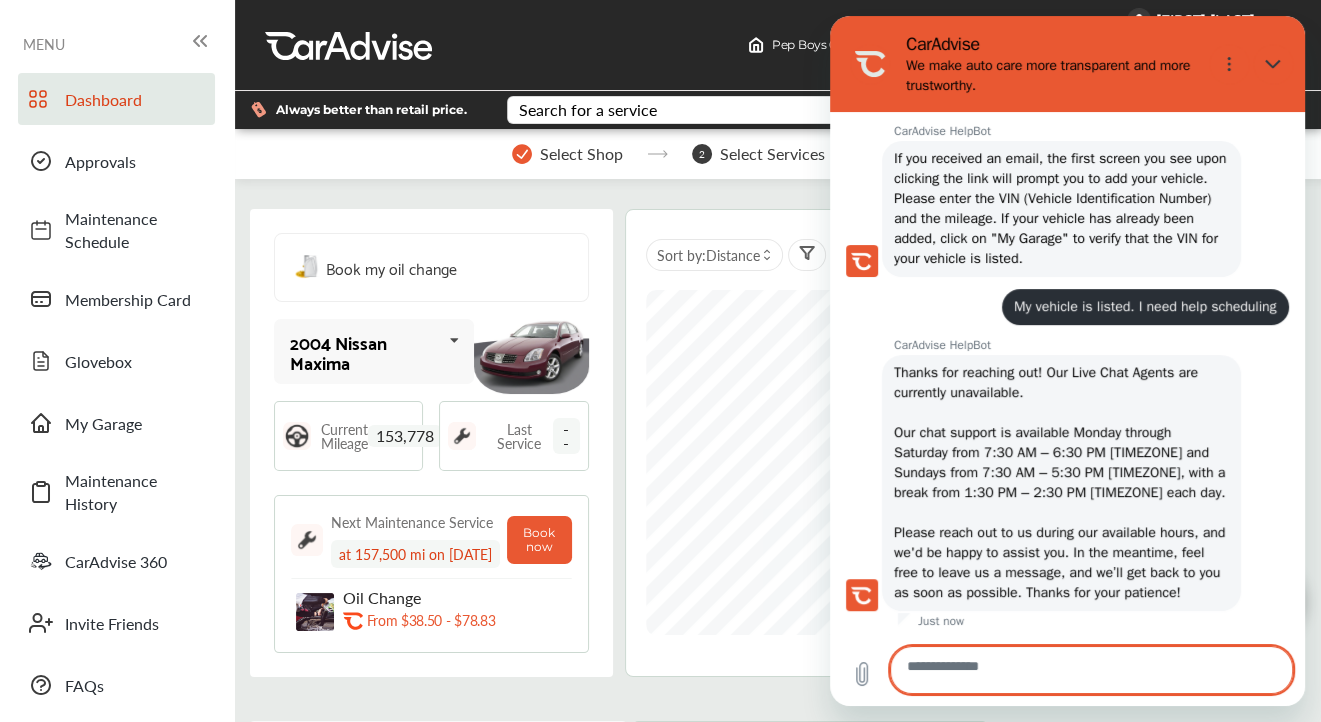 scroll, scrollTop: 980, scrollLeft: 0, axis: vertical 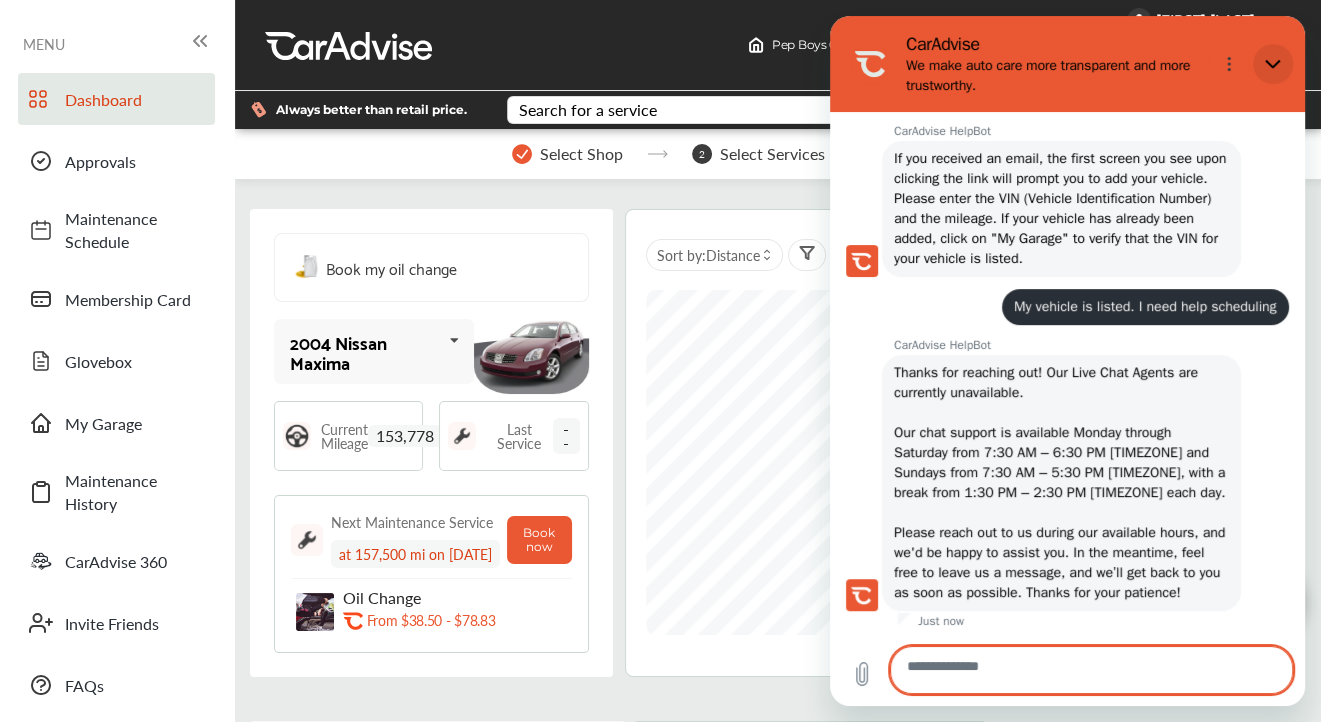 click 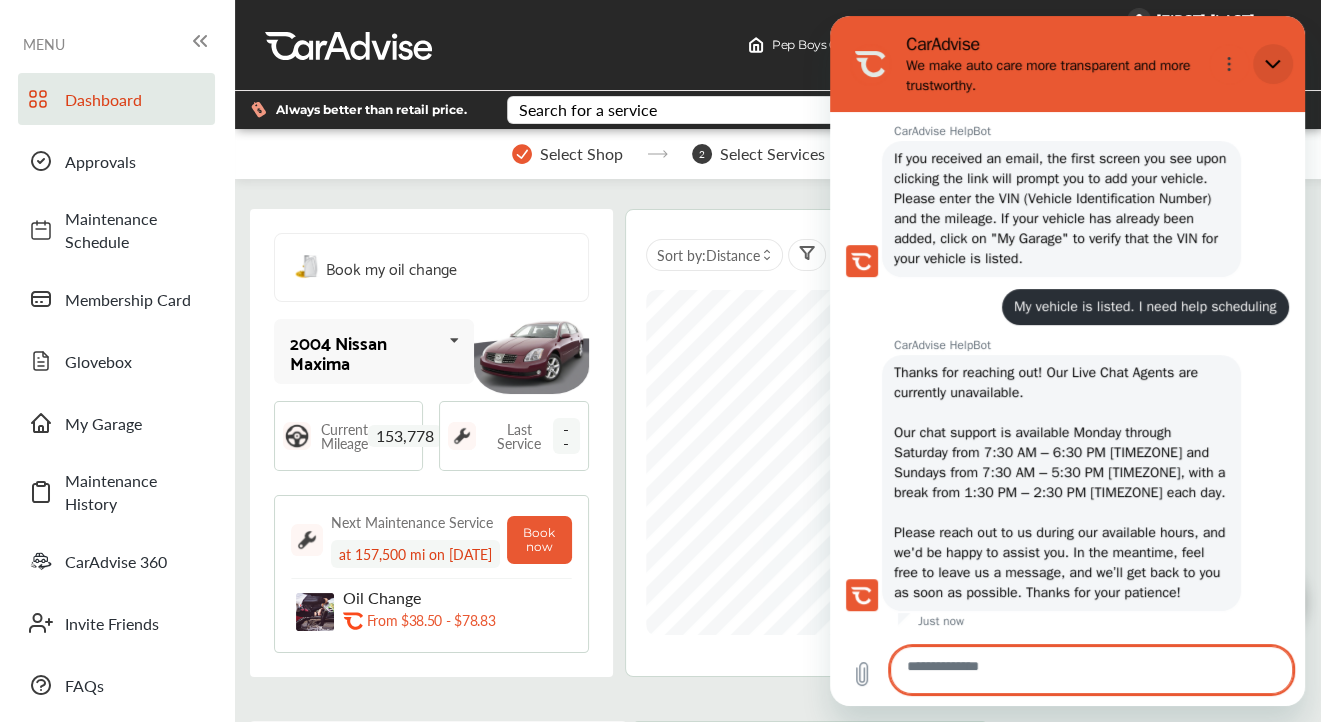 type on "*" 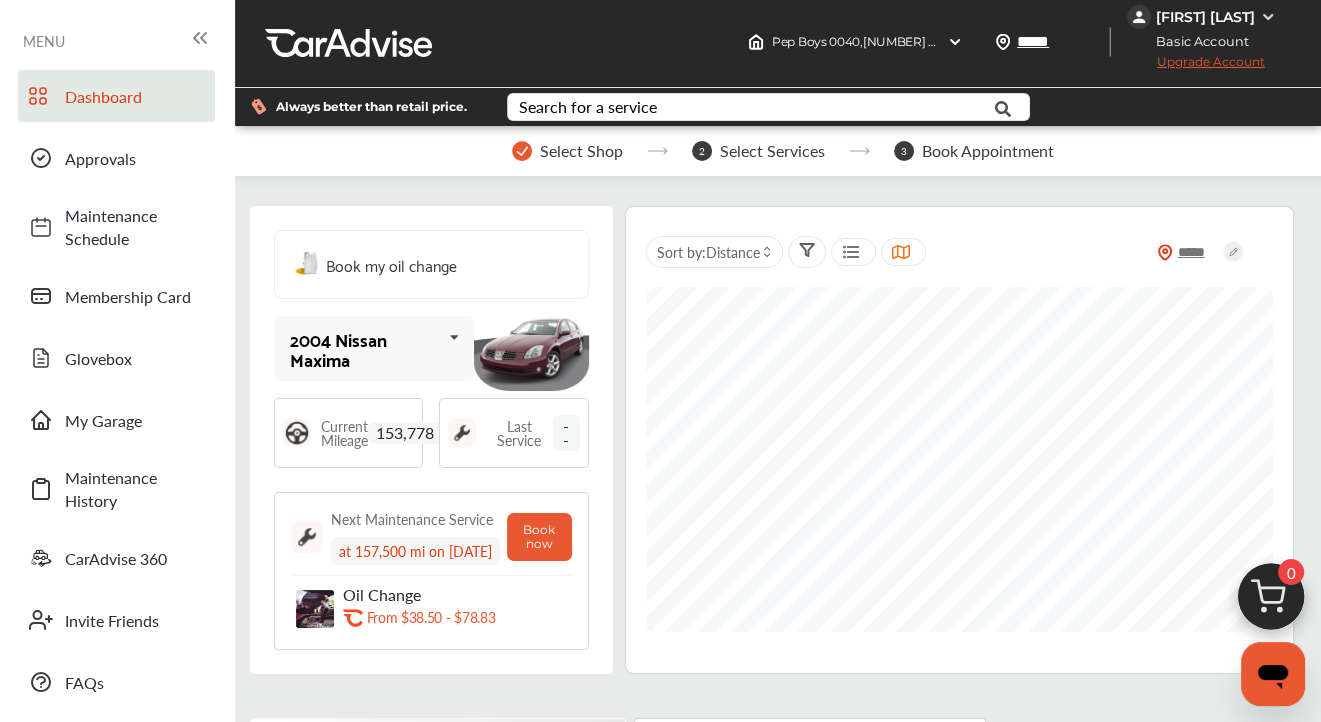 scroll, scrollTop: 0, scrollLeft: 0, axis: both 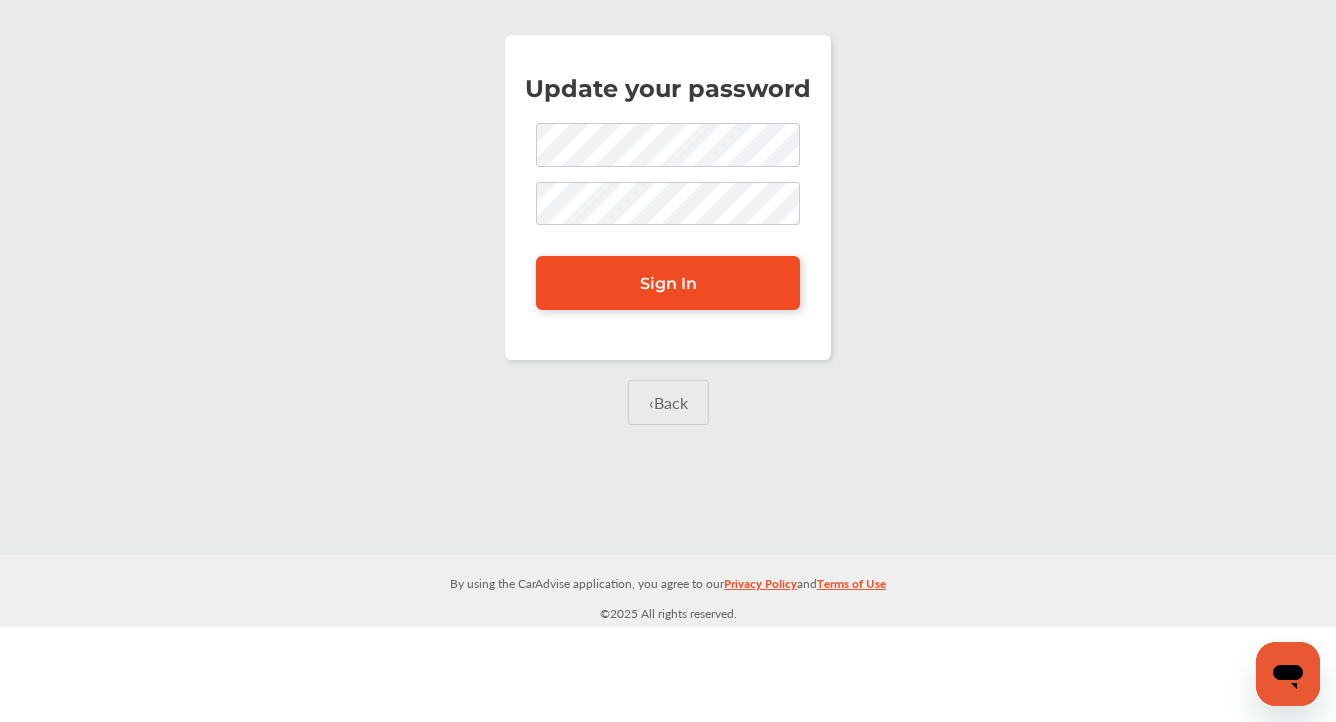 click on "Sign In" at bounding box center [668, 283] 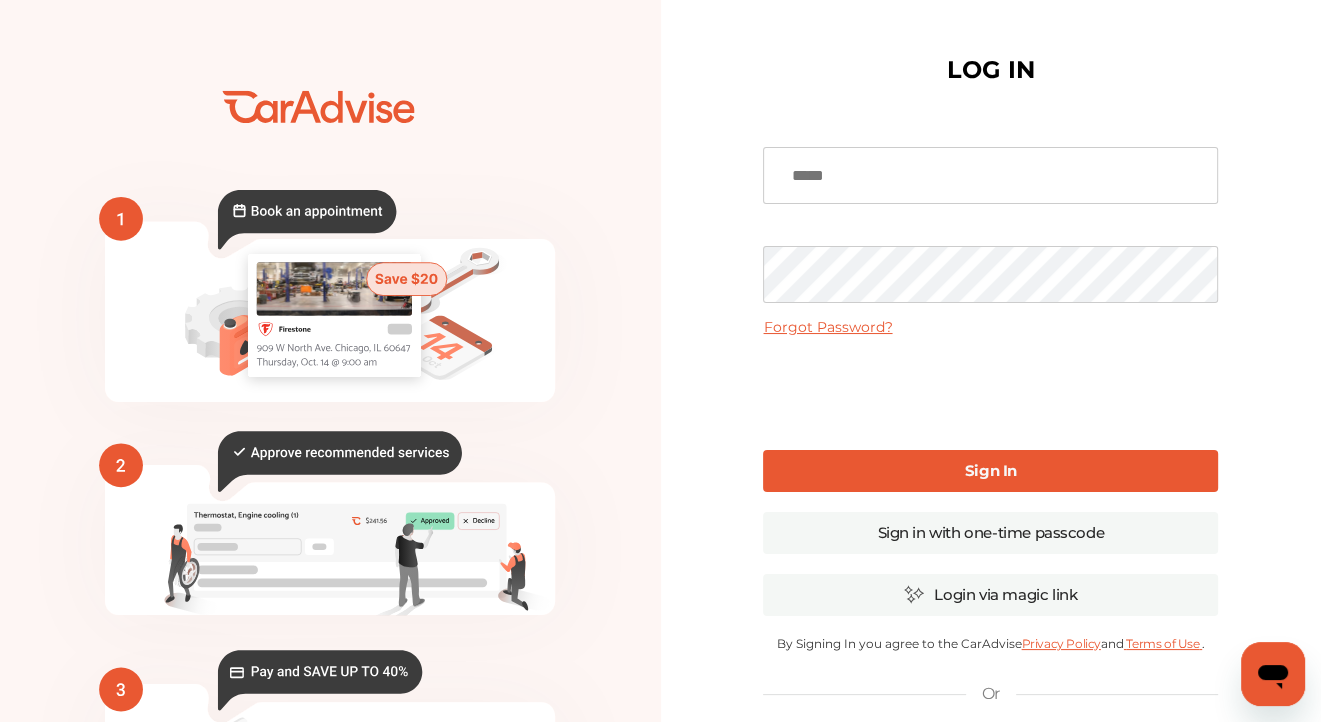 click on "Sign In" at bounding box center [990, 471] 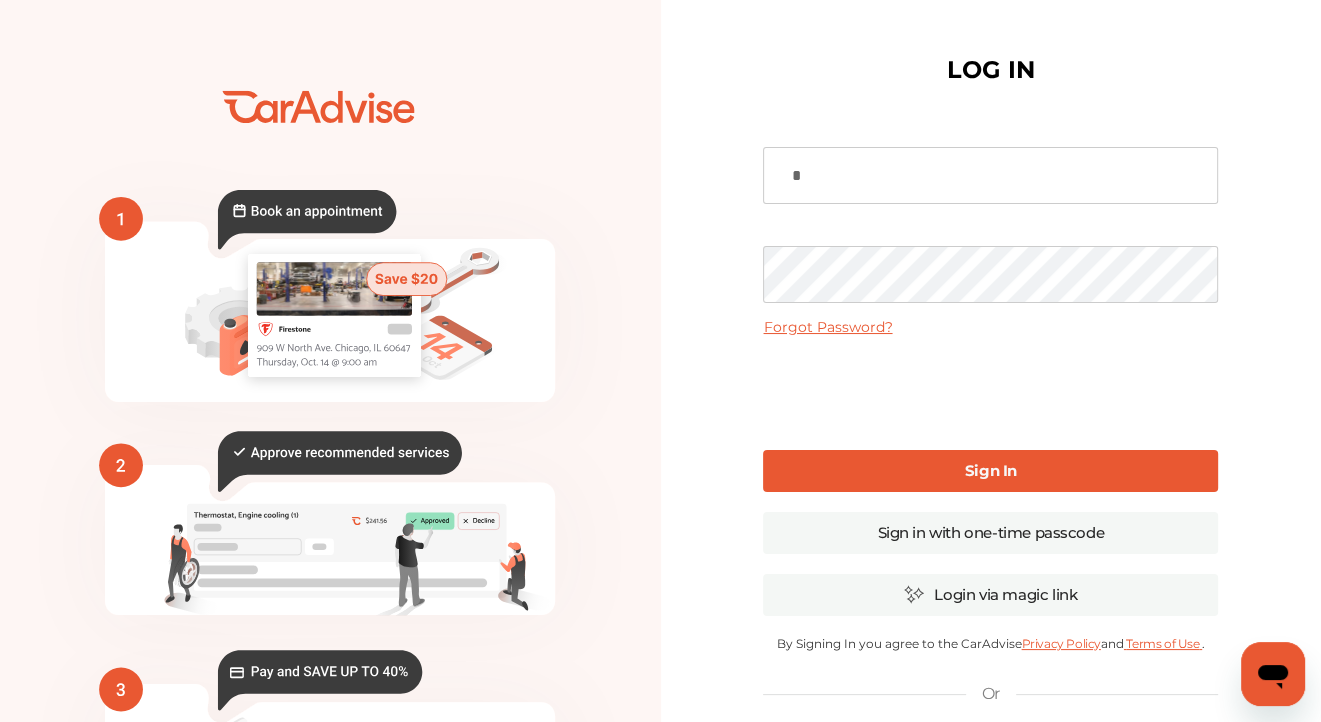 type on "**********" 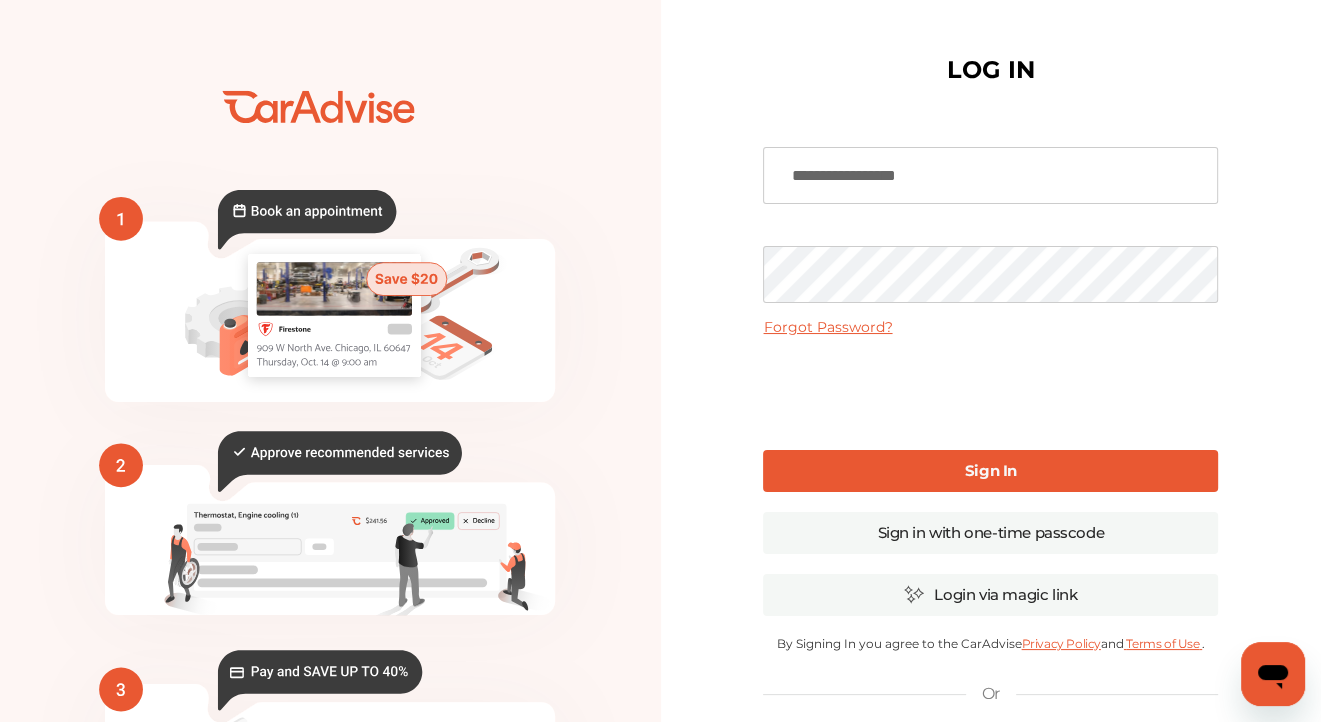 click on "Sign In" at bounding box center [991, 470] 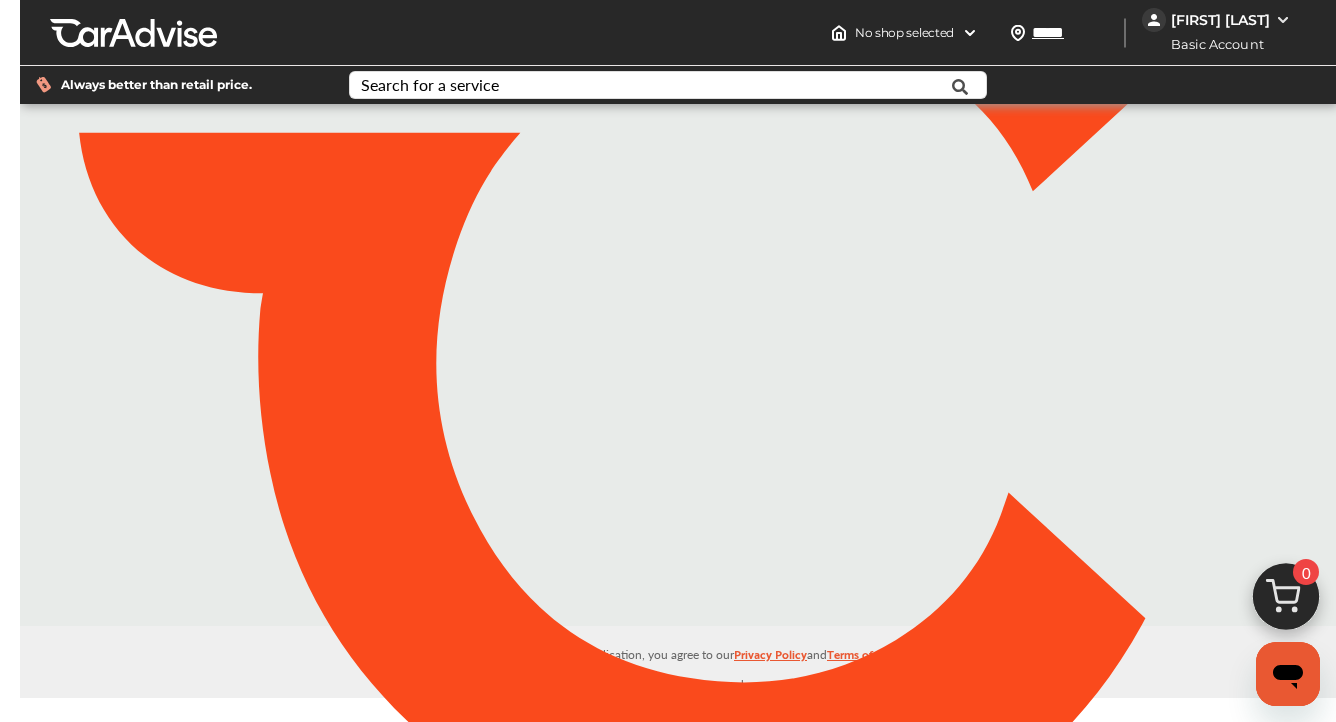 type on "*****" 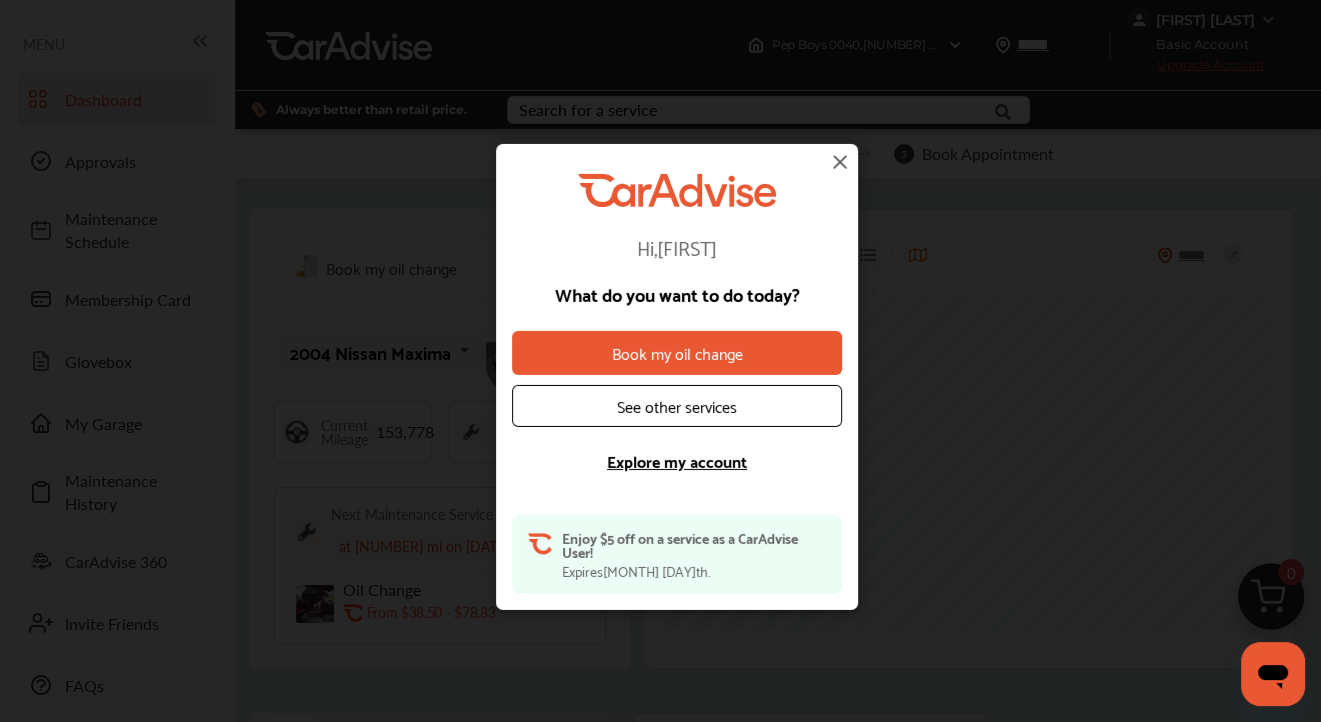 click on "See other services" at bounding box center (677, 406) 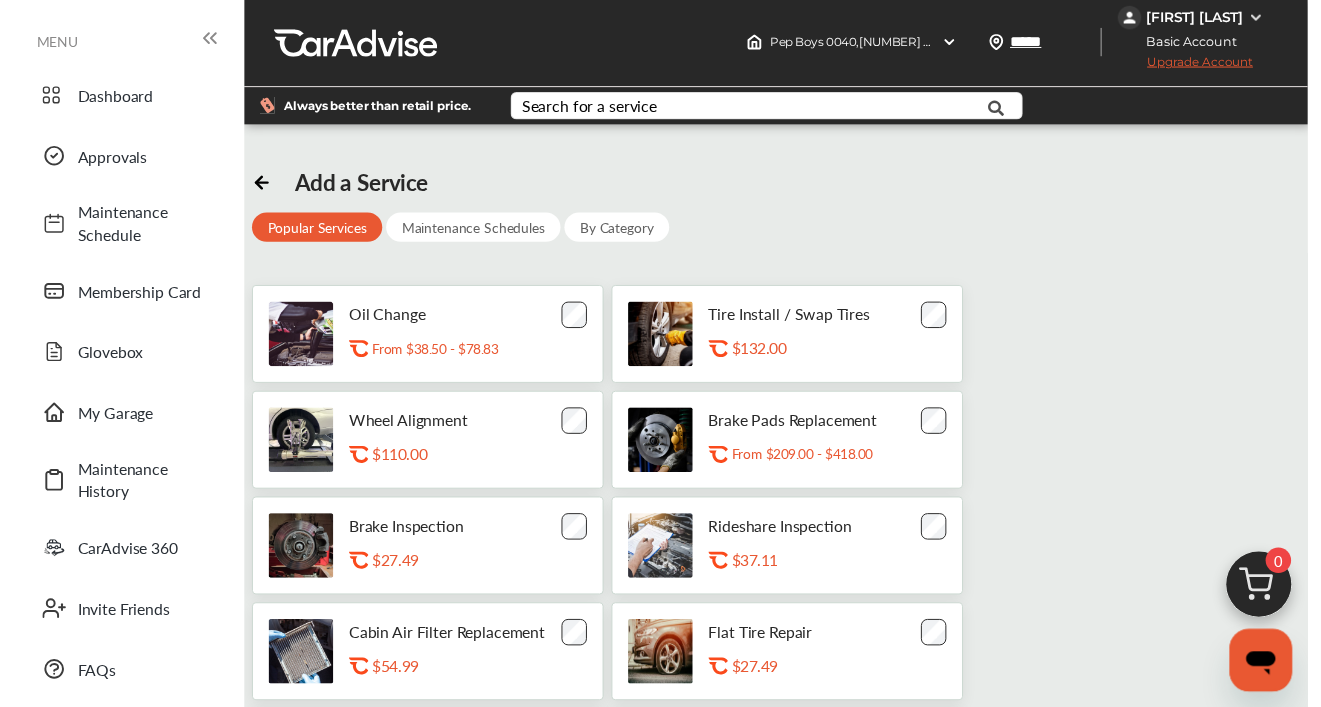 scroll, scrollTop: 0, scrollLeft: 0, axis: both 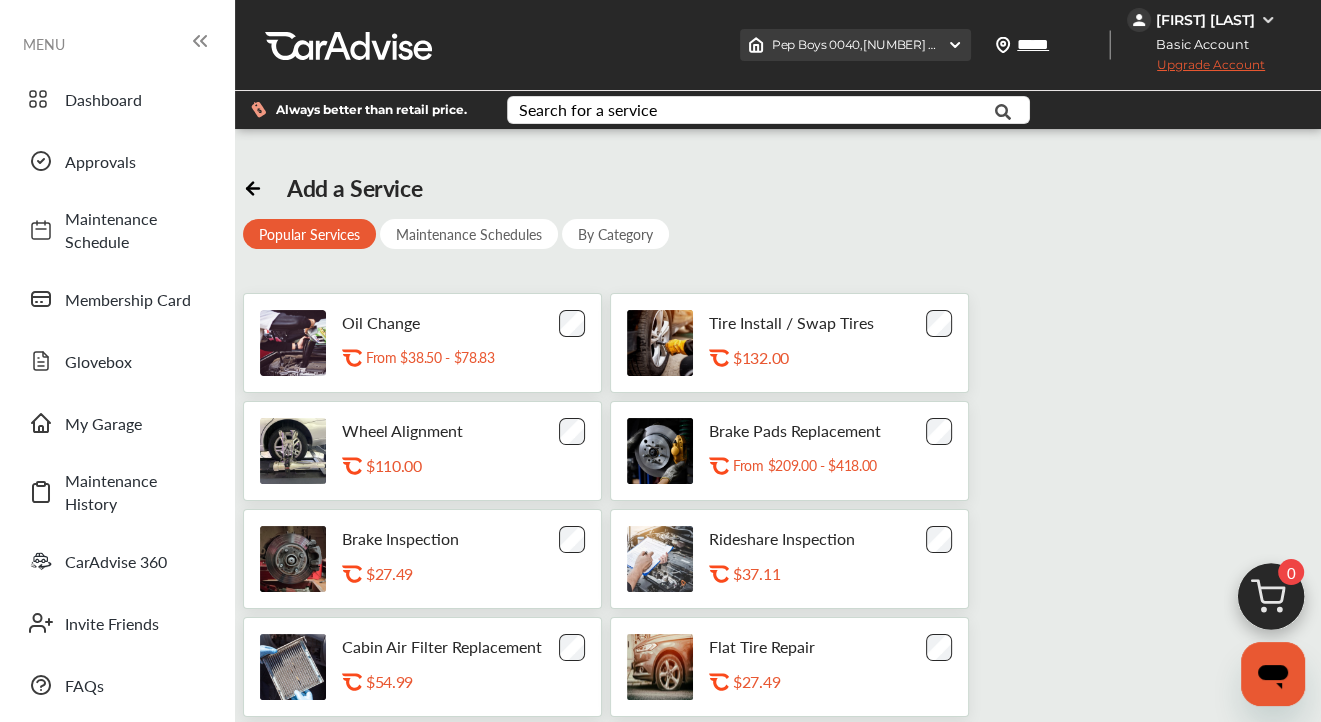 click at bounding box center [955, 45] 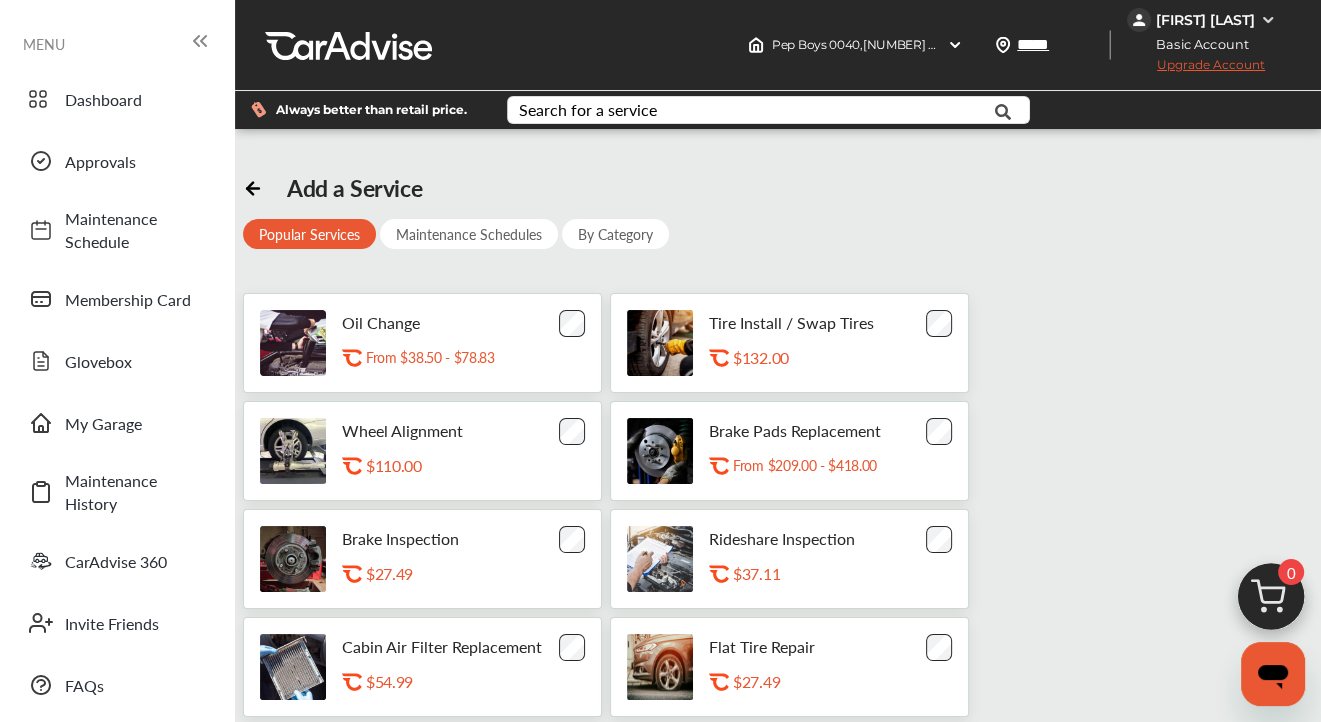 click on "Add a Service Popular Services Maintenance Schedules By Category Oil Change
.st0{fill:#FA4A1C;}
From  $38.50 - $78.83 Tire Install / Swap Tires
.st0{fill:#FA4A1C;}
$132.00 Wheel Alignment
.st0{fill:#FA4A1C;}
$110.00 Brake Pads Replacement
.st0{fill:#FA4A1C;}
From  $209.00 - $418.00 Brake Inspection
.st0{fill:#FA4A1C;}
$27.49 Rideshare Inspection
.st0{fill:#FA4A1C;}
$37.11 Cabin Air Filter Replacement
.st0{fill:#FA4A1C;}
$54.99 Flat Tire Repair
.st0{fill:#FA4A1C;}
$27.49 Battery Replacement (Avg Price)
.st0{fill:#FA4A1C;}
$252.99 Coolant / Antifreeze Flush
.st0{fill:#FA4A1C;}
$105.04" at bounding box center (778, 499) 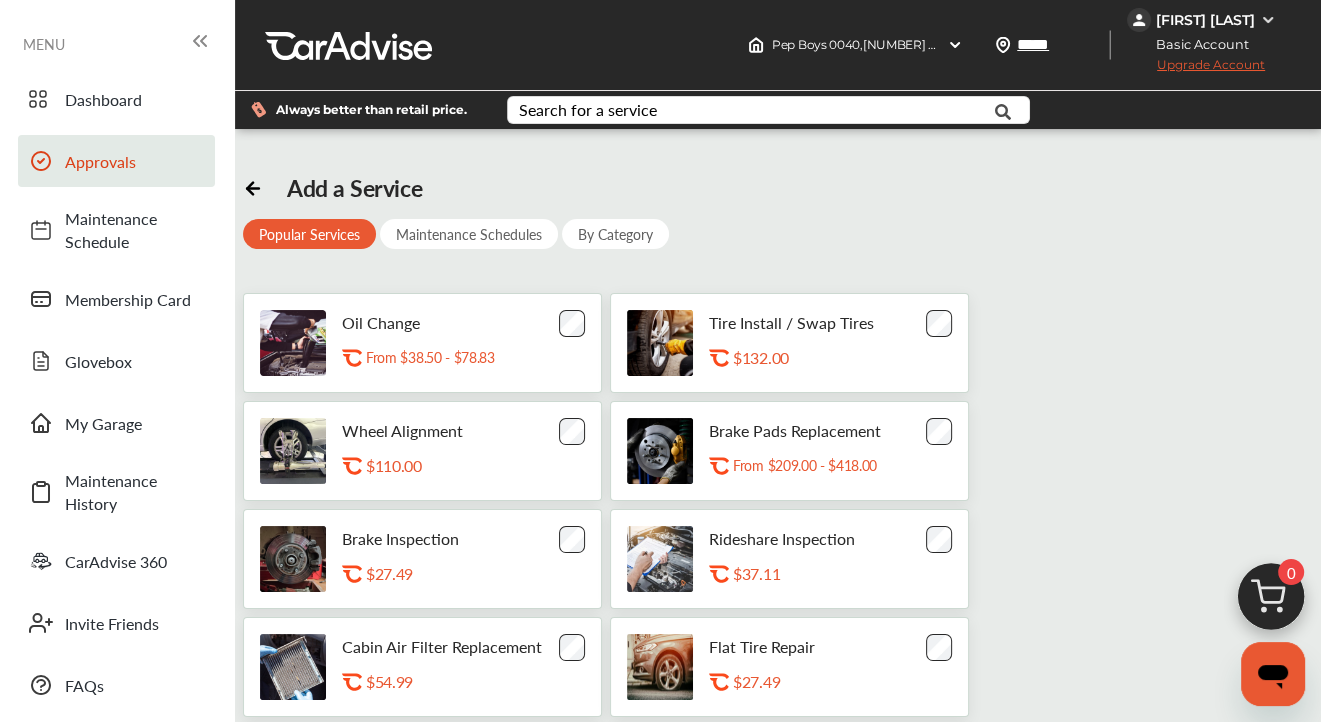 click on "Approvals" at bounding box center [135, 161] 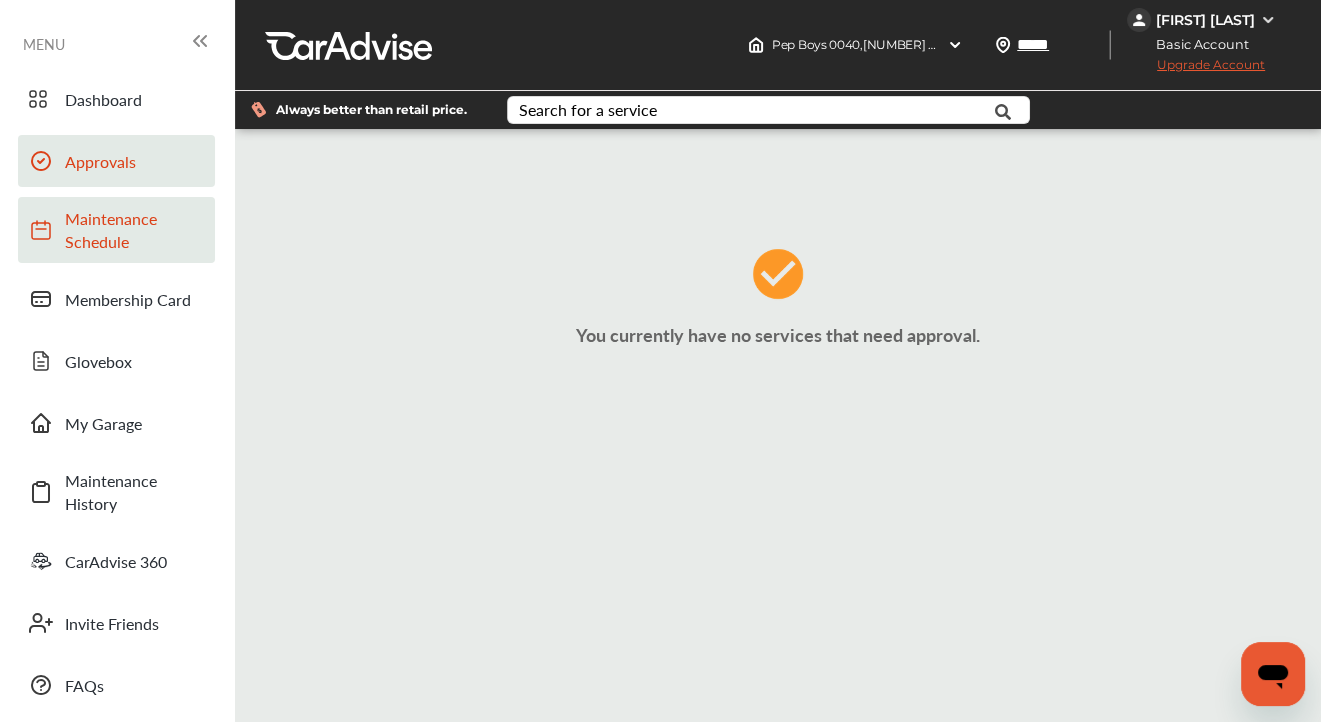 click on "Maintenance Schedule" at bounding box center [135, 230] 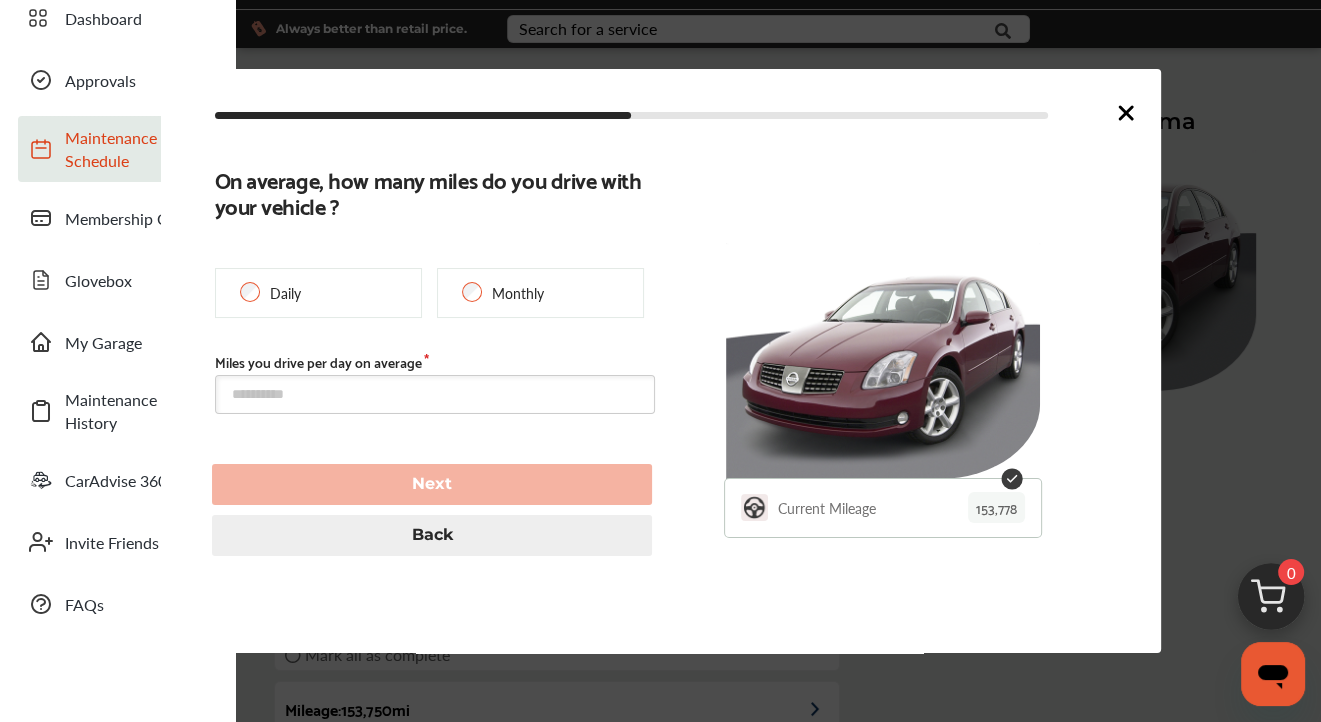 scroll, scrollTop: 427, scrollLeft: 0, axis: vertical 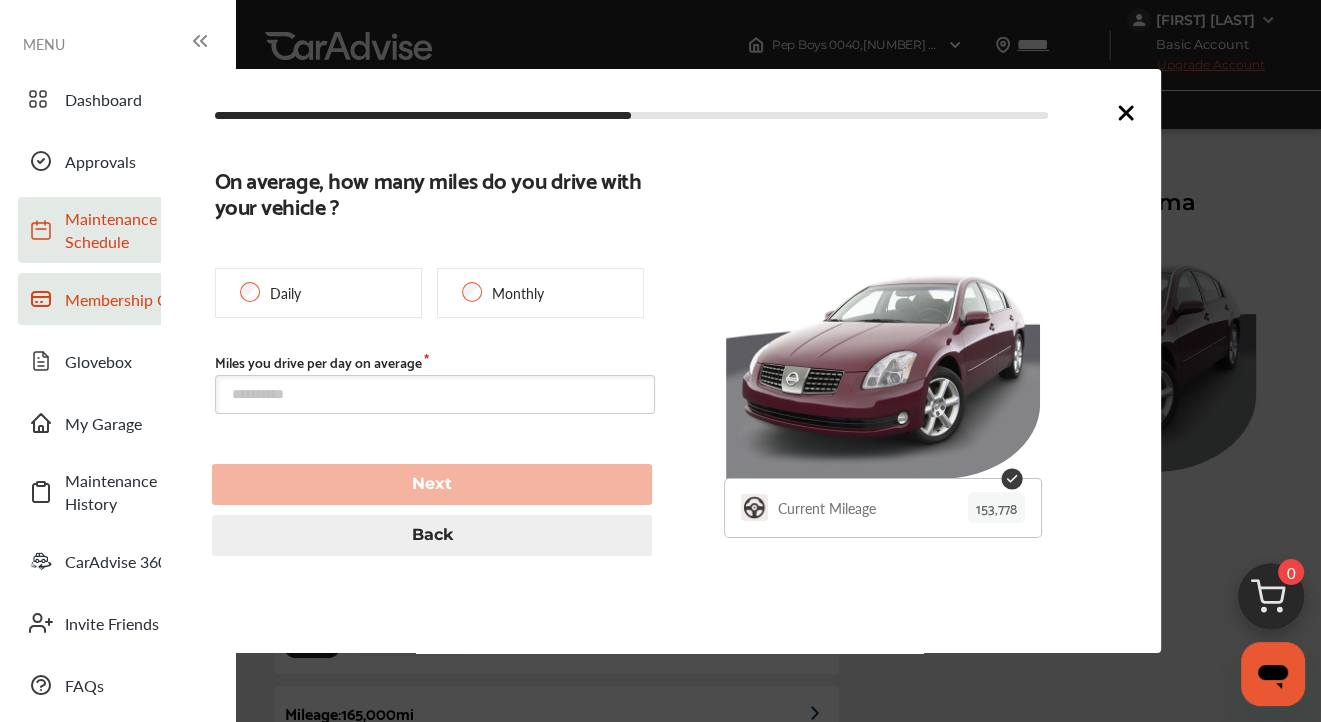 click on "Membership Card" at bounding box center [135, 299] 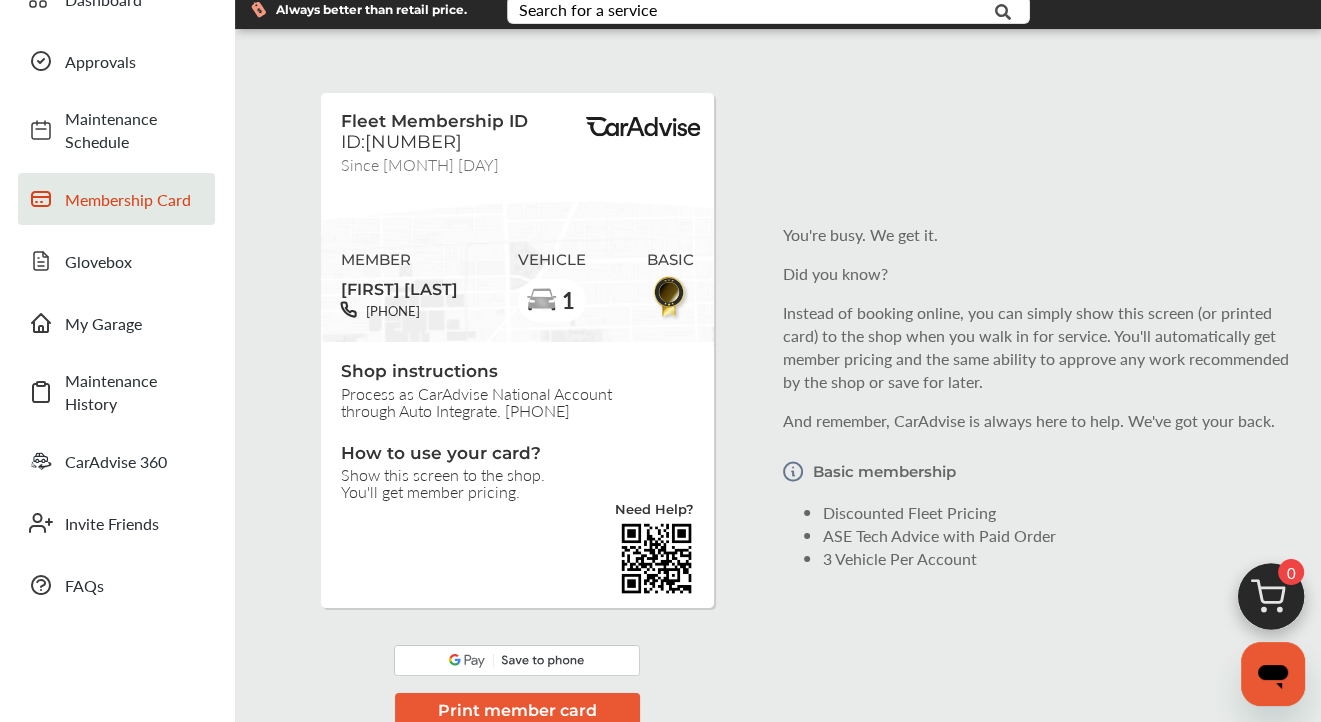 scroll, scrollTop: 0, scrollLeft: 0, axis: both 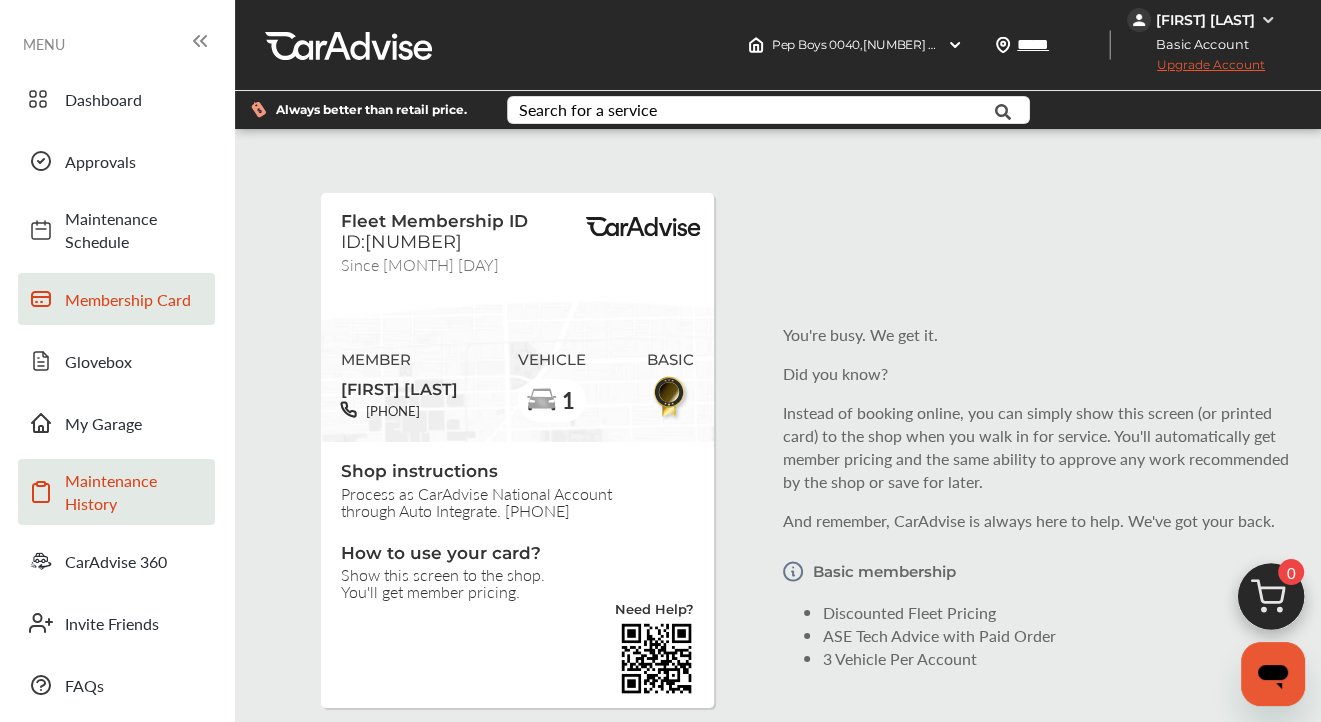 click on "Maintenance History" at bounding box center [135, 492] 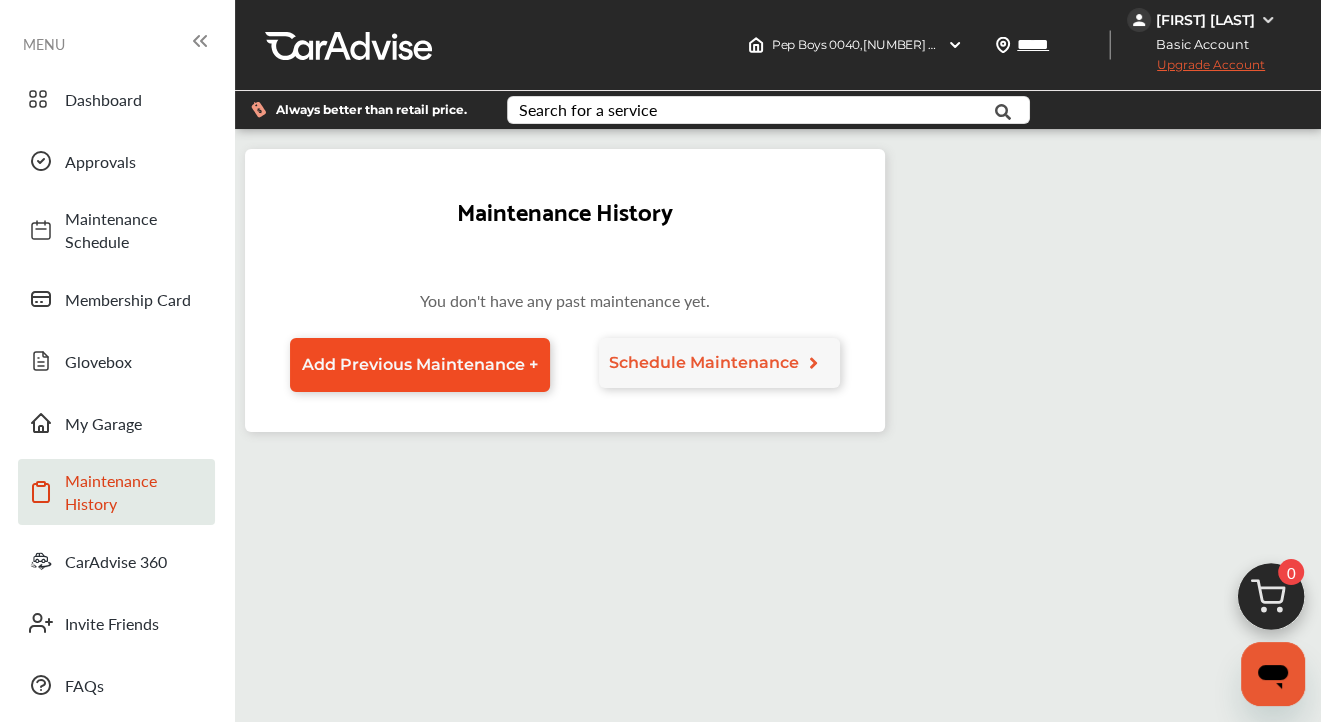 click on "Add Previous Maintenance +" at bounding box center (420, 364) 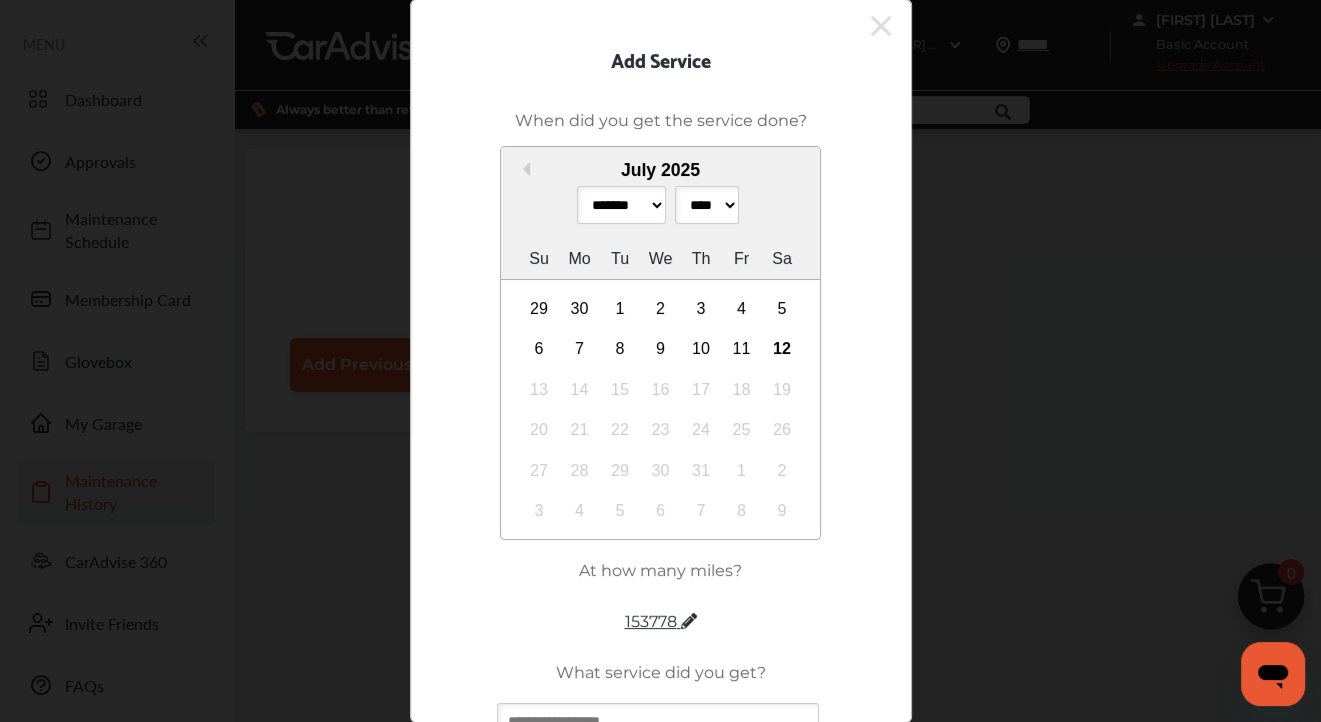 click 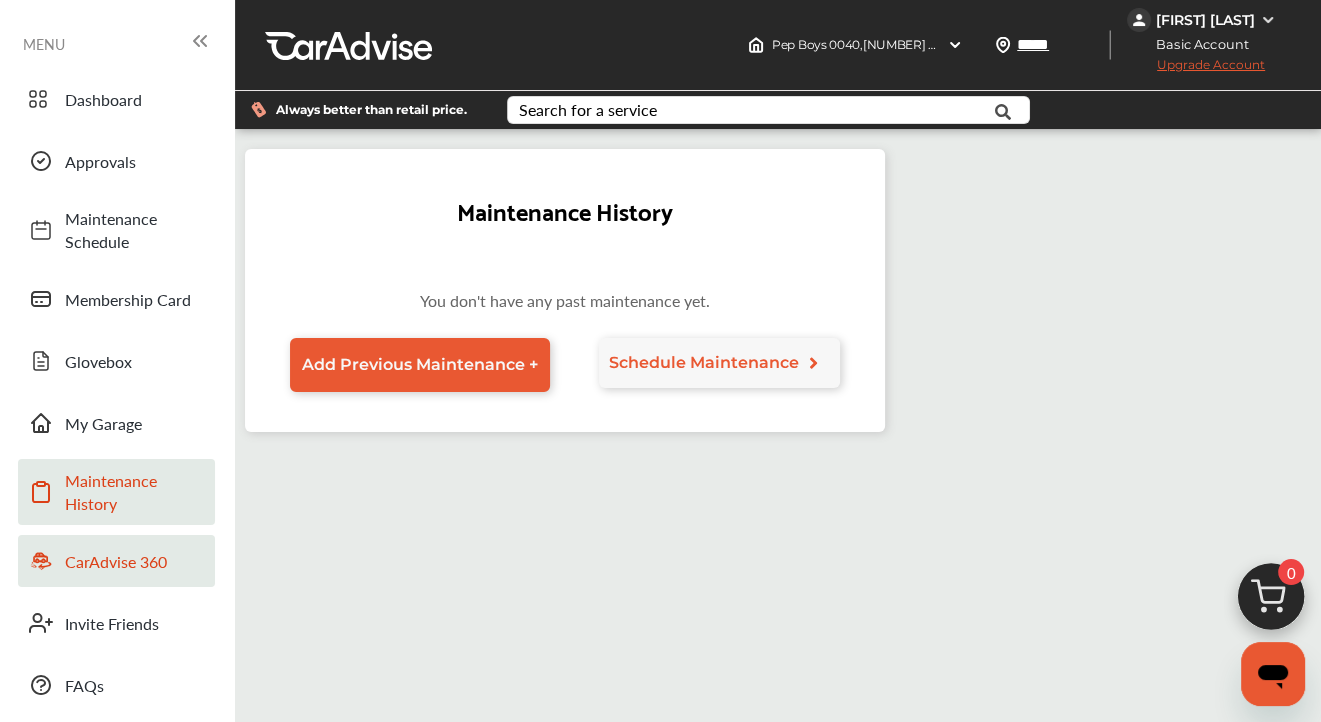 click on "CarAdvise 360" at bounding box center (135, 561) 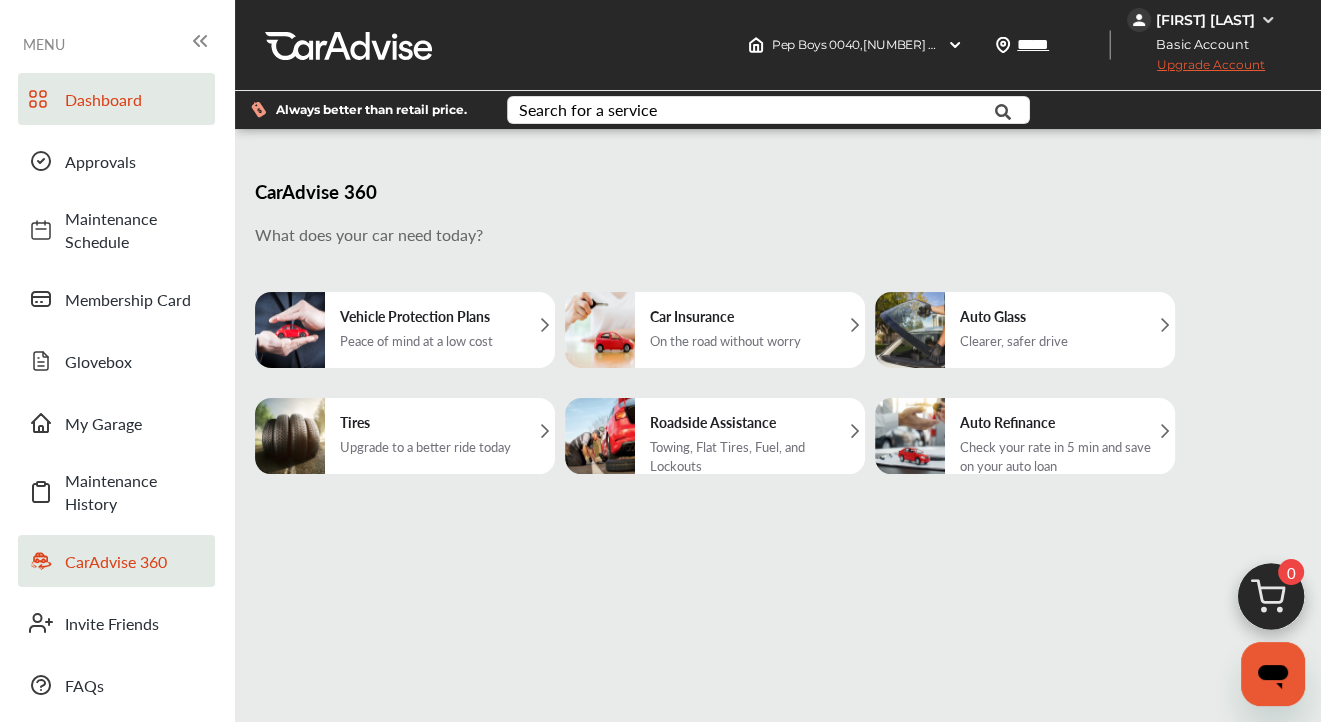 click on "Dashboard" at bounding box center [135, 99] 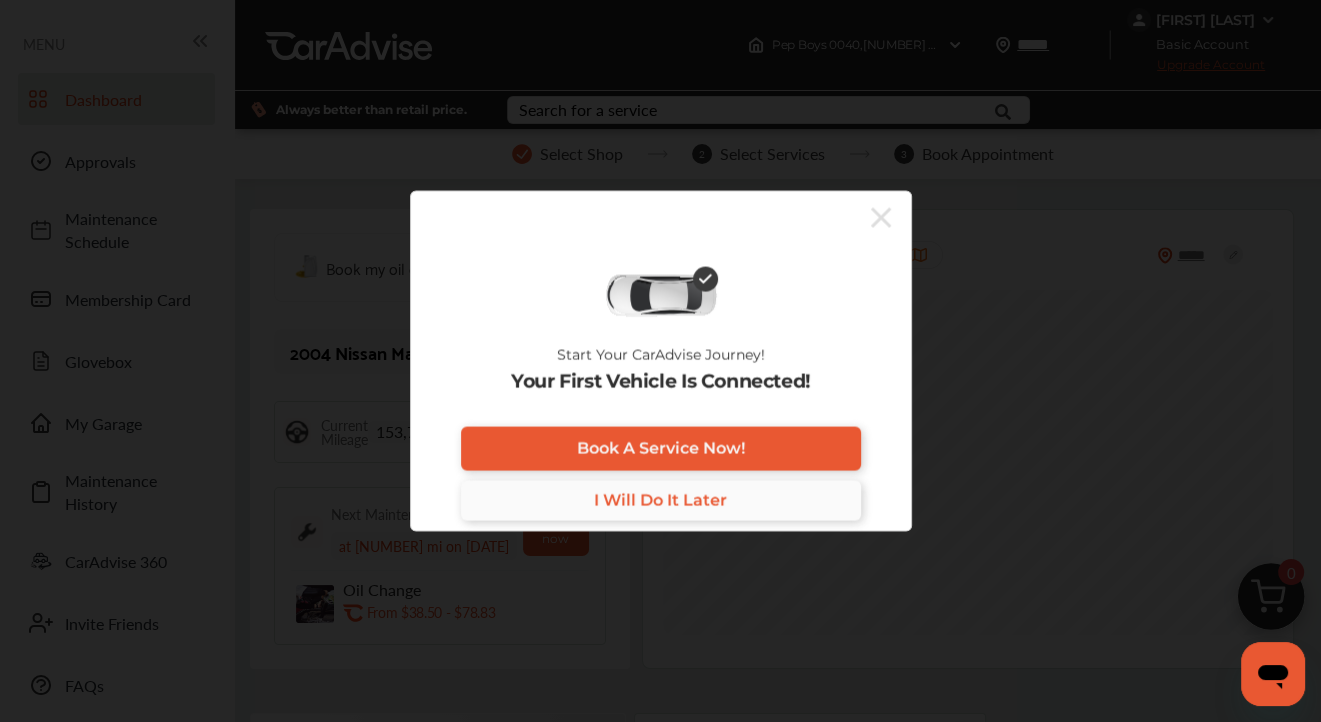 click on "I Will Do It Later" at bounding box center [660, 500] 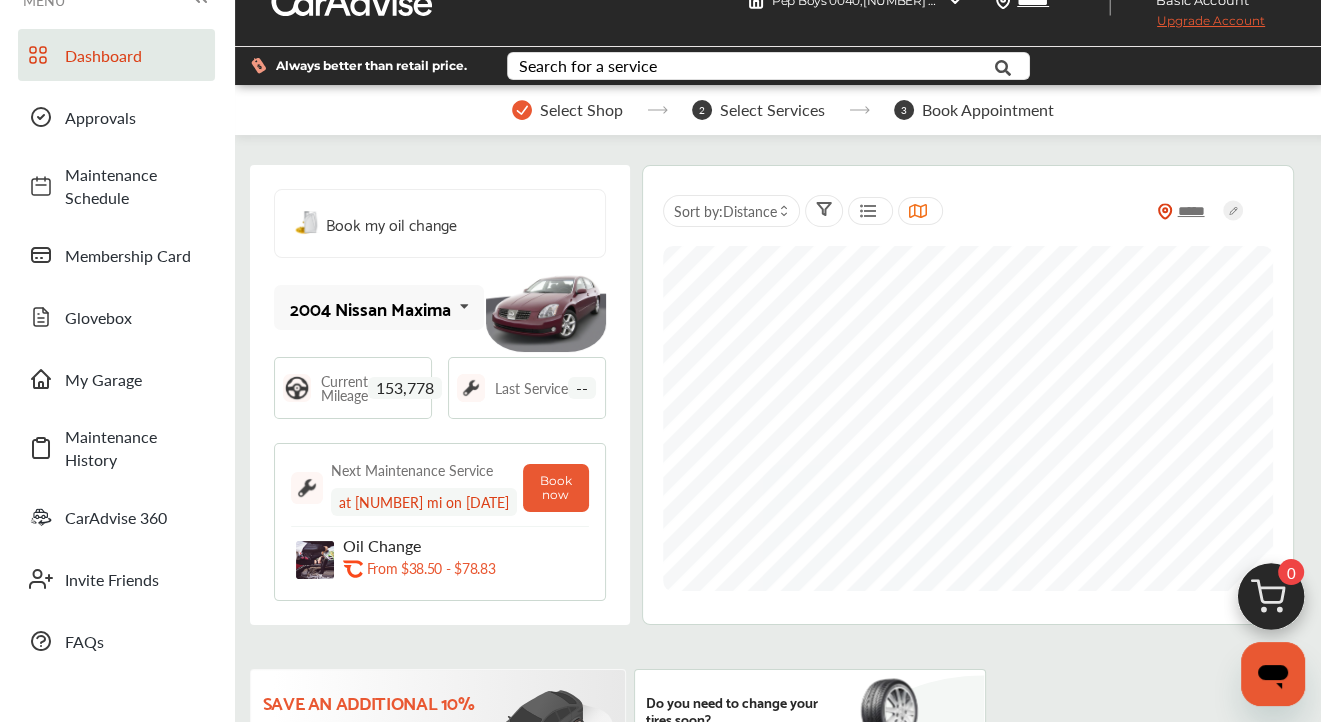 scroll, scrollTop: 0, scrollLeft: 0, axis: both 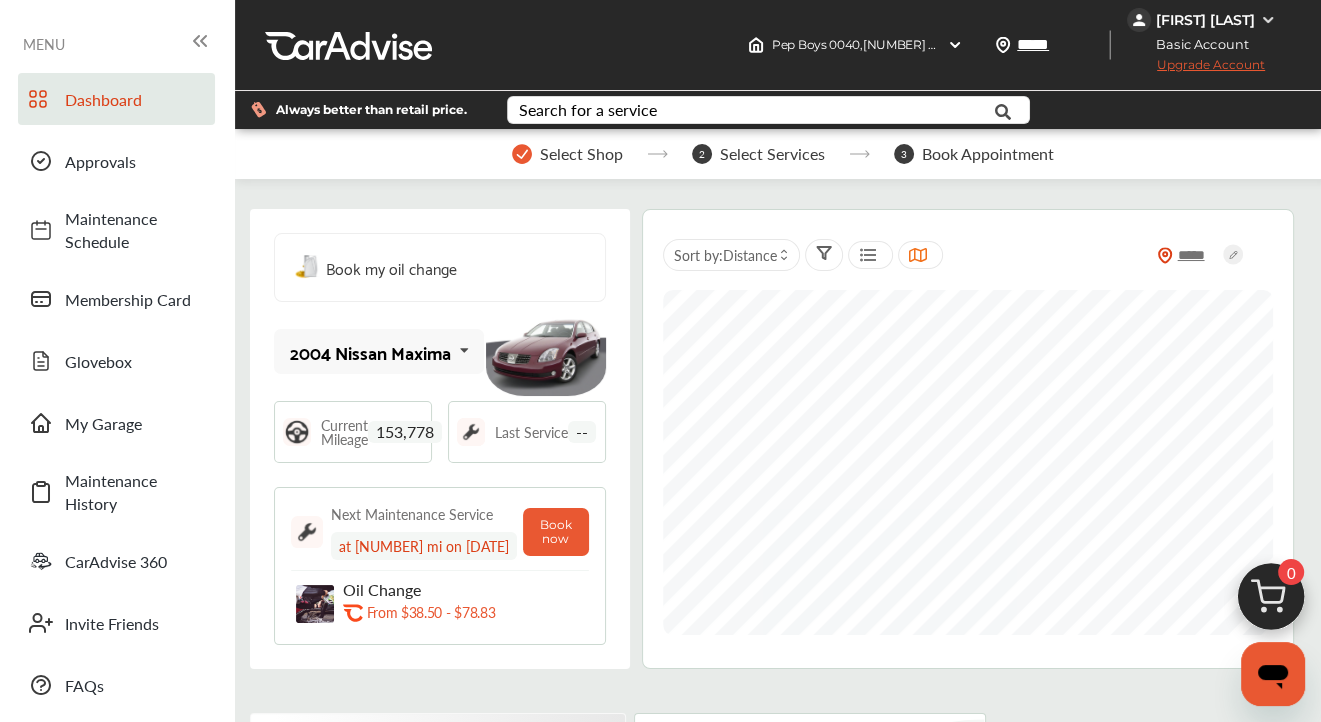 click at bounding box center (1268, 20) 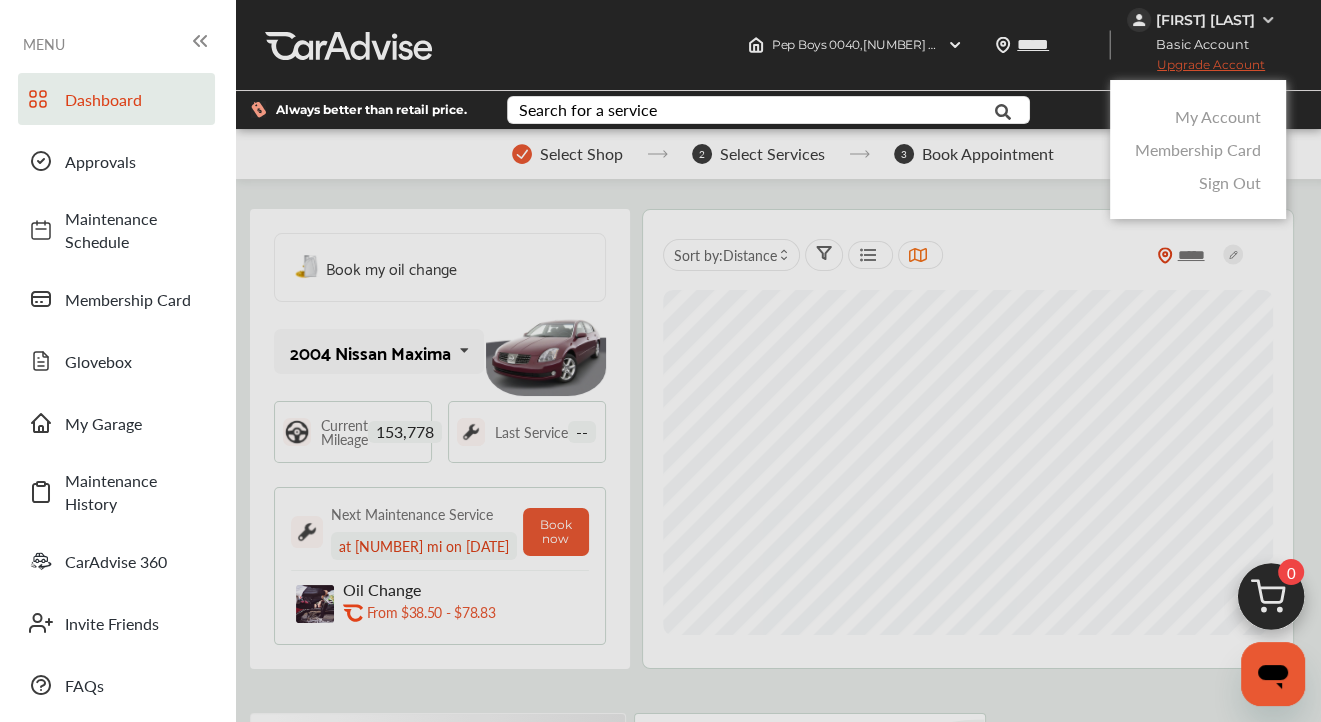click on "My Account" at bounding box center [1218, 116] 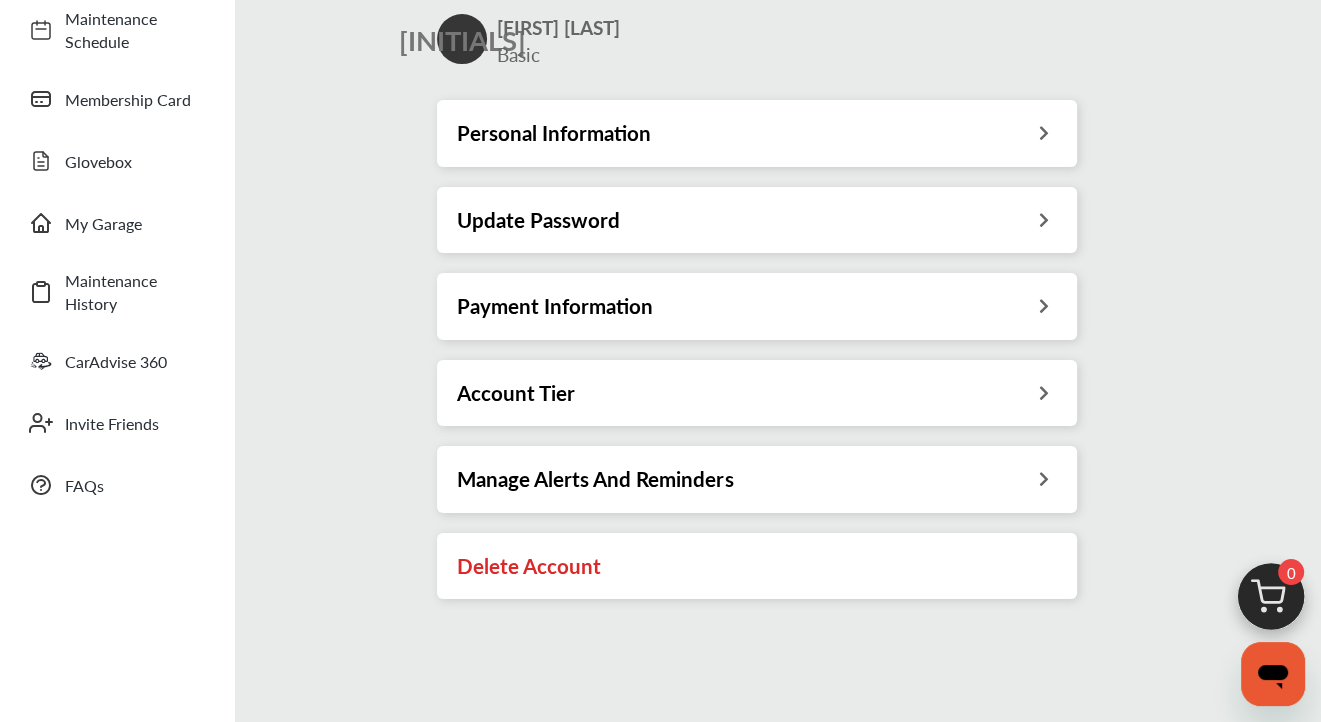 scroll, scrollTop: 300, scrollLeft: 0, axis: vertical 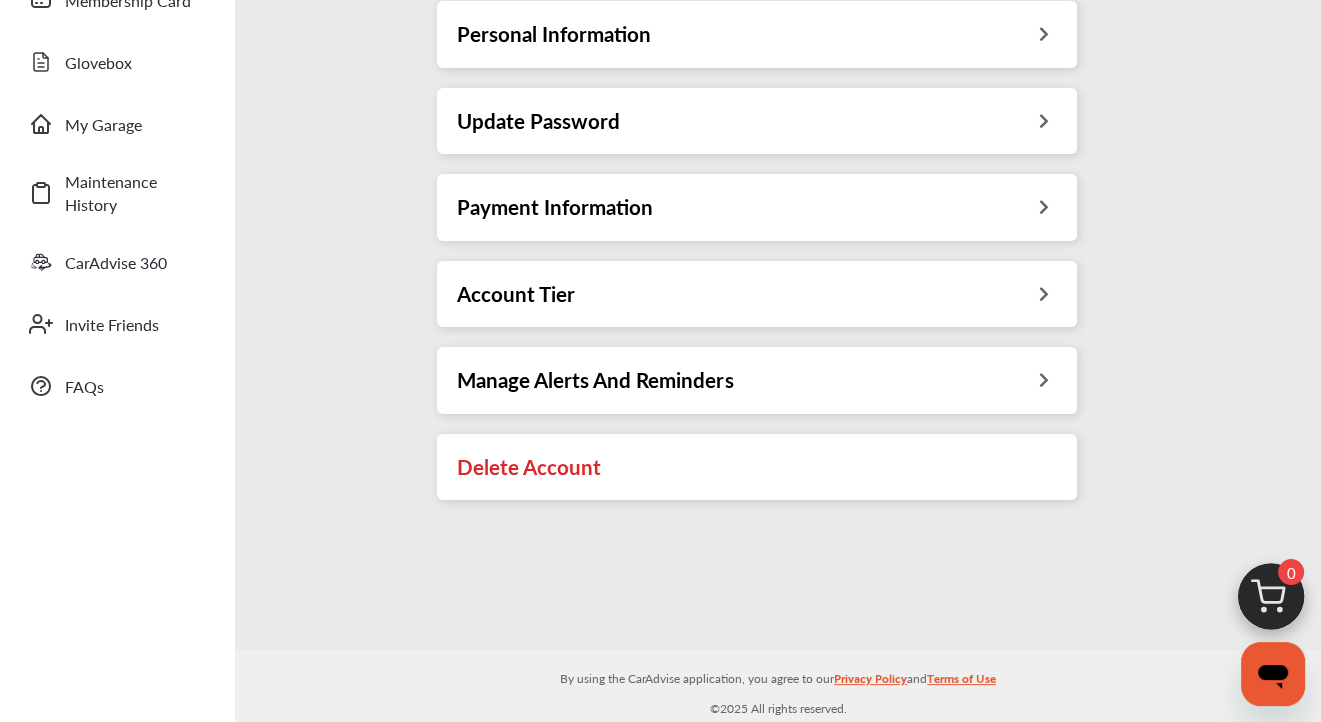 click at bounding box center [1044, 377] 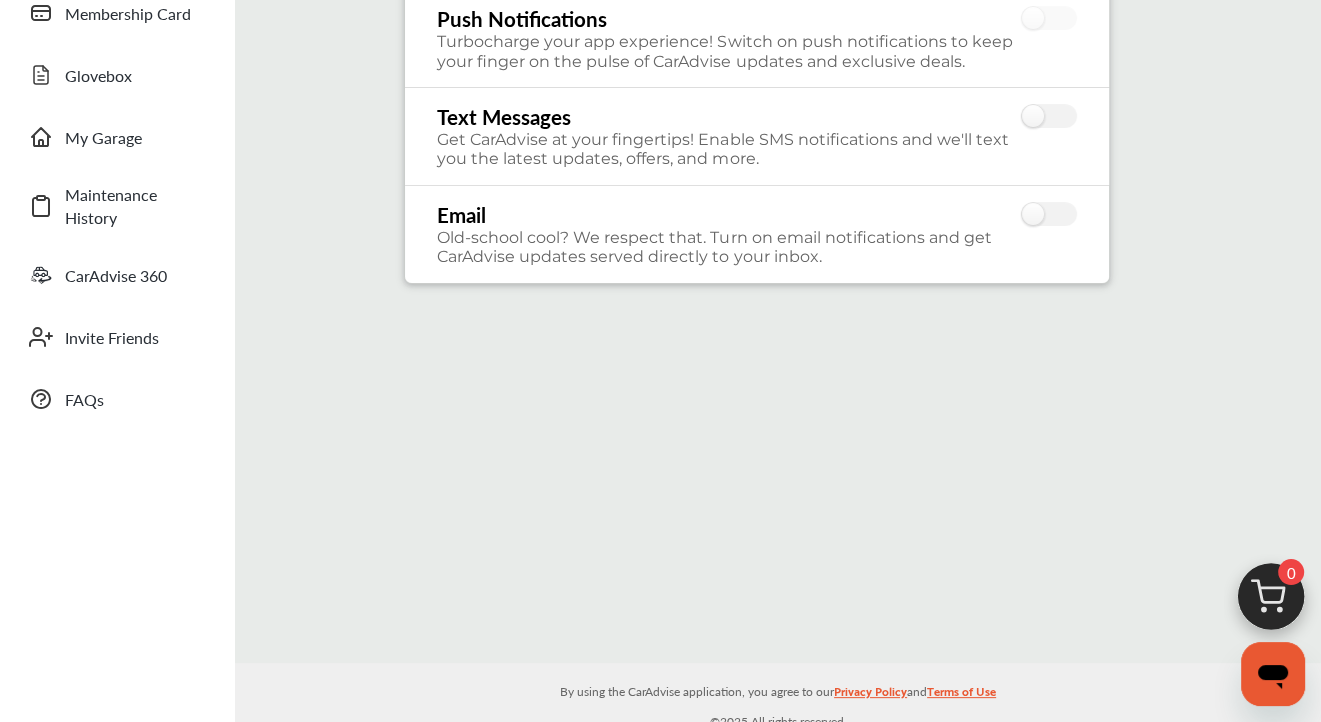 scroll, scrollTop: 0, scrollLeft: 0, axis: both 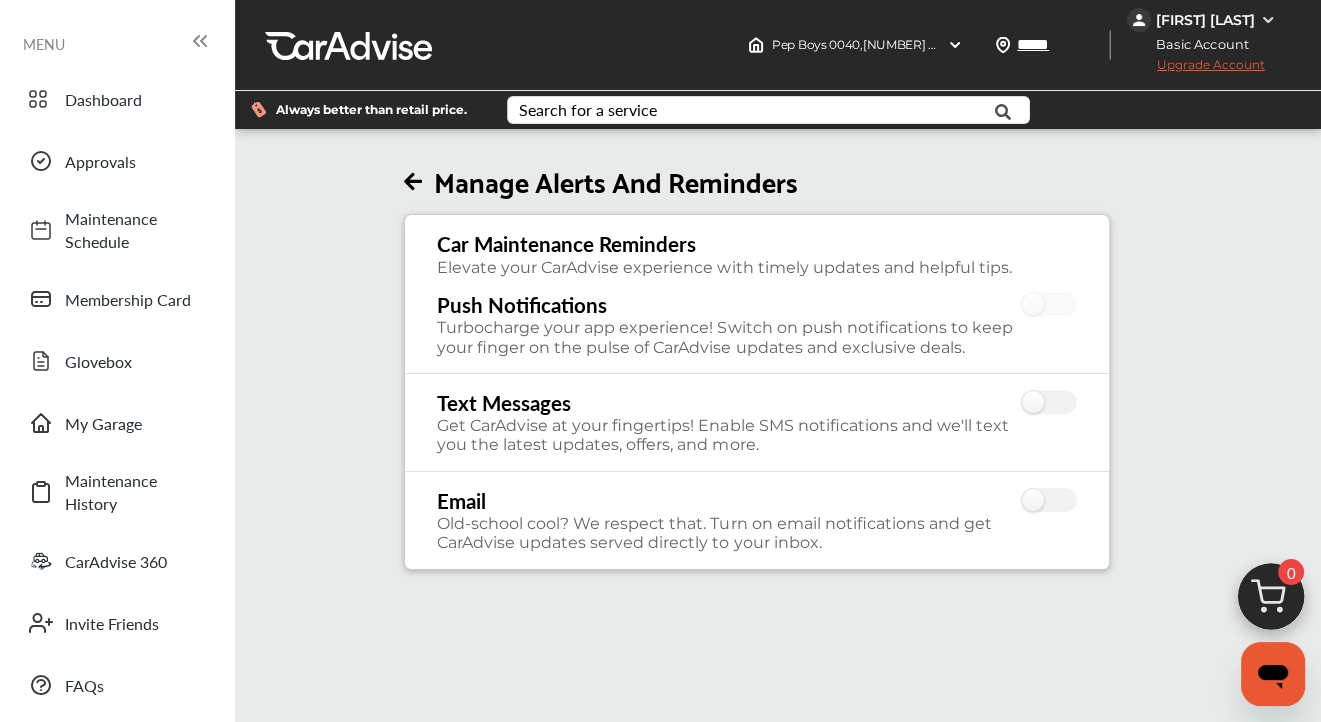 click at bounding box center [1268, 20] 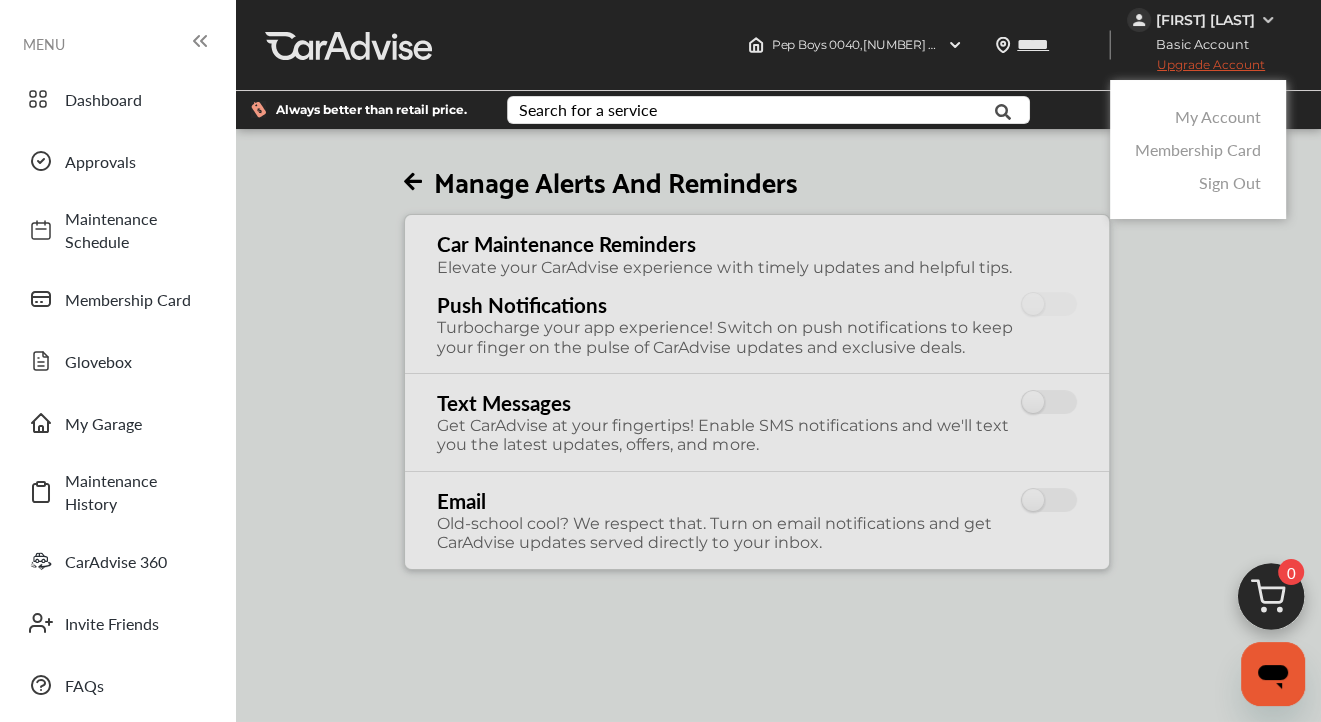 click on "My Account" at bounding box center [1218, 116] 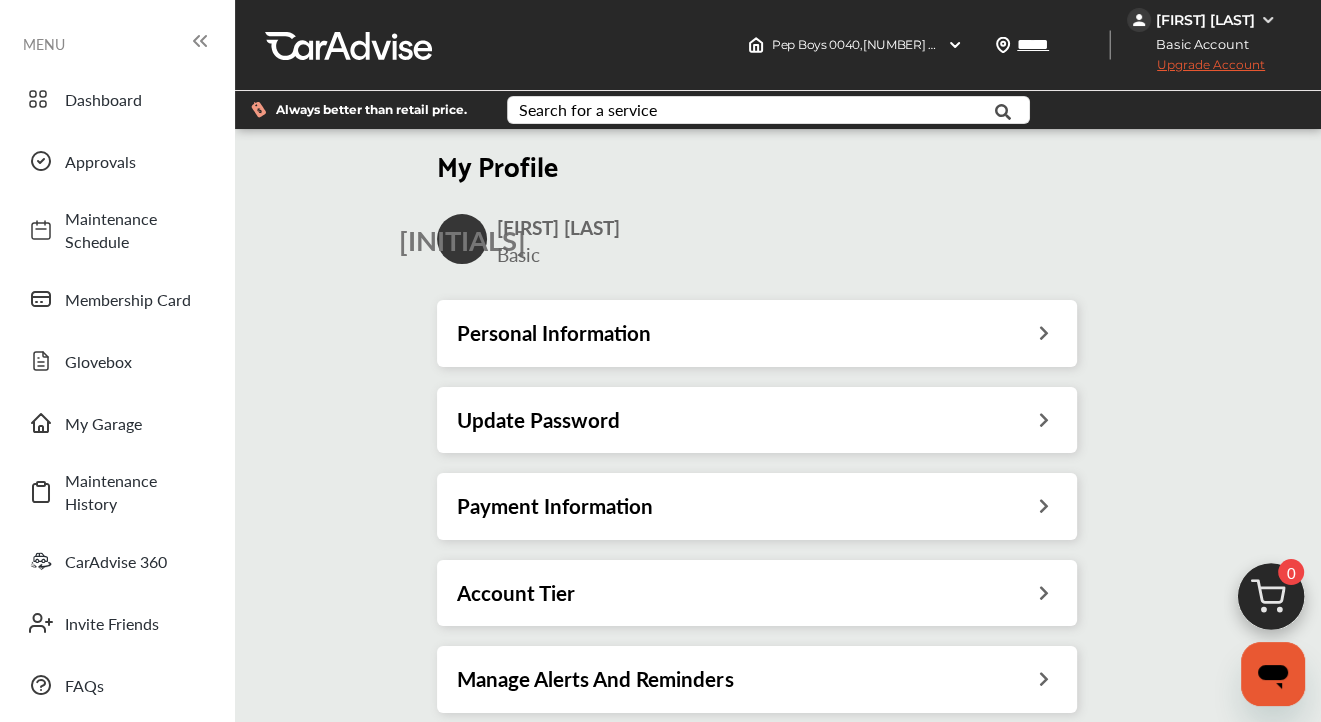 click at bounding box center (1044, 330) 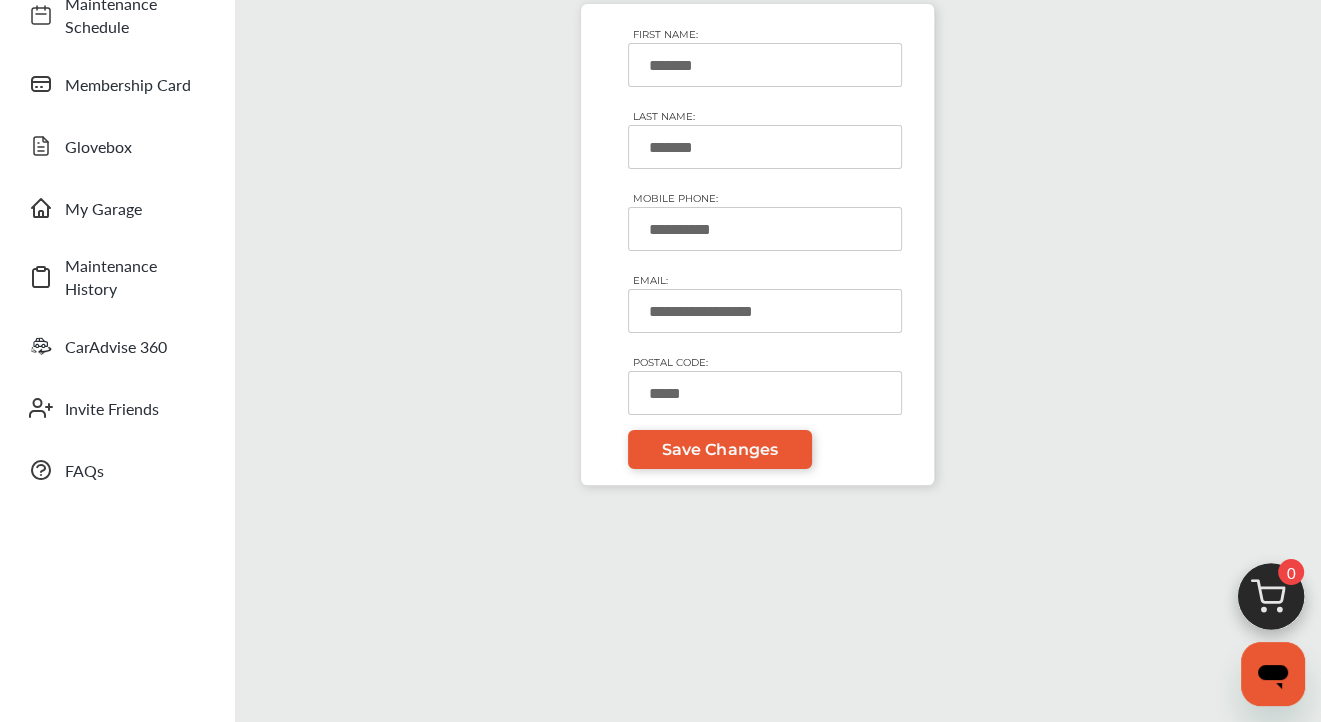 scroll, scrollTop: 0, scrollLeft: 0, axis: both 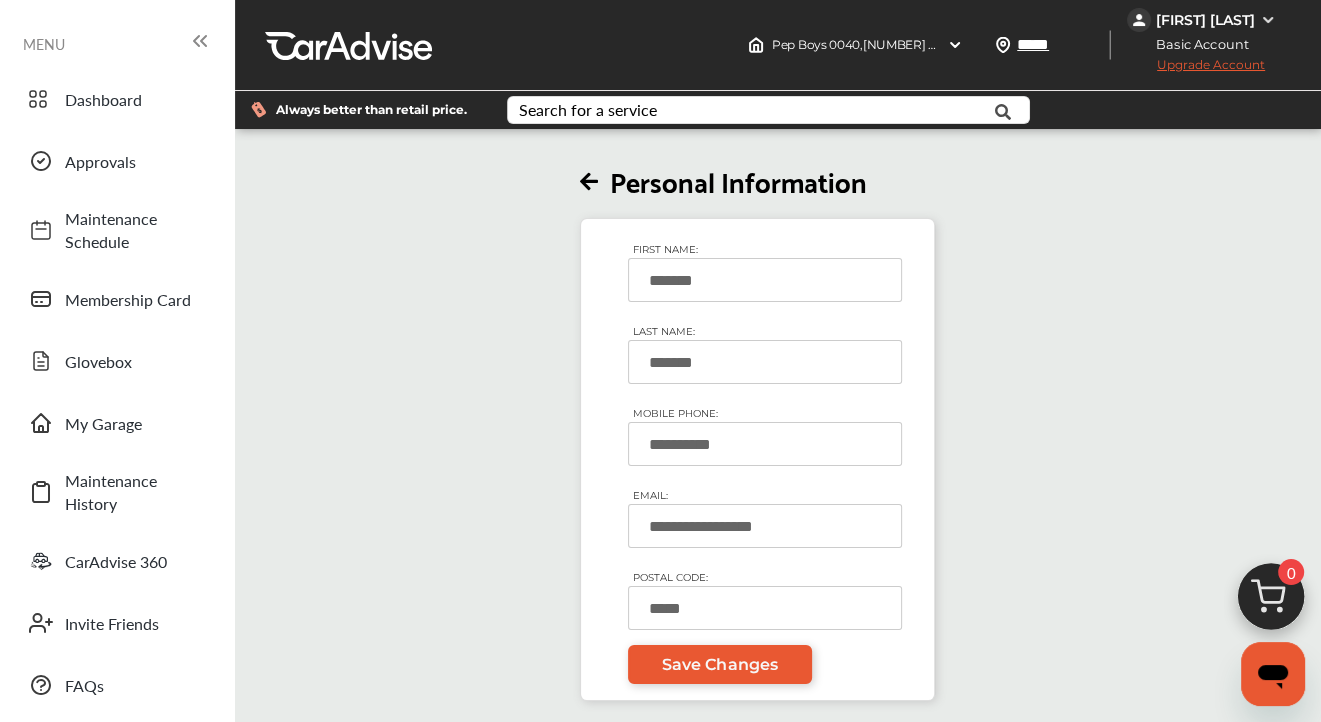 click at bounding box center [1268, 20] 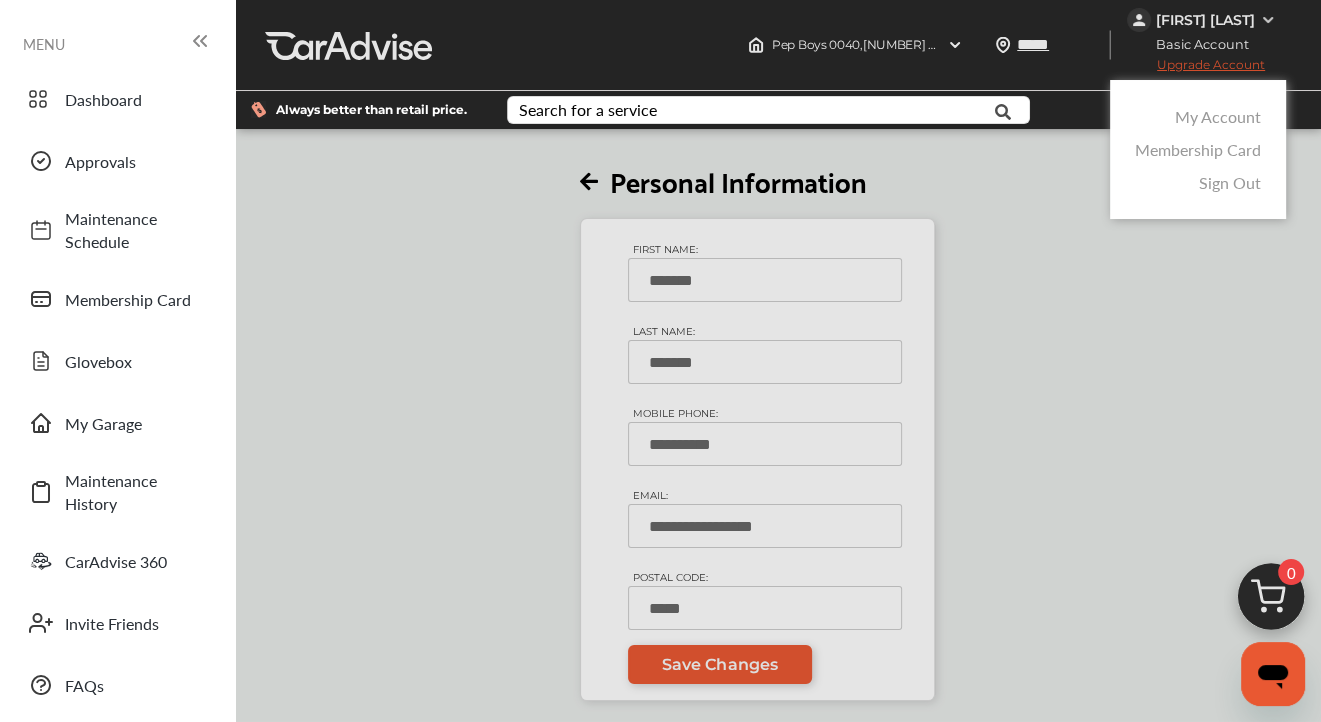 click on "My Account" at bounding box center [1218, 116] 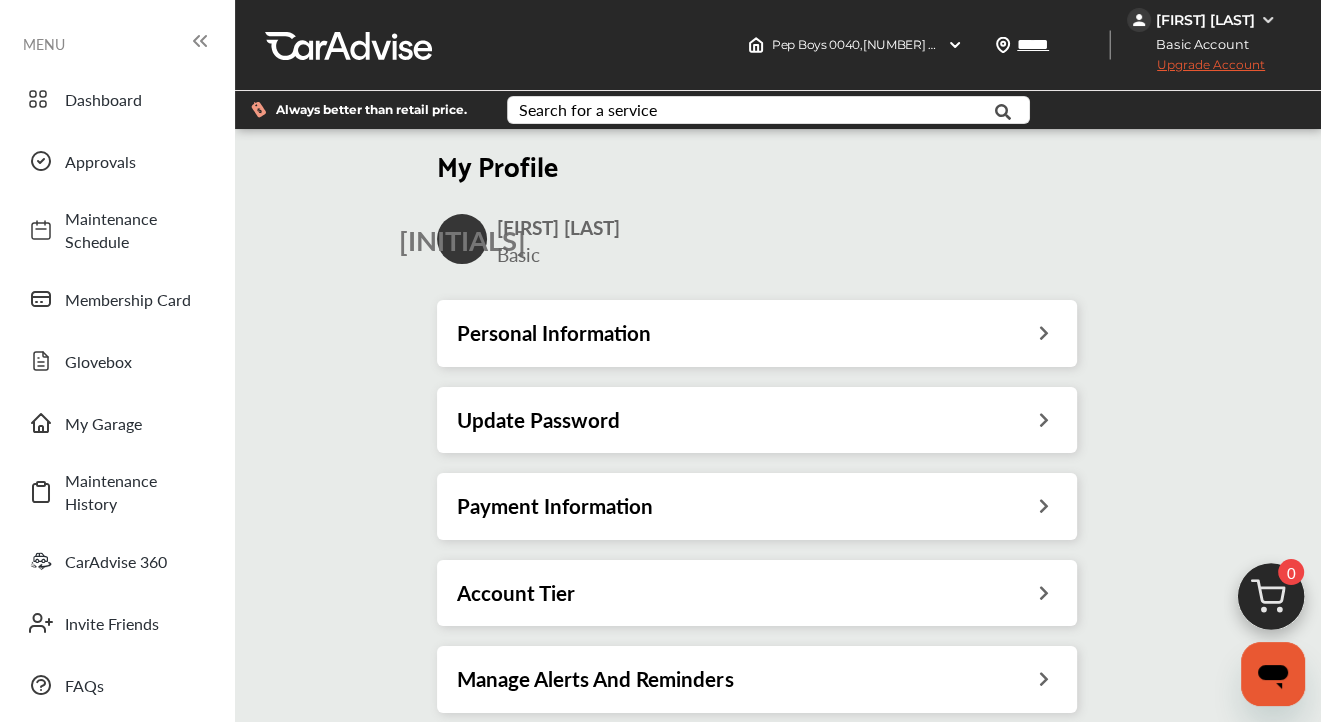 click on "Payment Information" at bounding box center (757, 506) 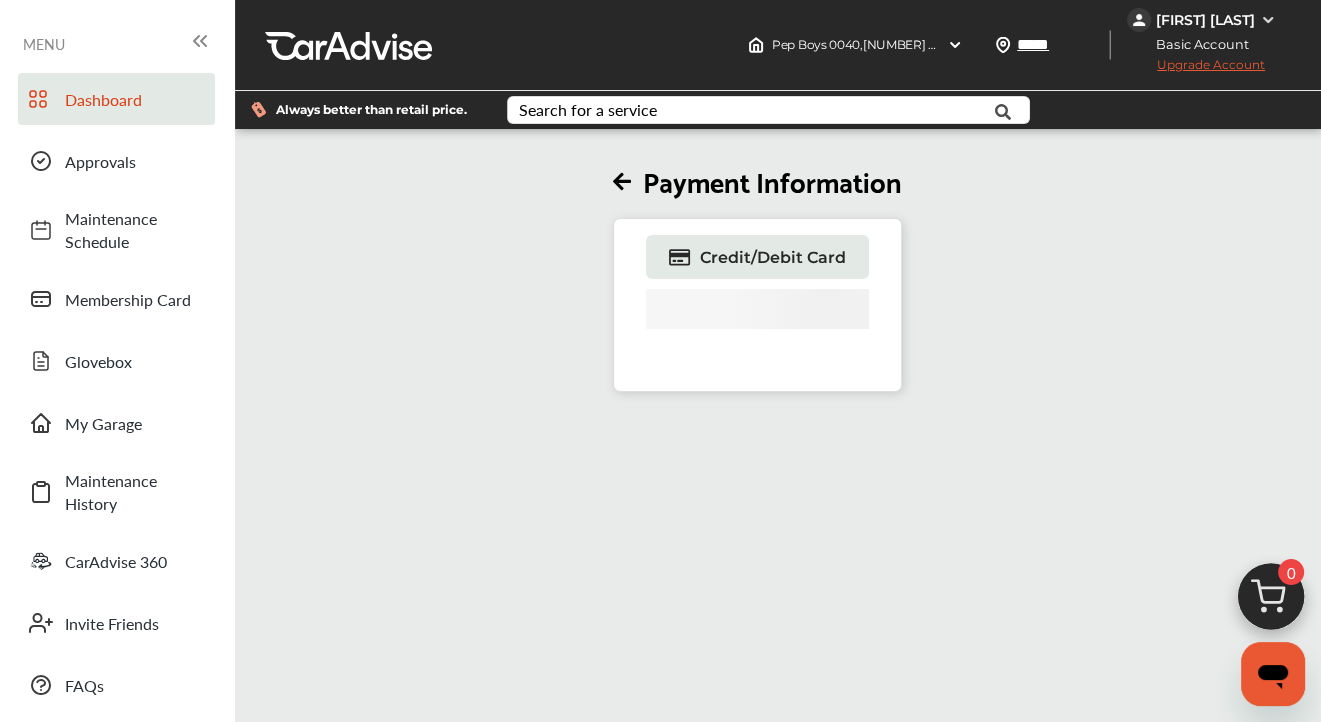 click on "Dashboard" at bounding box center (135, 99) 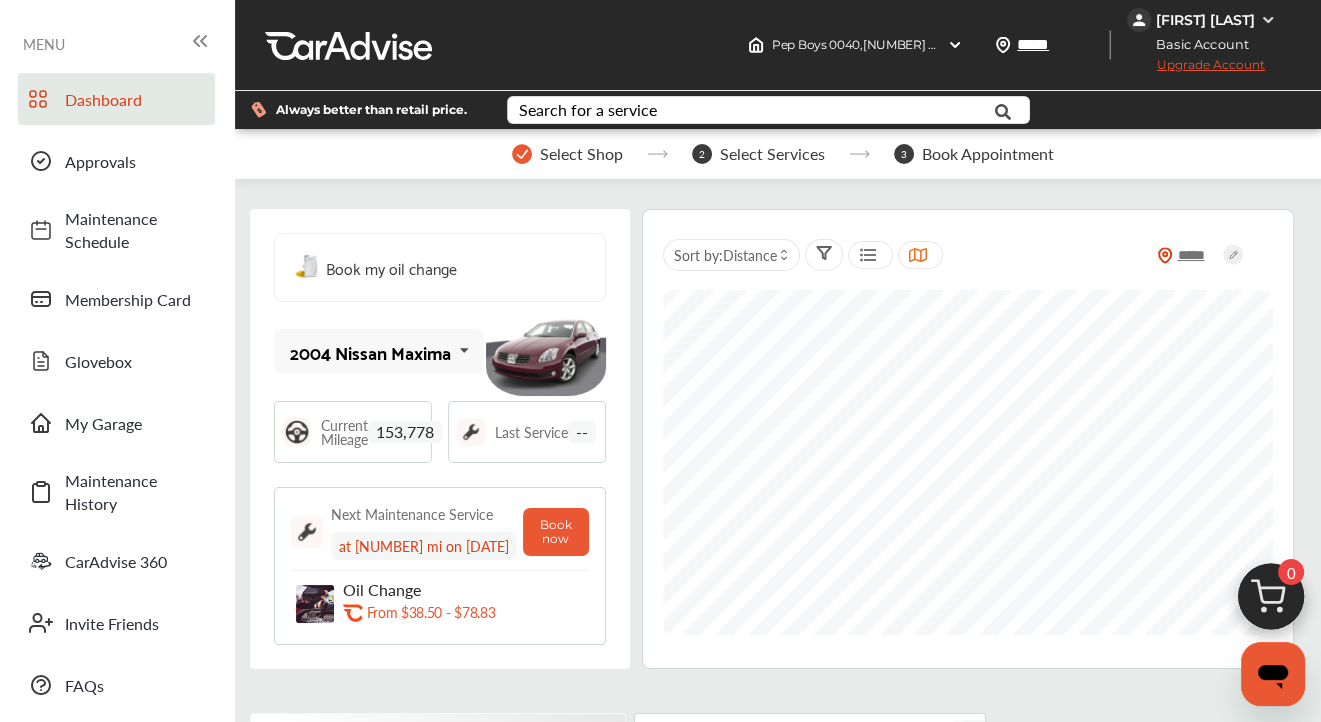 scroll, scrollTop: 0, scrollLeft: 0, axis: both 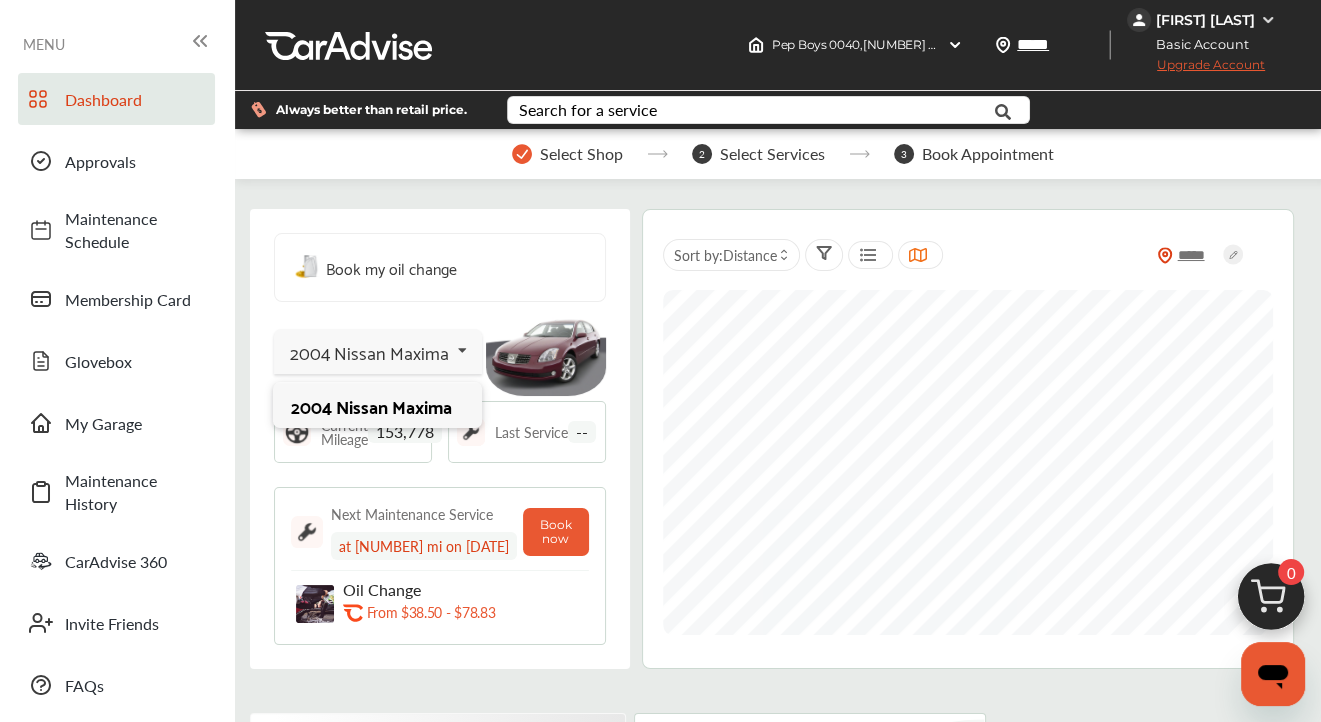 click at bounding box center [462, 350] 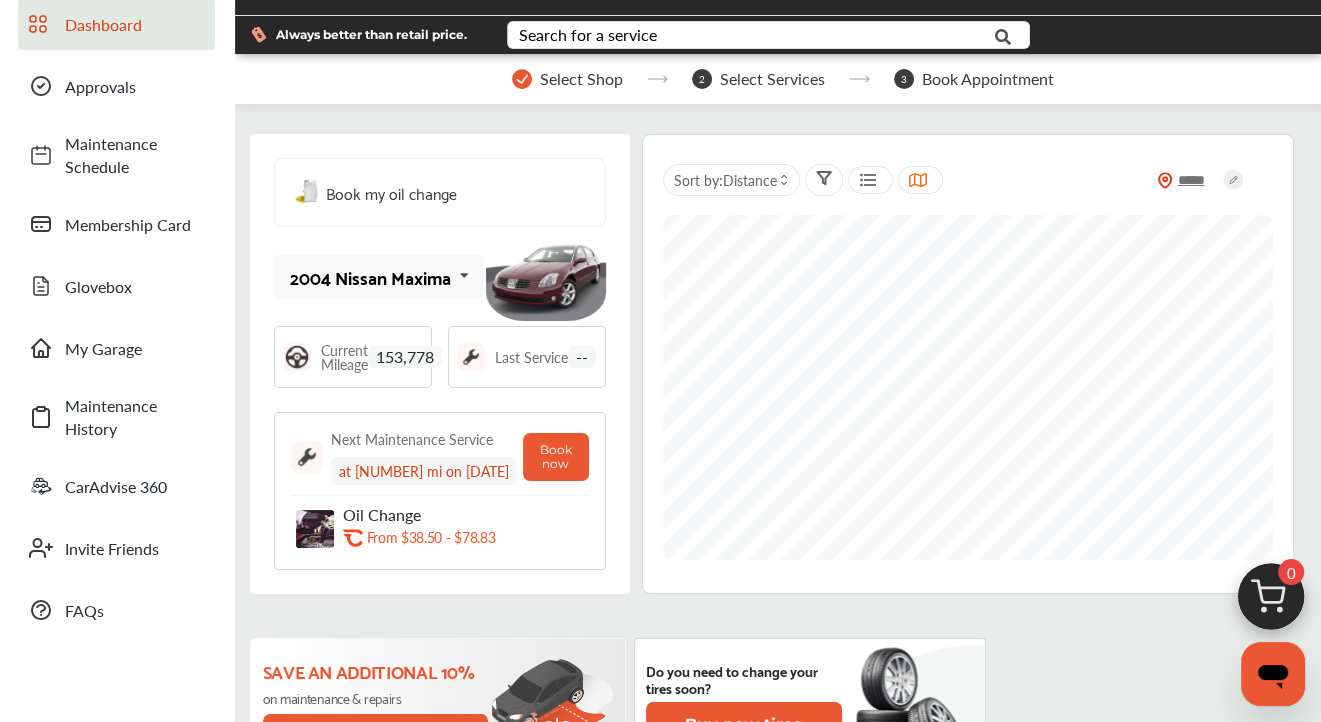 scroll, scrollTop: 100, scrollLeft: 0, axis: vertical 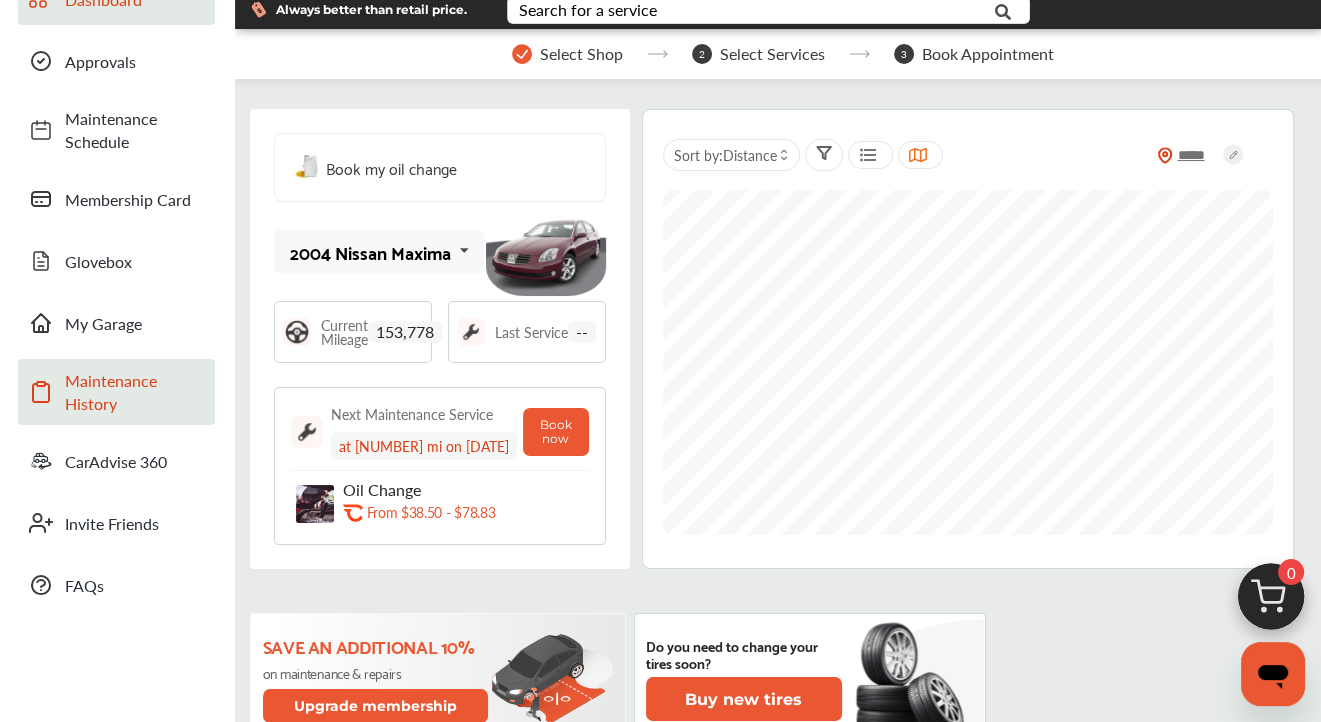 click on "Maintenance History" at bounding box center (135, 392) 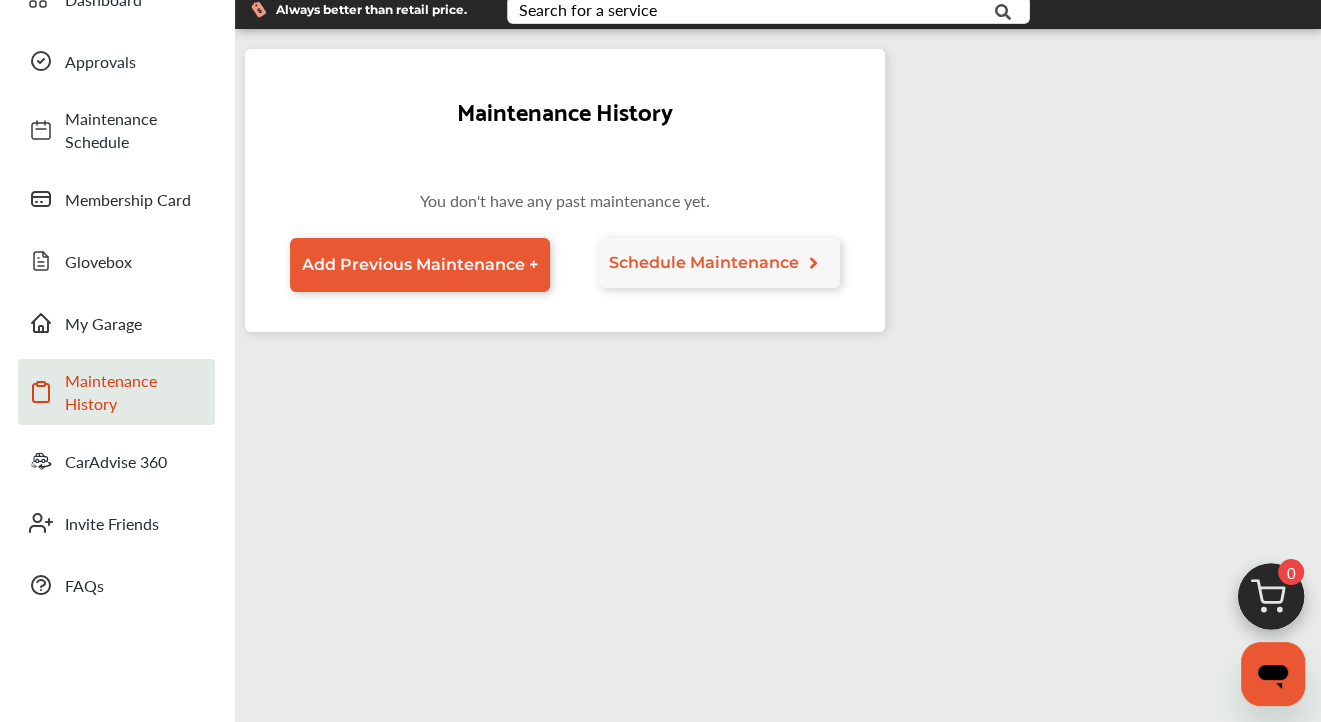 scroll, scrollTop: 0, scrollLeft: 0, axis: both 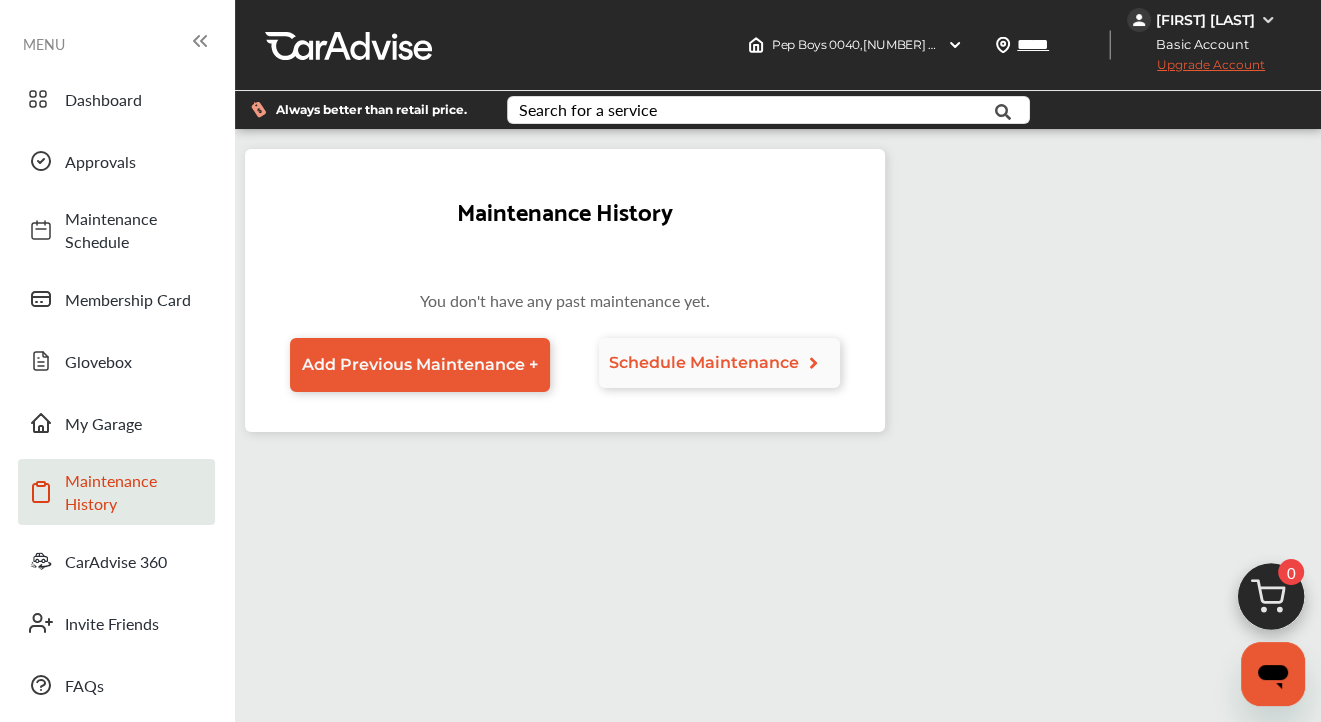 click on "Schedule Maintenance" at bounding box center (704, 362) 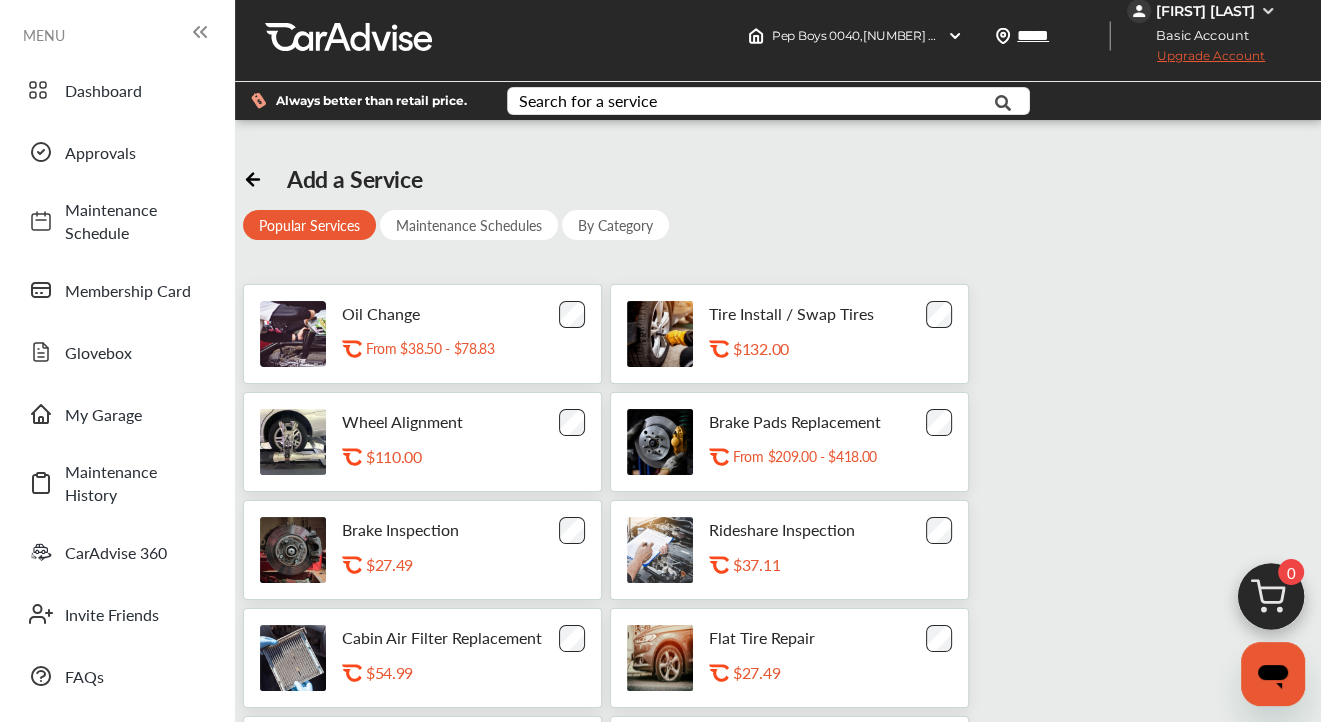 scroll, scrollTop: 0, scrollLeft: 0, axis: both 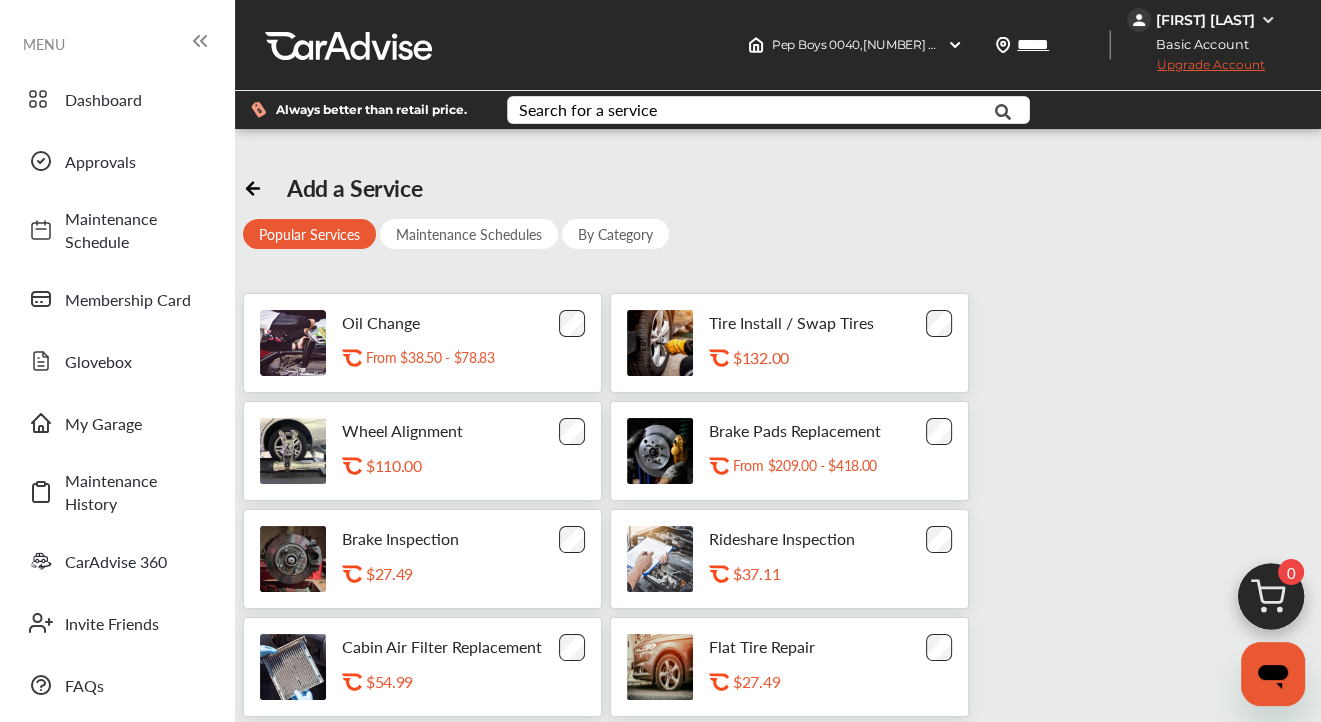 click on "Maintenance Schedules" at bounding box center (469, 234) 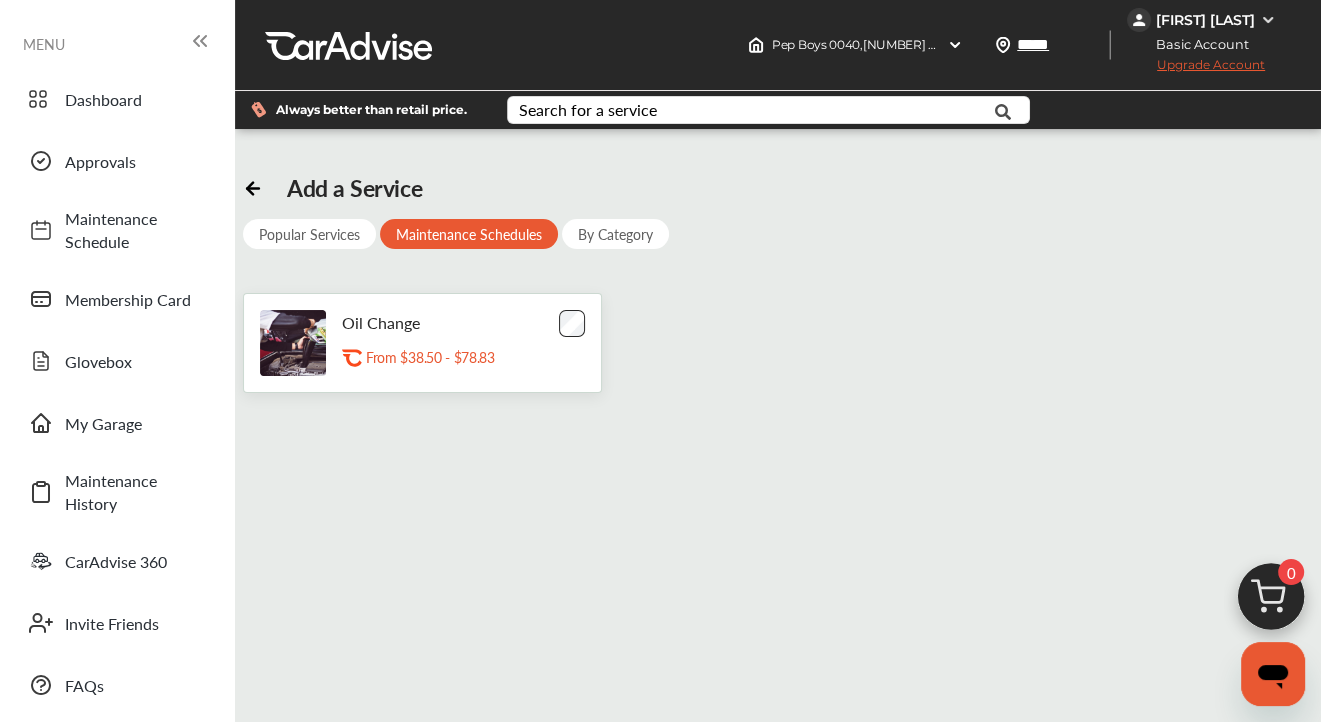 click on "Search for a service Search for... All Common Services Maintenance Schedules" at bounding box center (778, 110) 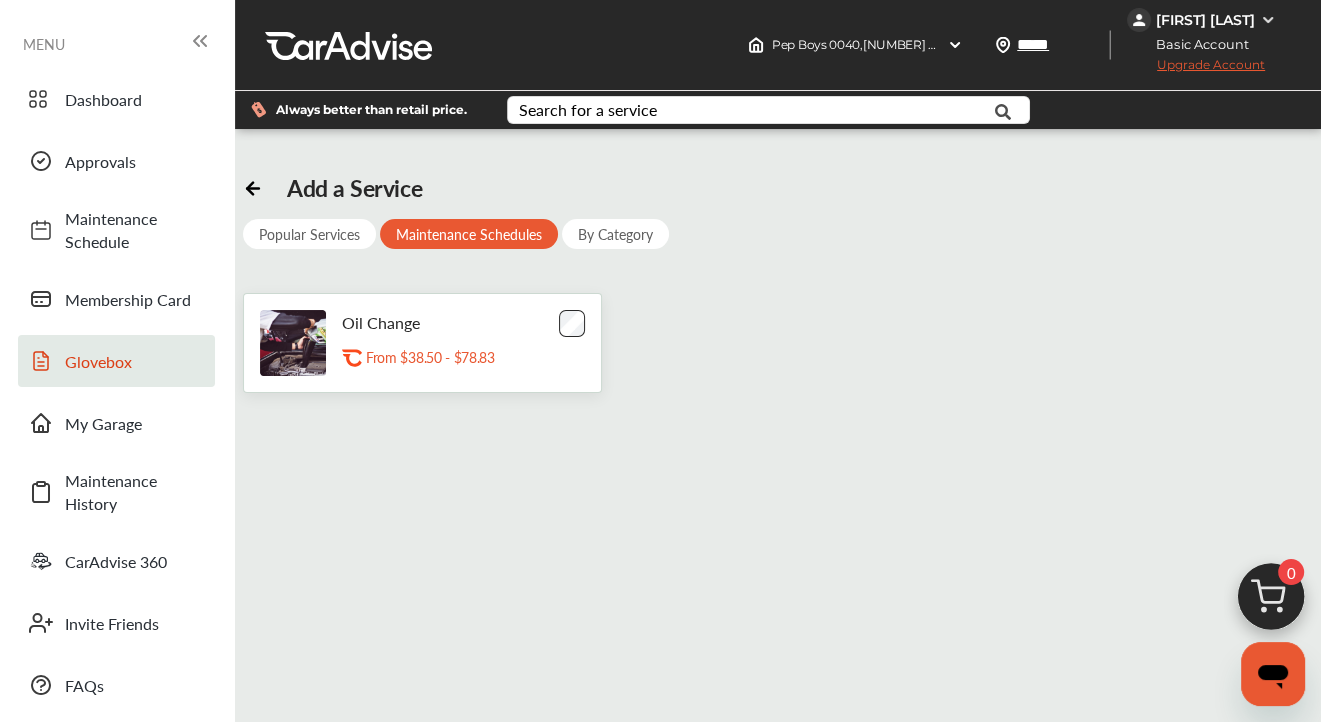click on "Glovebox" at bounding box center (135, 361) 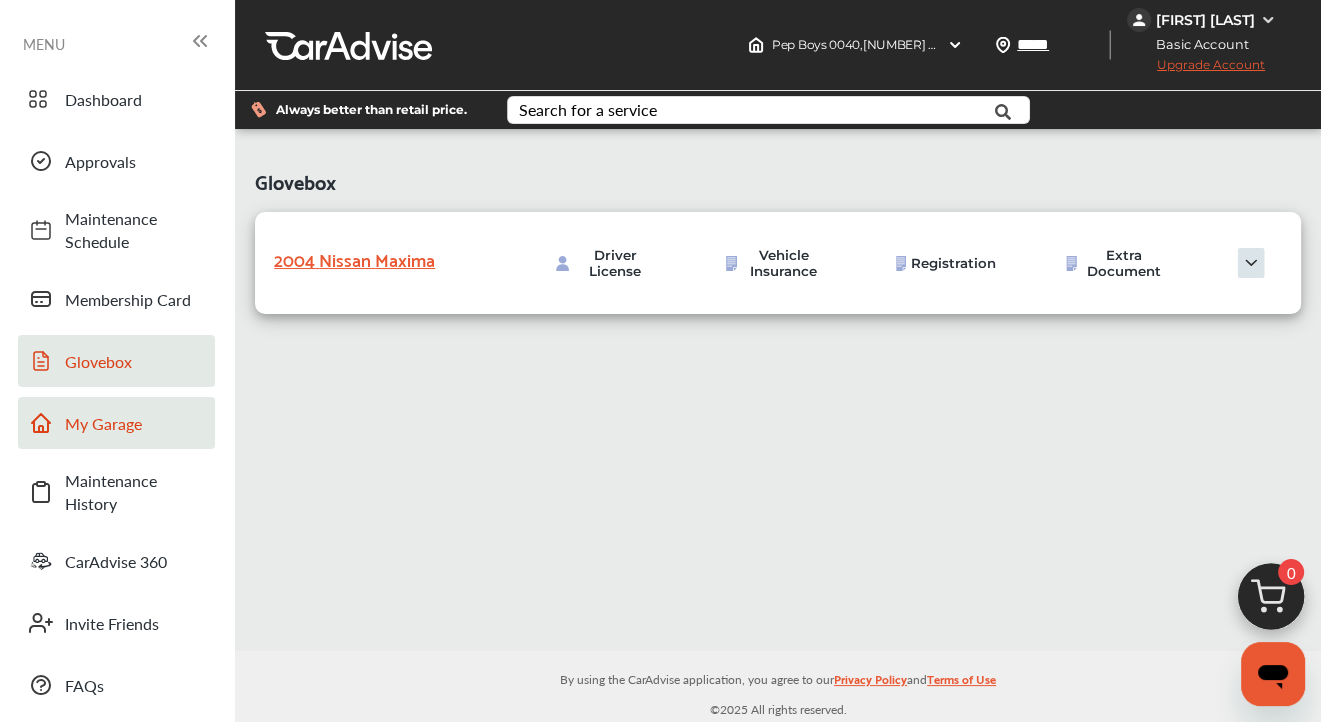click on "My Garage" at bounding box center (135, 423) 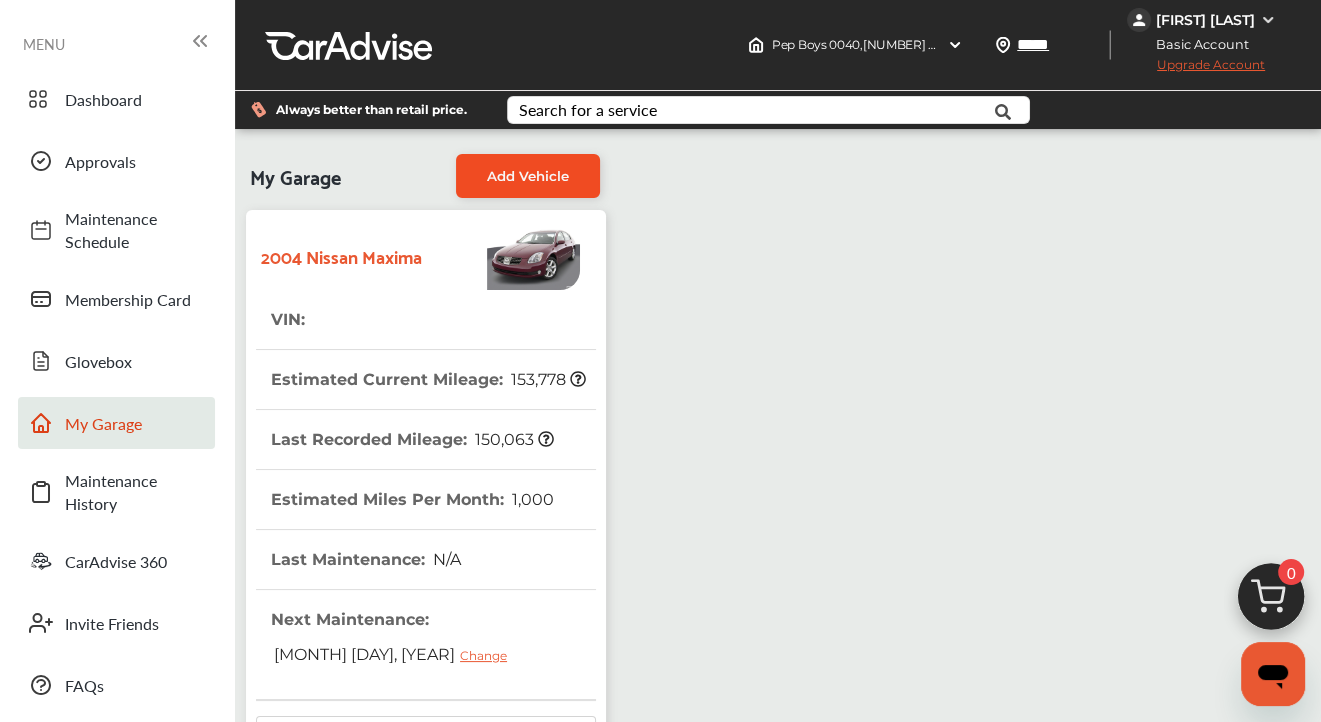 click on "Add Vehicle" at bounding box center [528, 176] 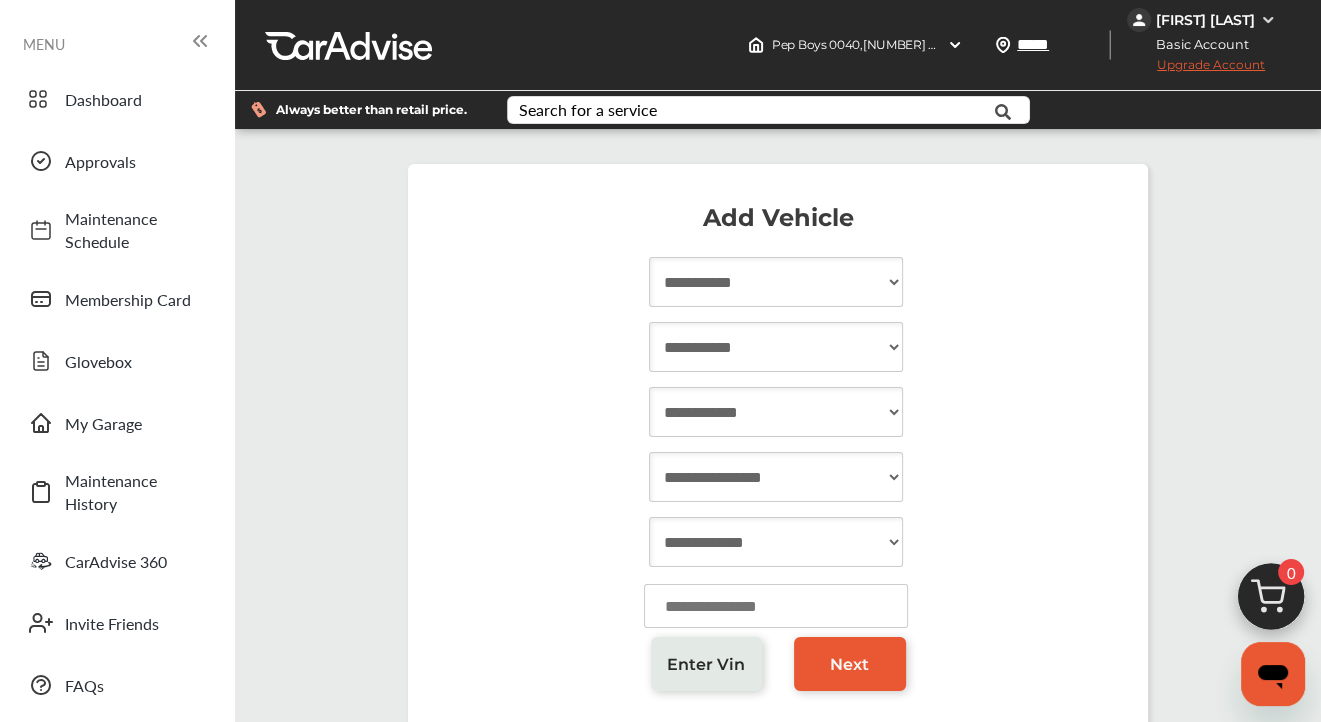 click on "**********" at bounding box center (776, 282) 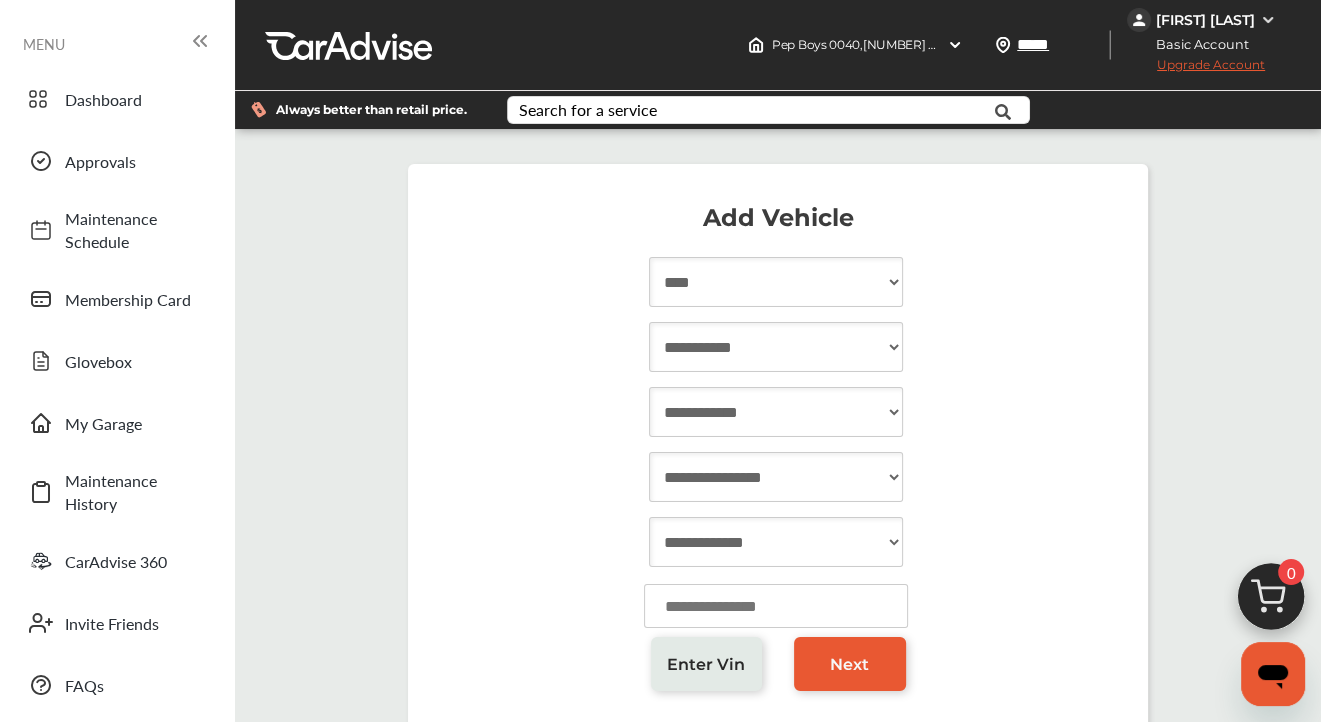 click on "**********" at bounding box center (776, 282) 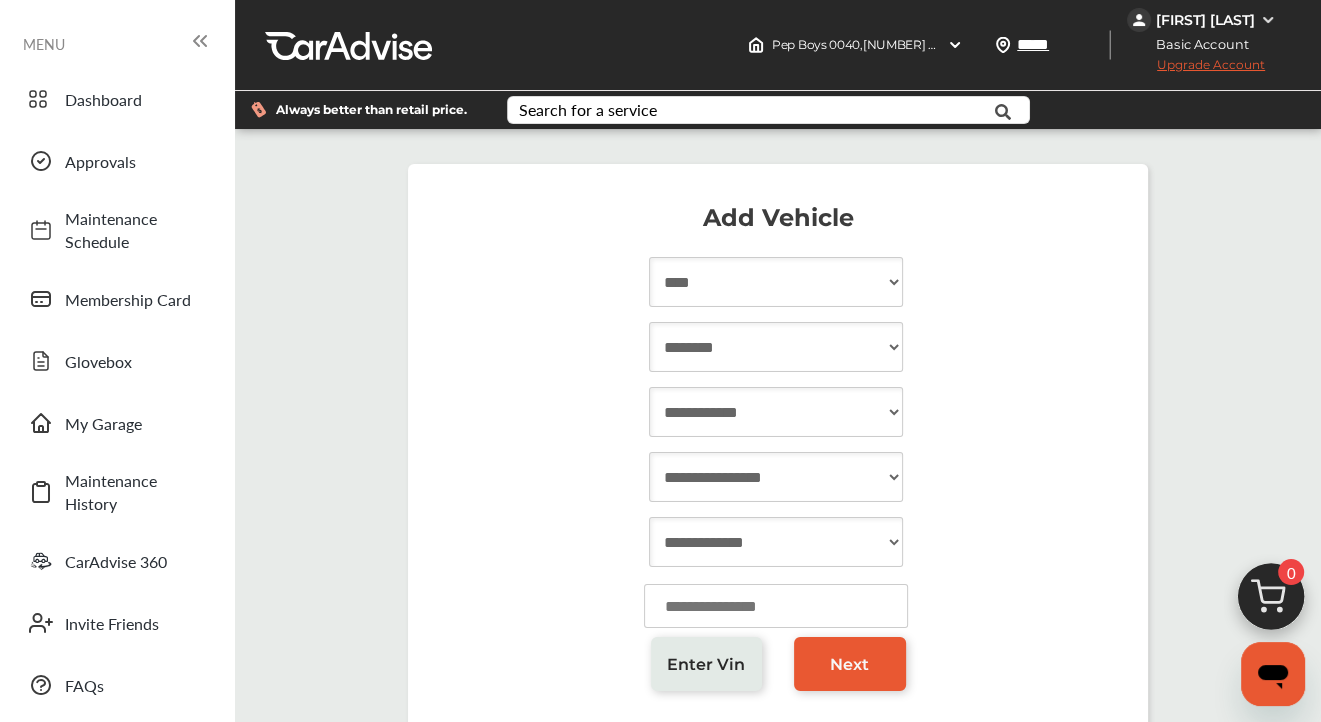 click on "**********" at bounding box center (776, 347) 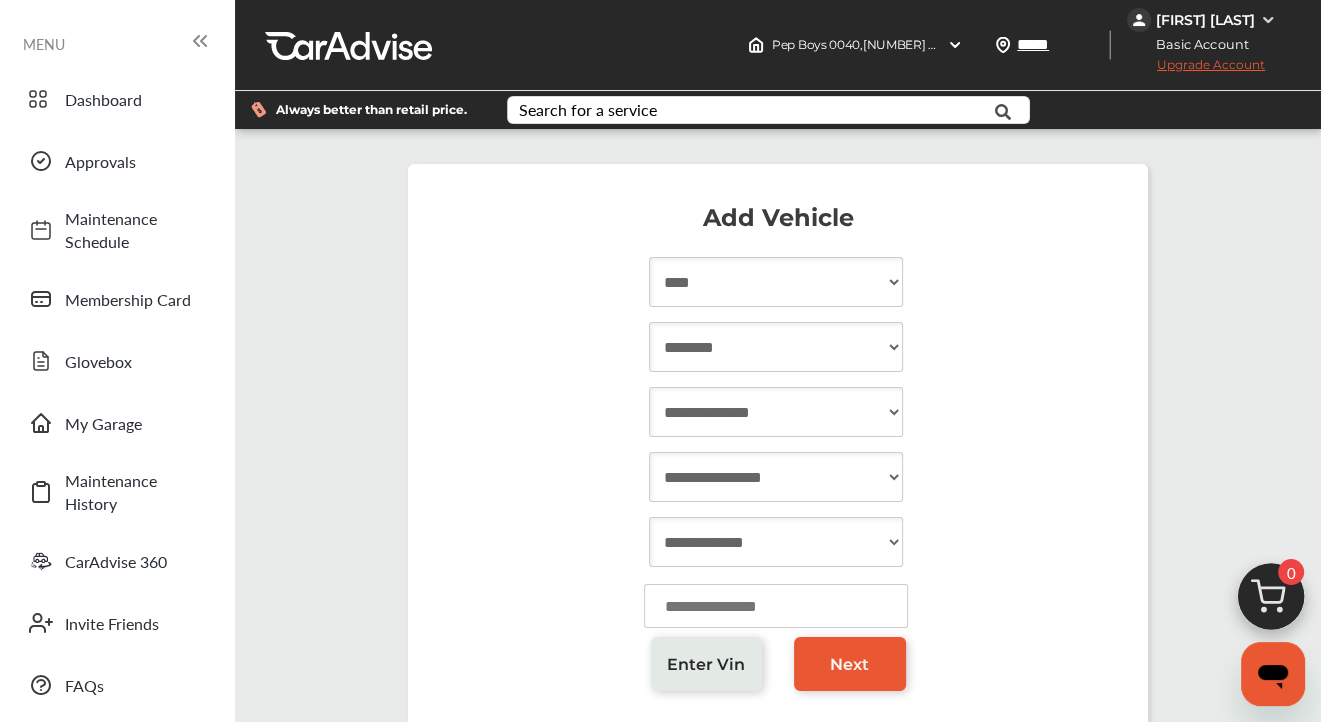 click on "[CREDIT_CARD]" at bounding box center [776, 412] 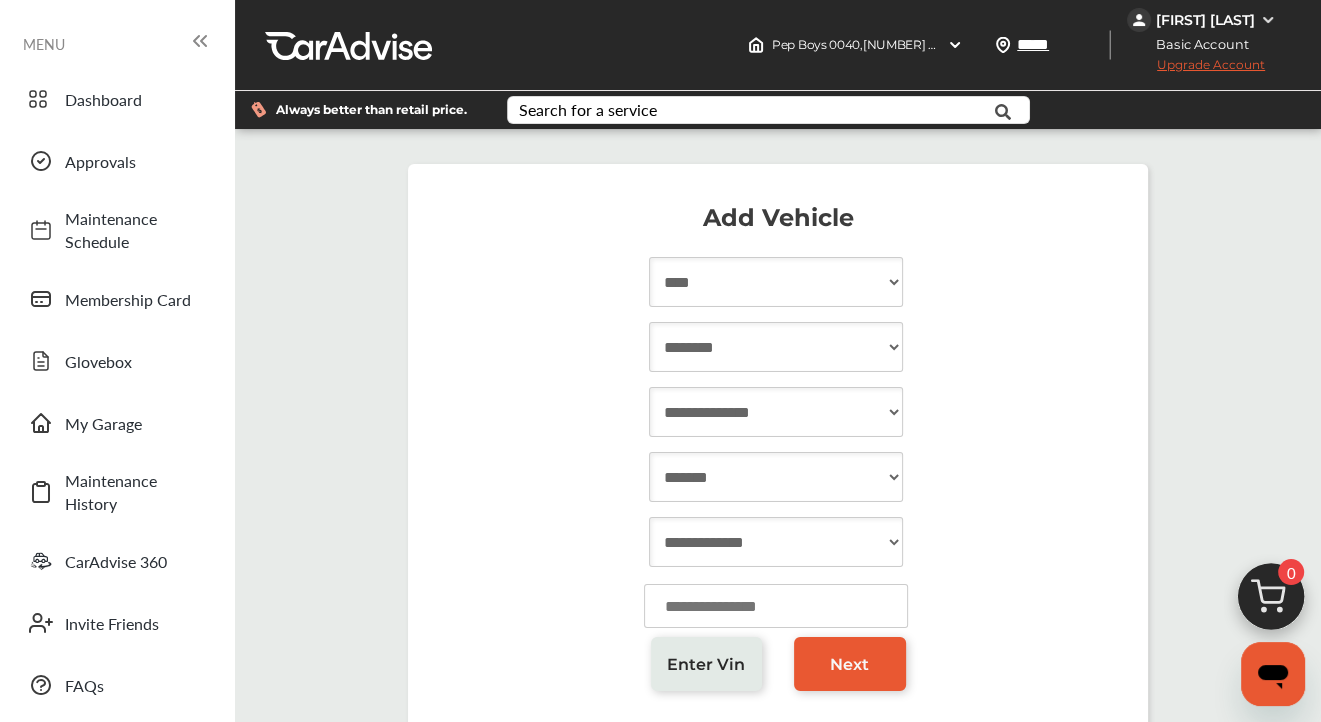 click on "**********" at bounding box center [776, 477] 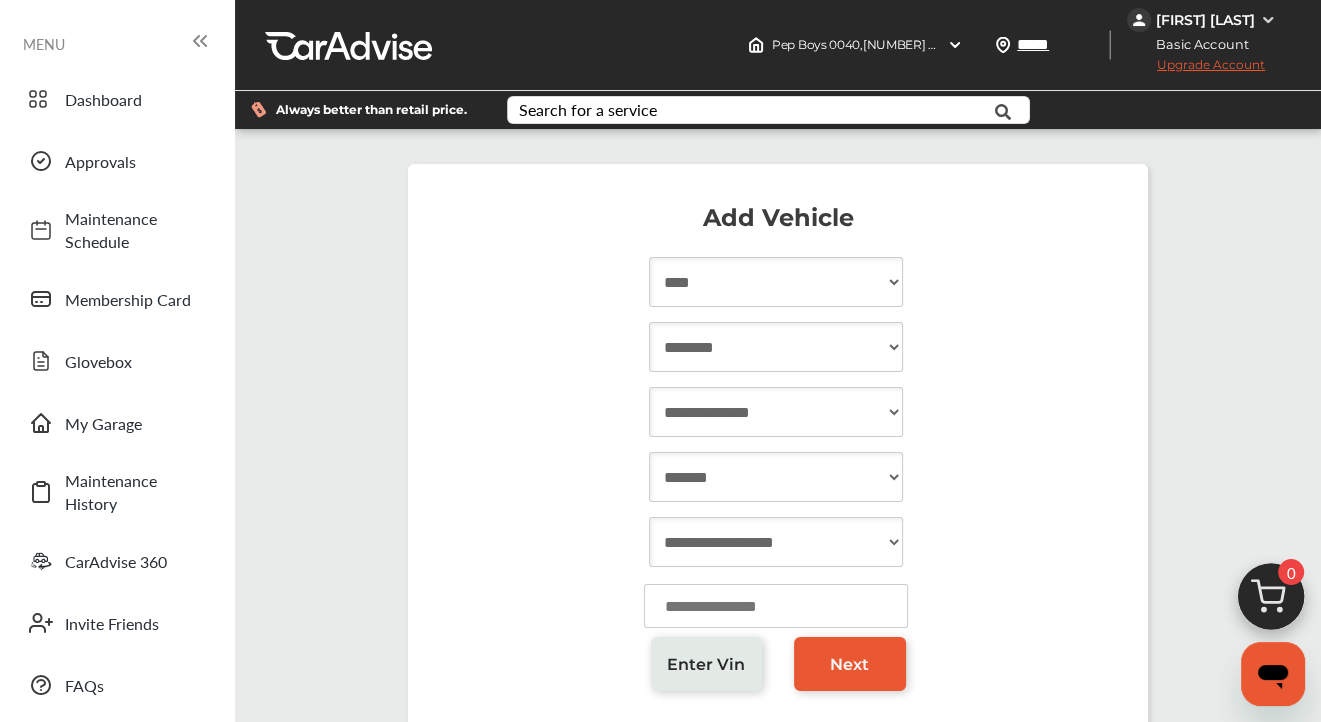 click on "**********" at bounding box center [776, 542] 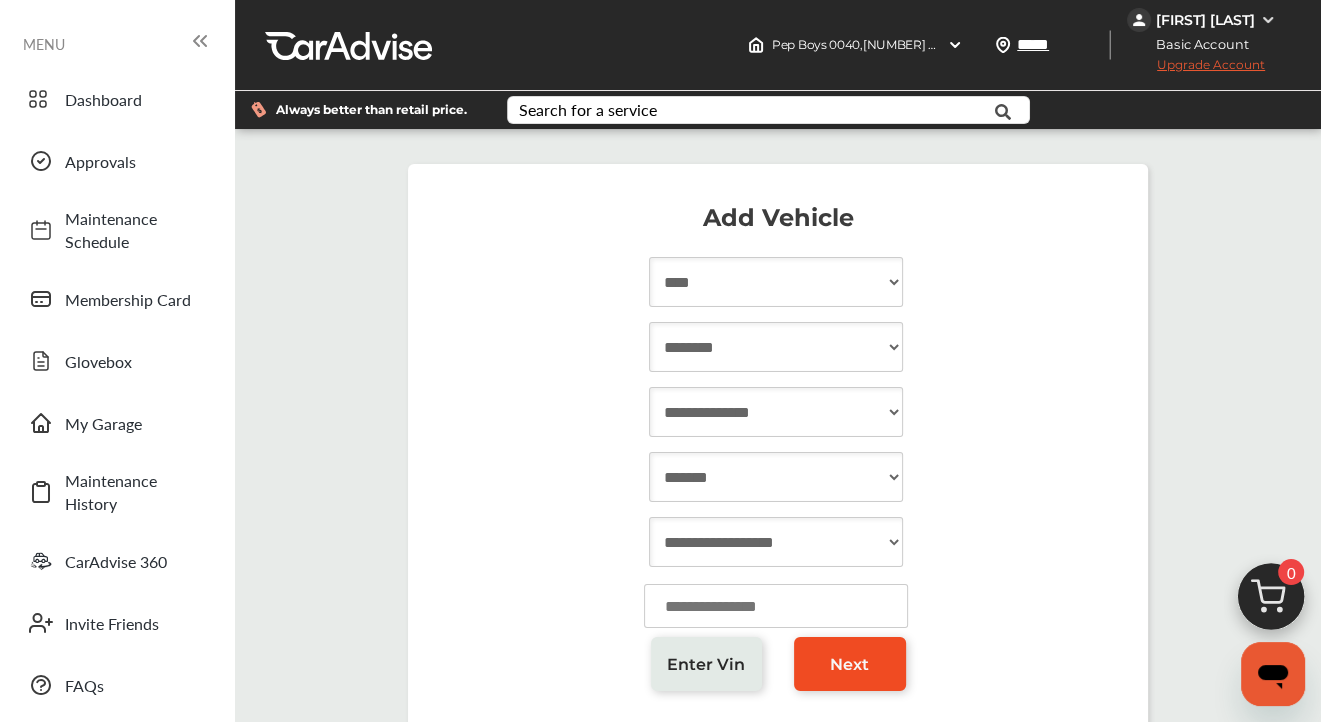 type on "******" 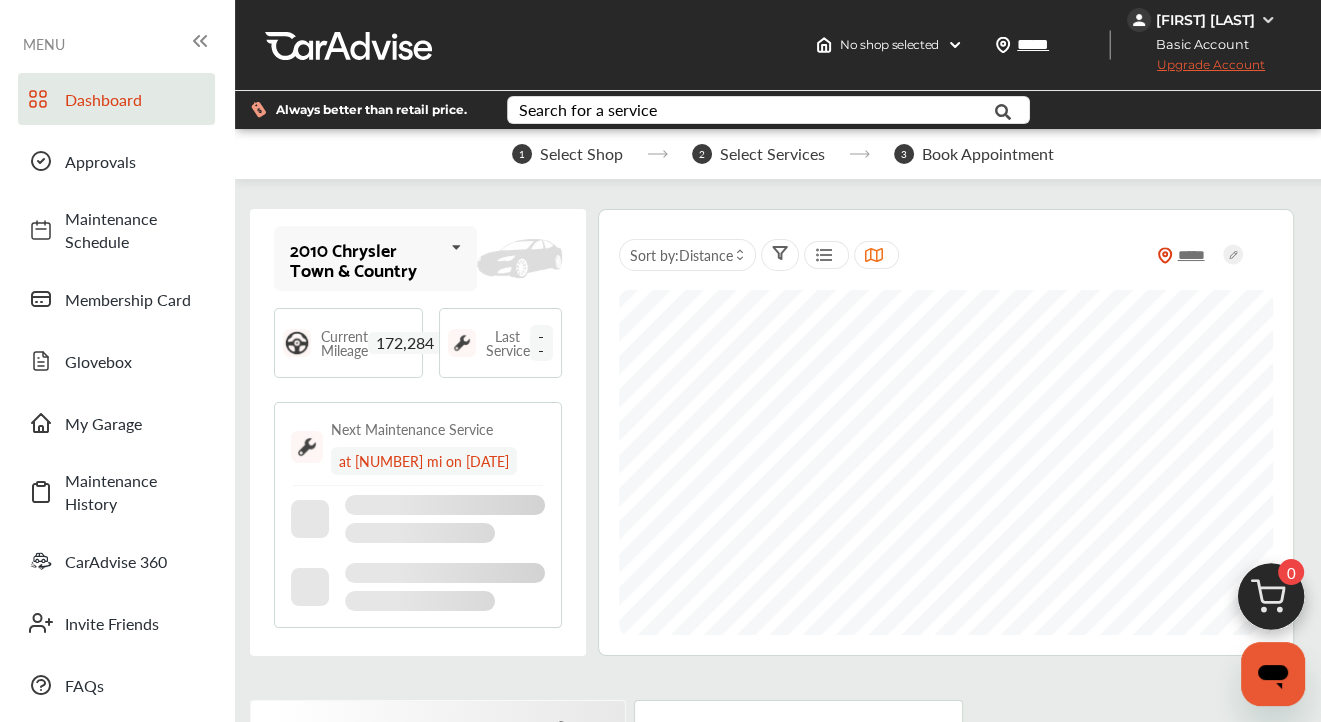 scroll, scrollTop: 0, scrollLeft: 0, axis: both 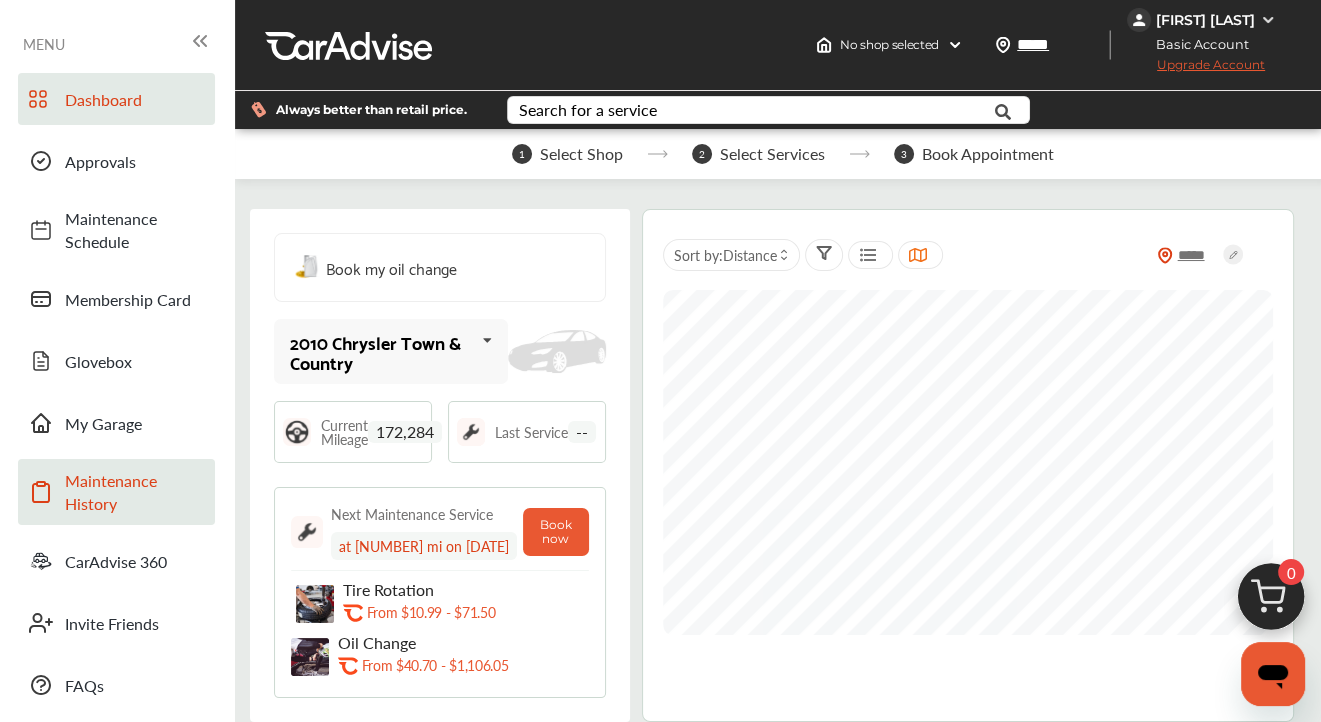click on "Maintenance History" at bounding box center [135, 492] 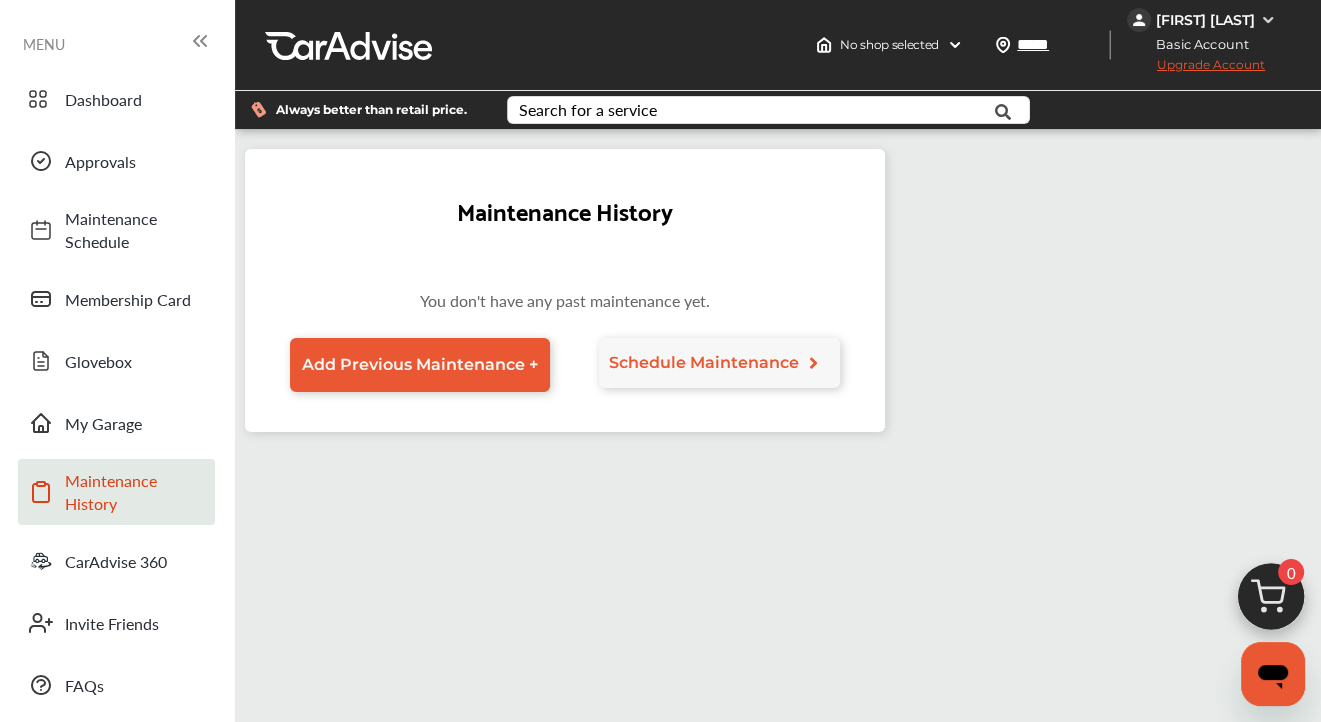 scroll, scrollTop: 0, scrollLeft: 0, axis: both 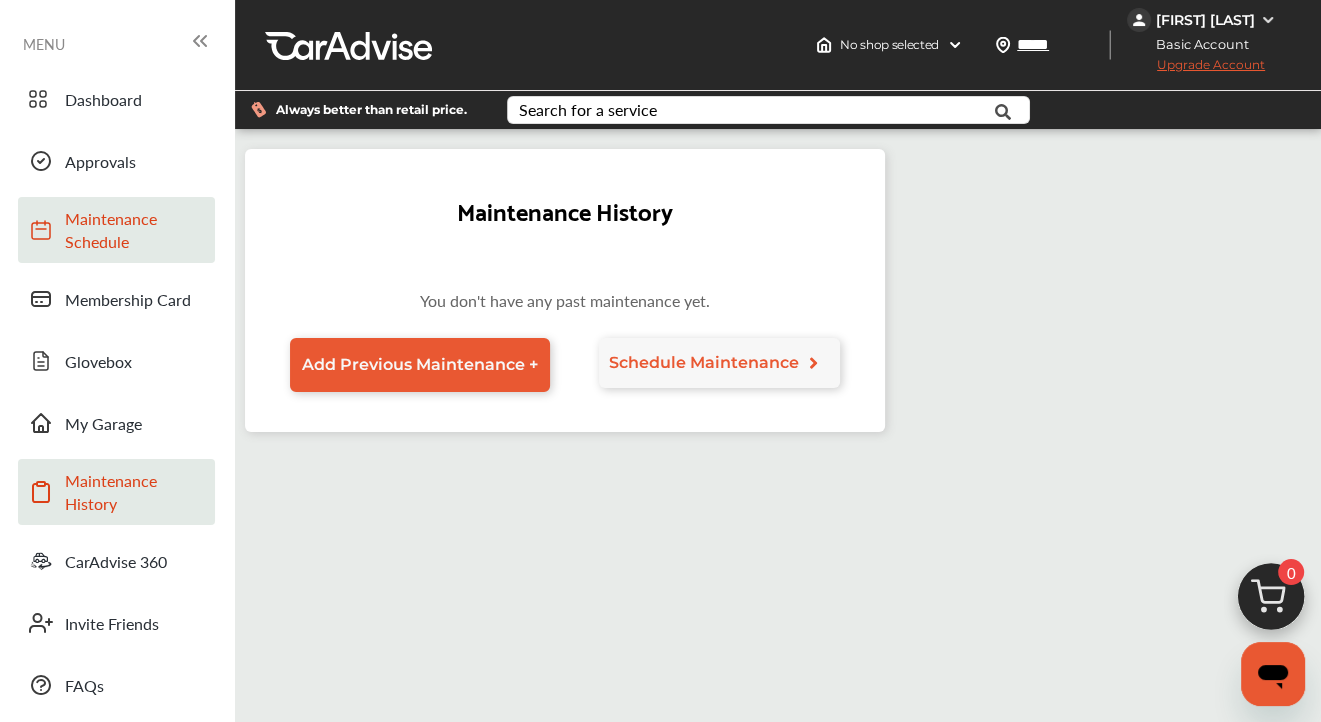 click on "Maintenance Schedule" at bounding box center (135, 230) 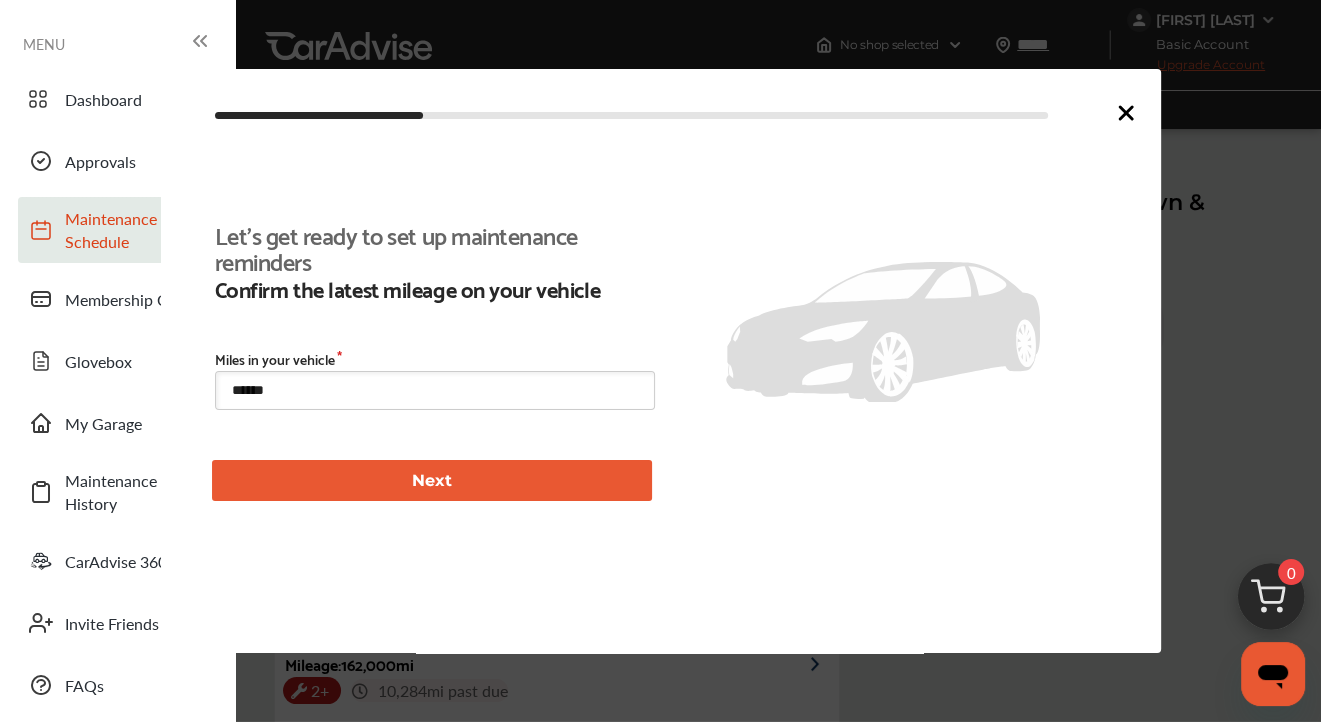 scroll, scrollTop: 427, scrollLeft: 0, axis: vertical 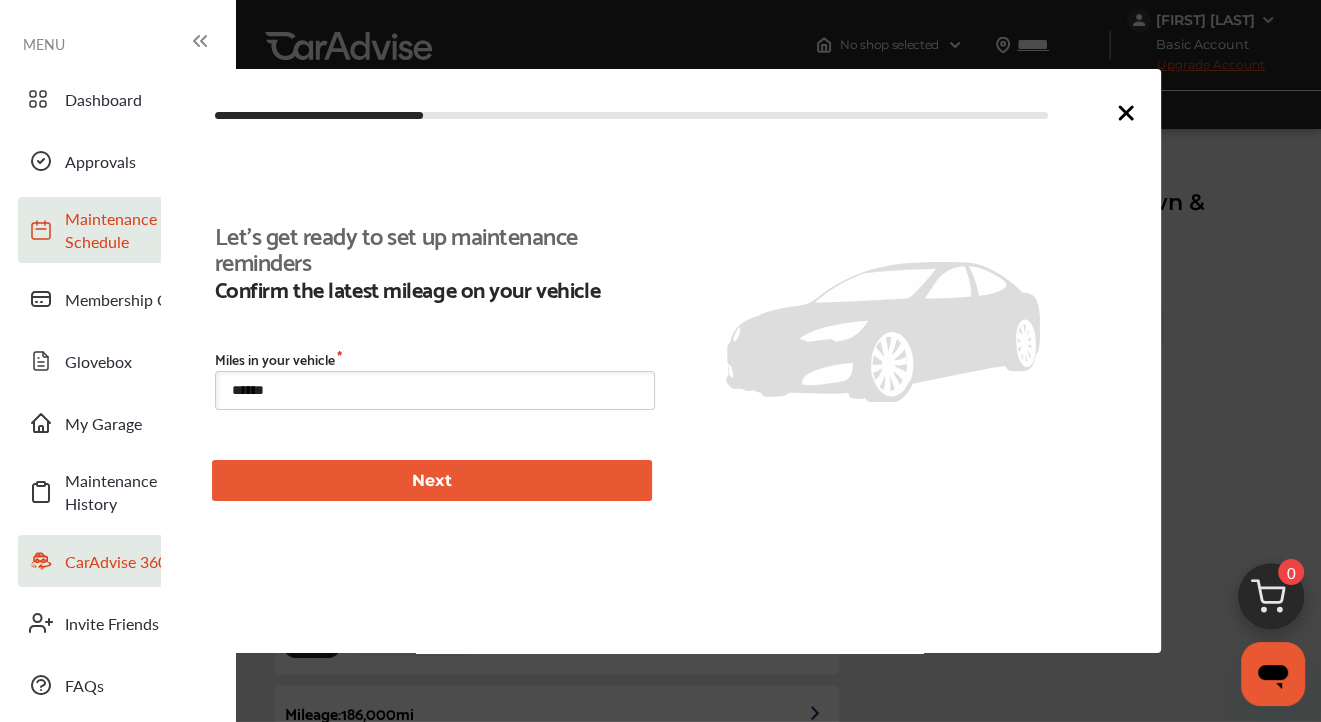 click on "CarAdvise 360" at bounding box center (135, 561) 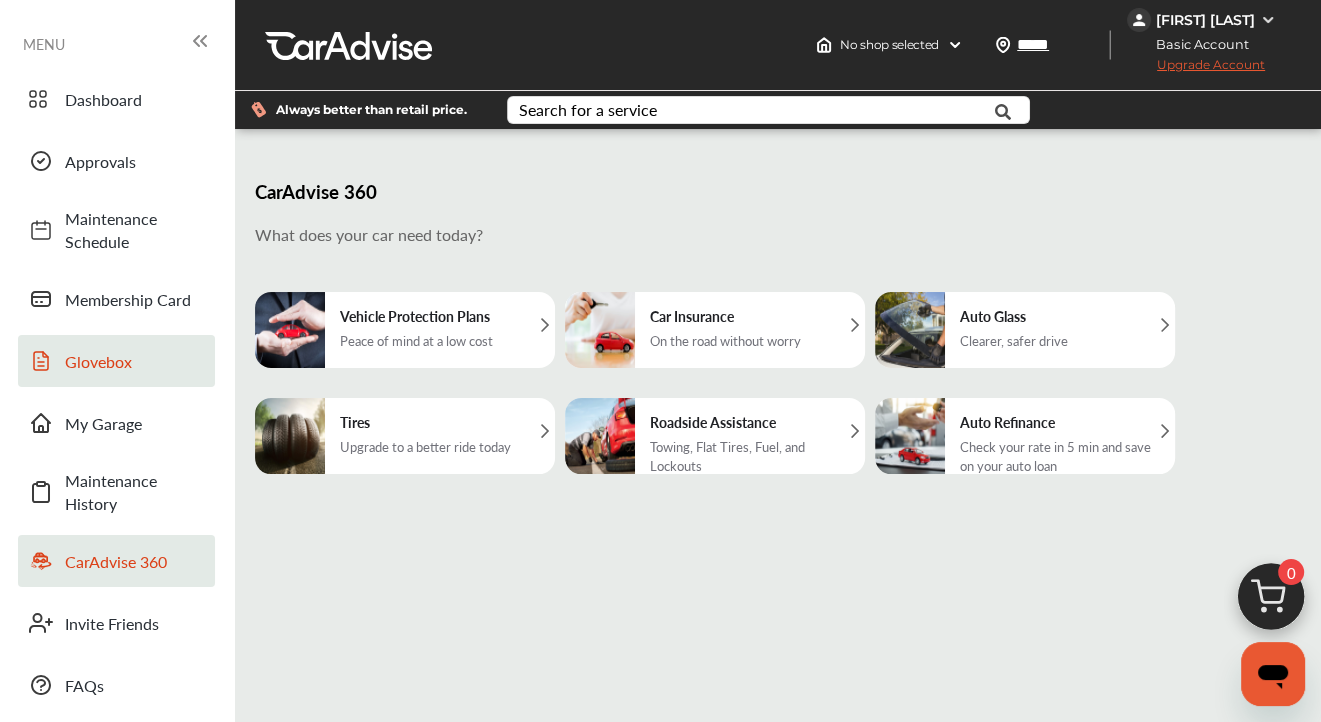 click on "Glovebox" at bounding box center [135, 361] 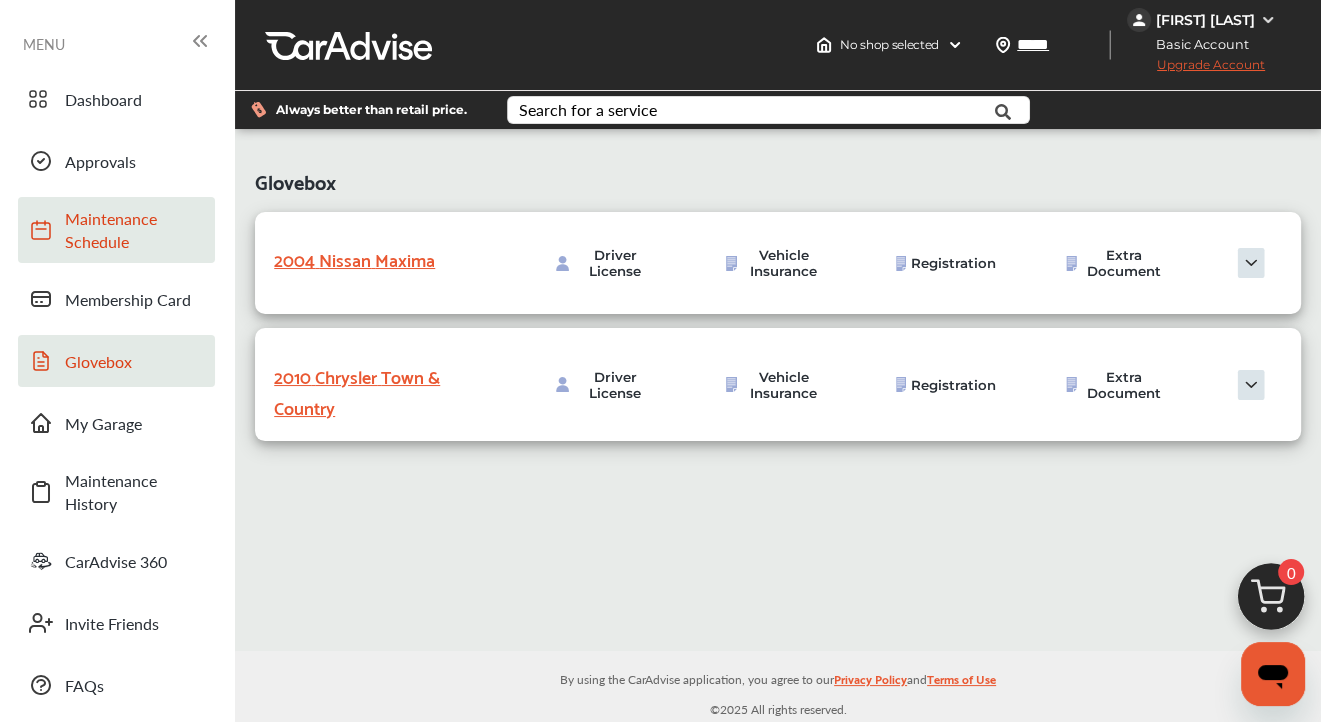 click on "Maintenance Schedule" at bounding box center (135, 230) 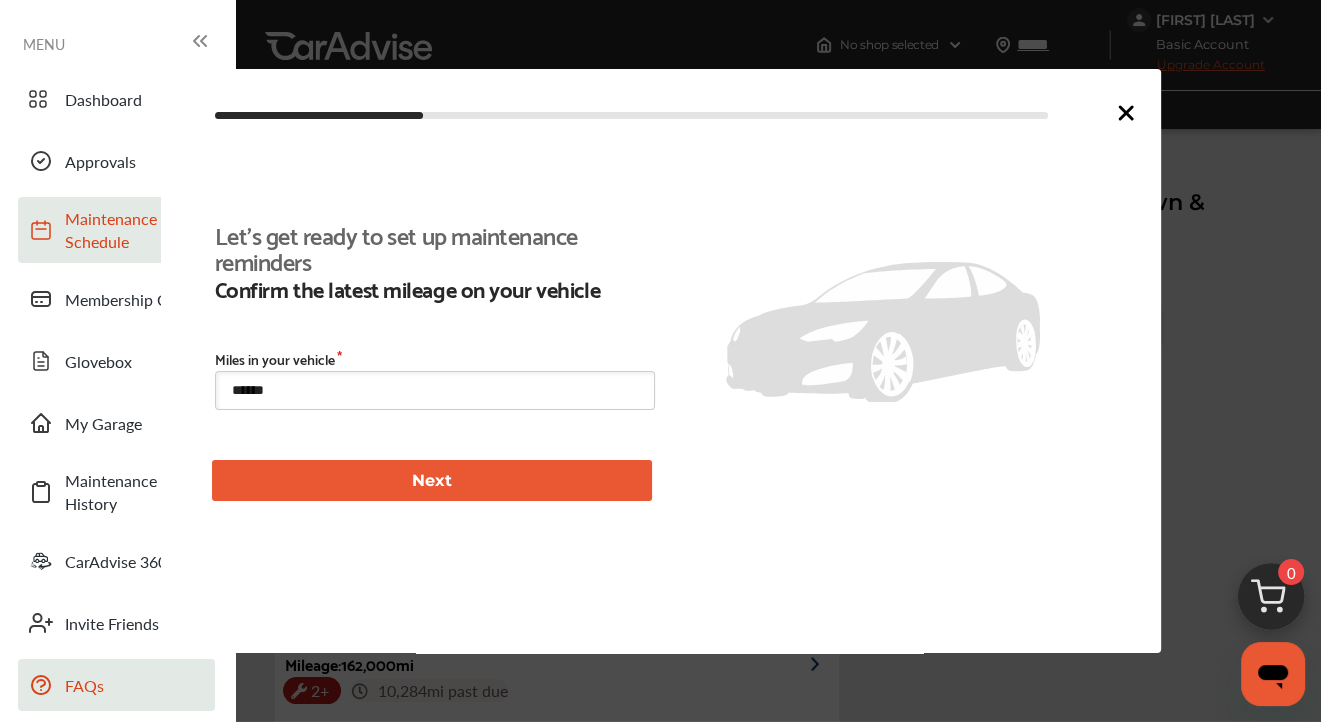 scroll, scrollTop: 427, scrollLeft: 0, axis: vertical 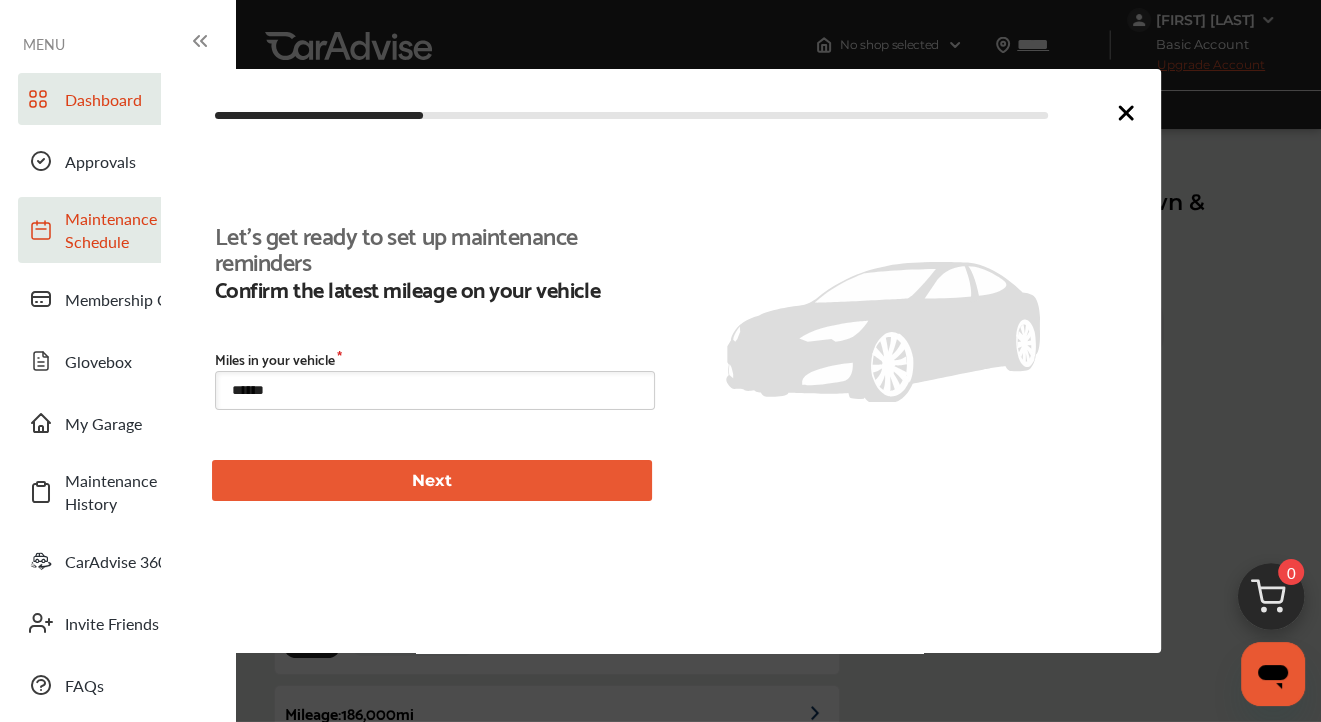 click on "Dashboard" at bounding box center [116, 99] 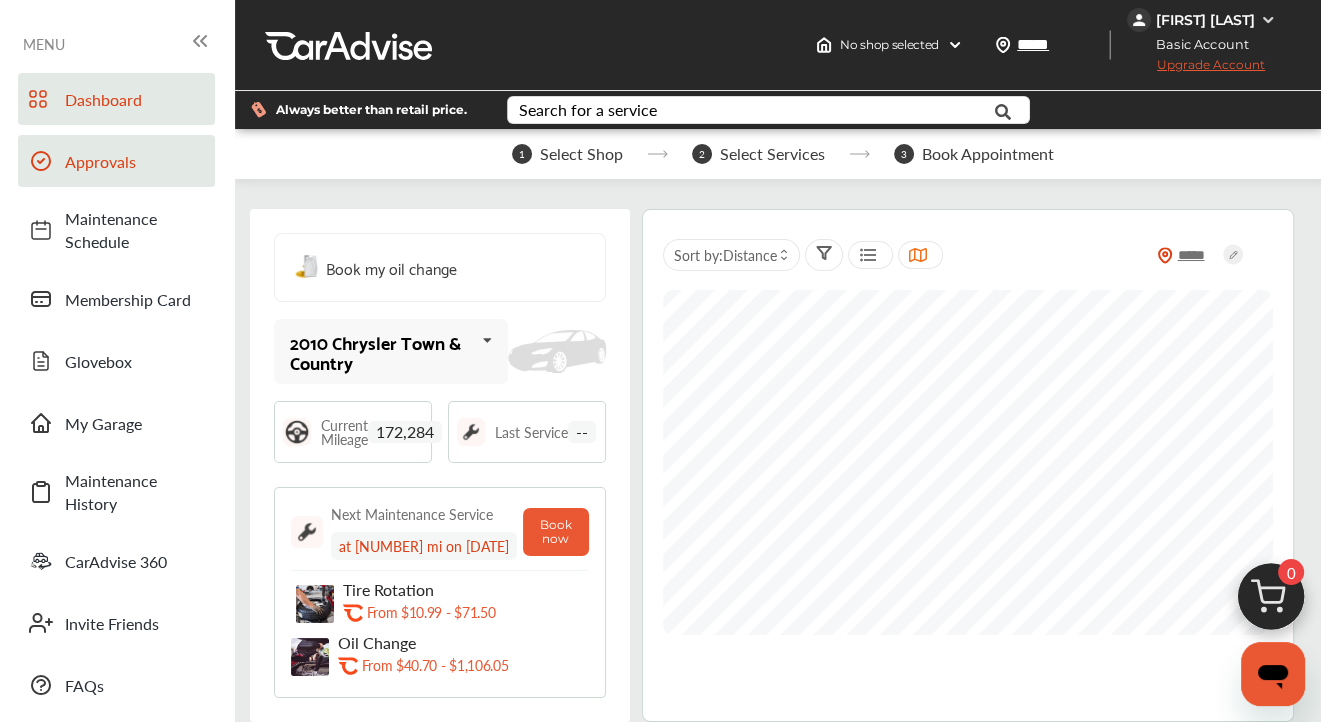 click on "Approvals" at bounding box center (135, 161) 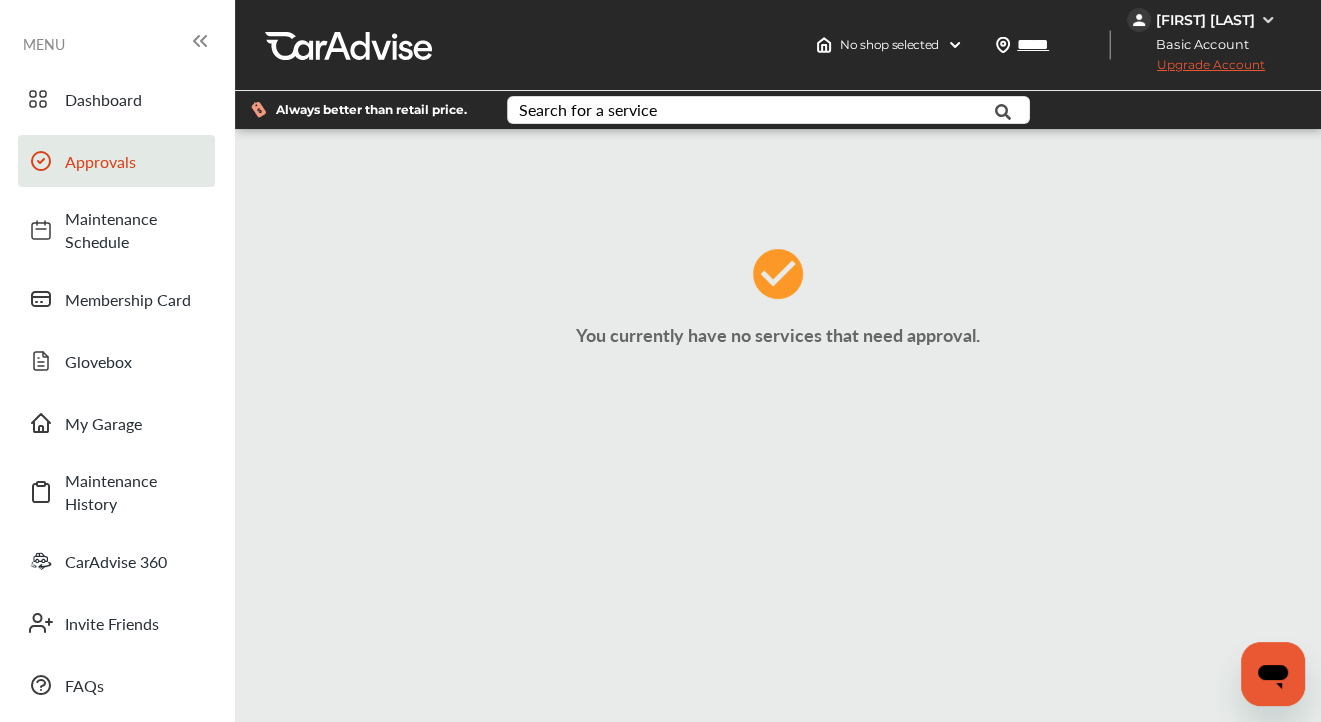 click 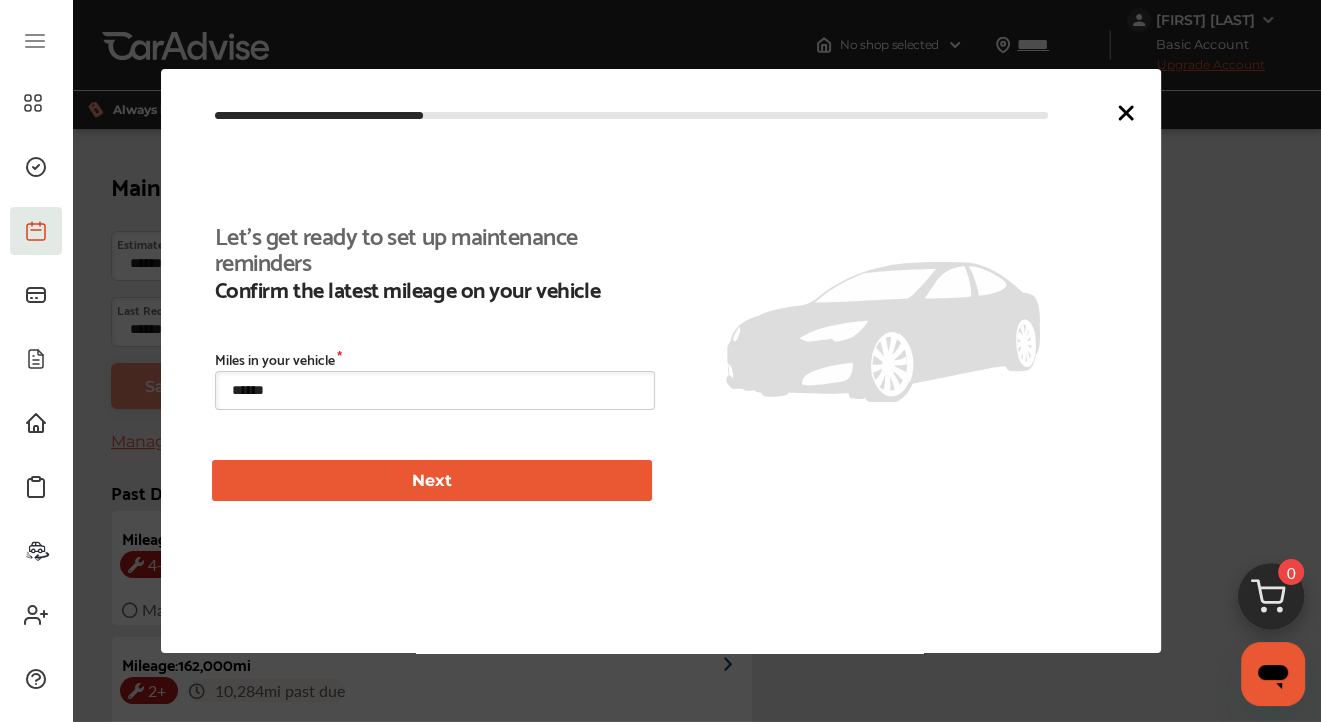 scroll, scrollTop: 40, scrollLeft: 0, axis: vertical 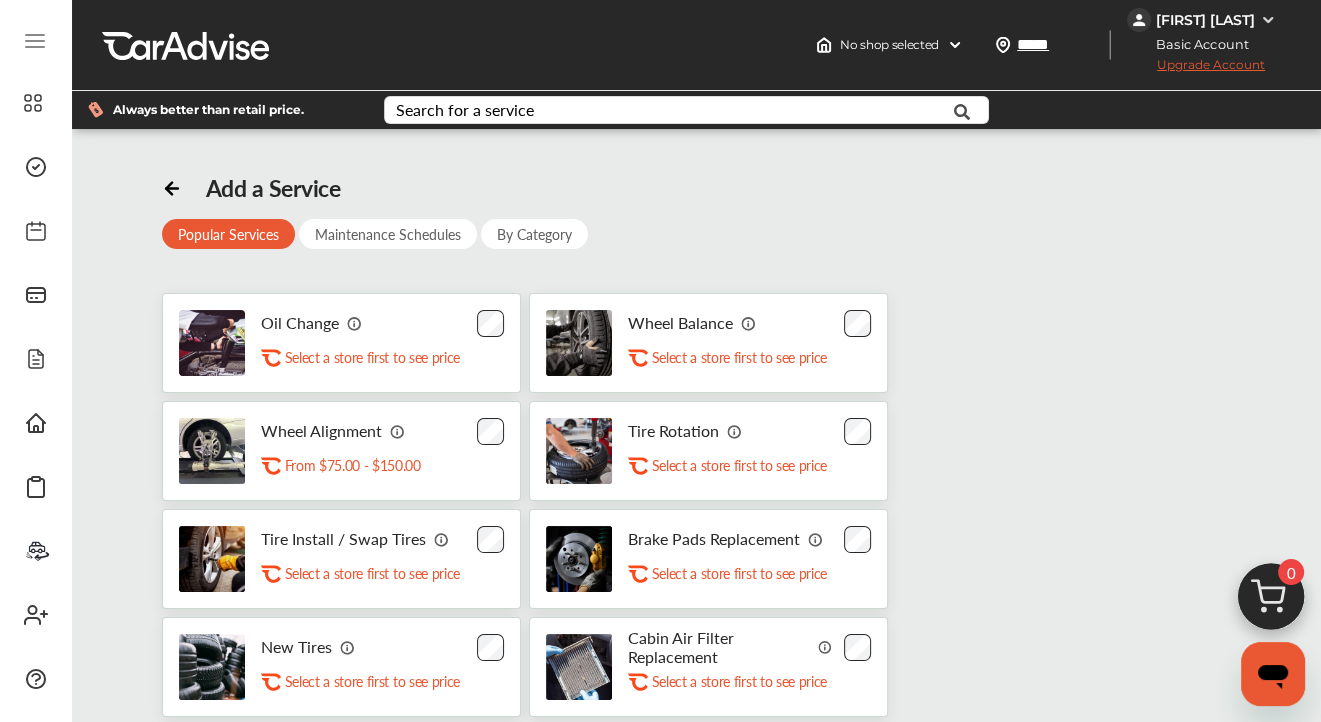 click at bounding box center [1268, 20] 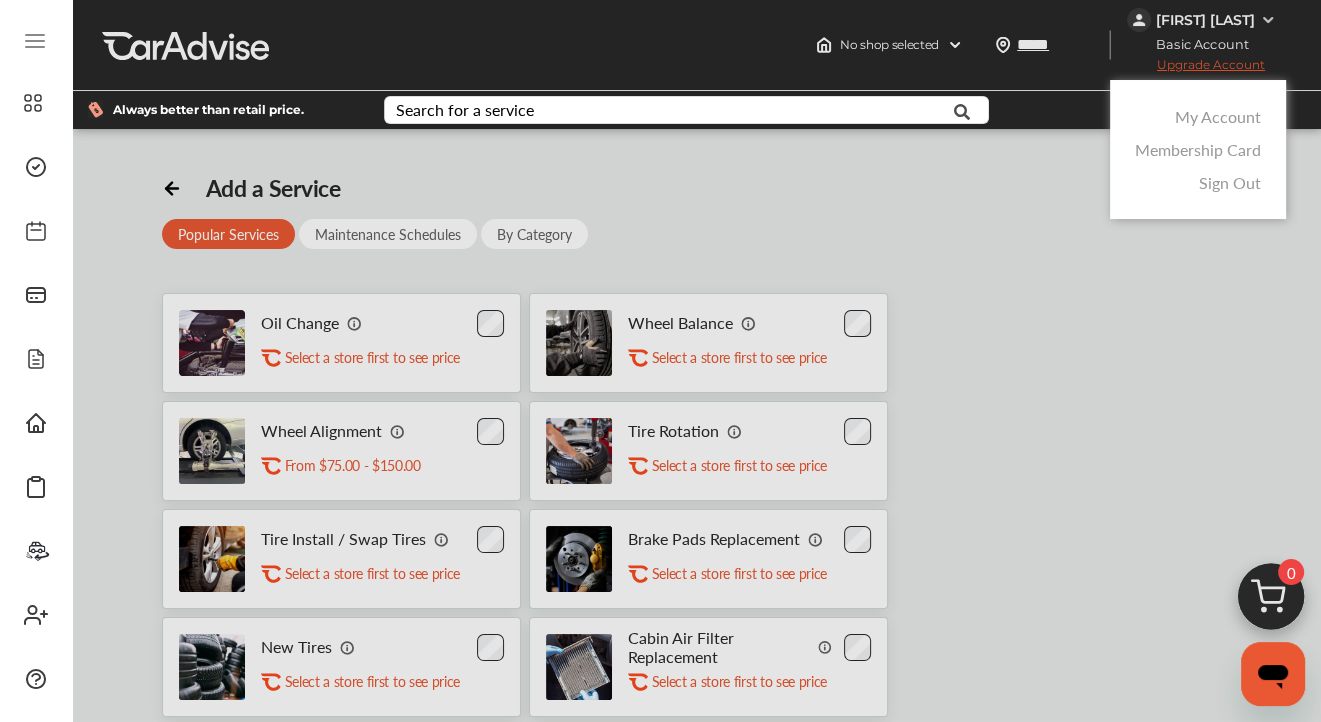 click on "My Account" at bounding box center (1218, 116) 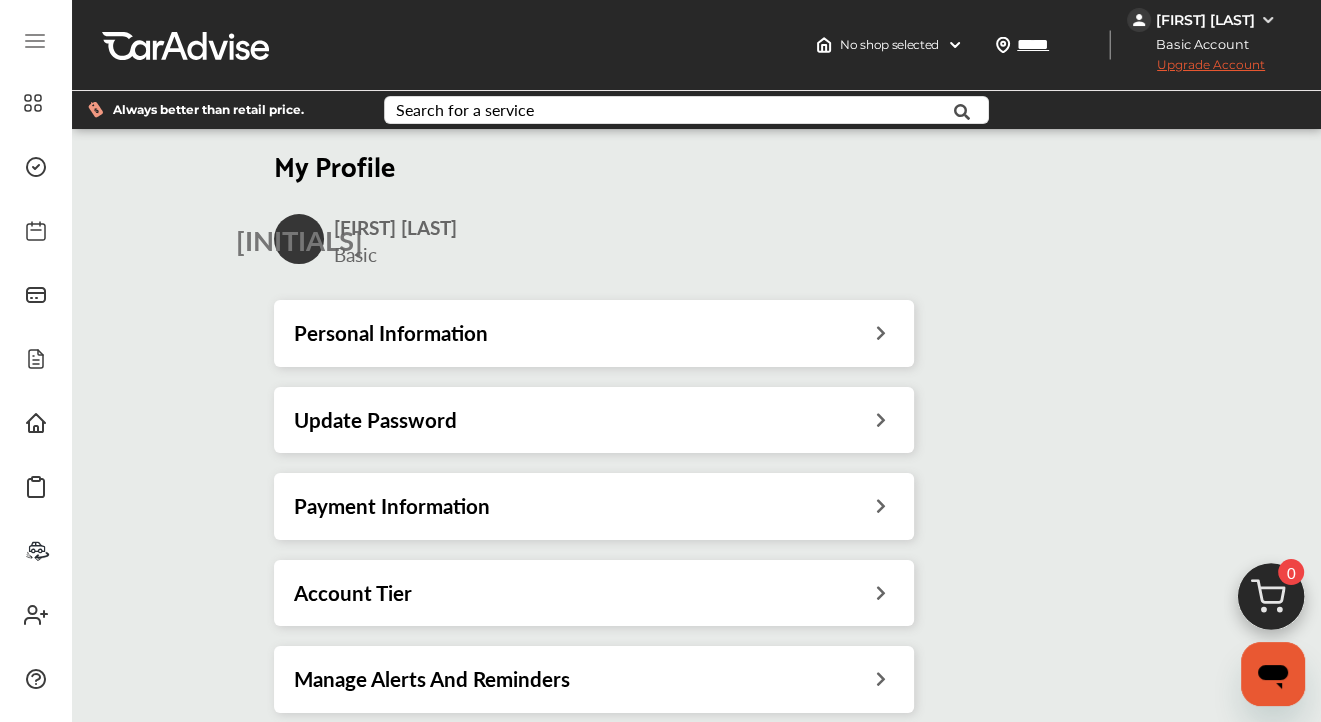 click on "[INITIALS]" at bounding box center (299, 239) 